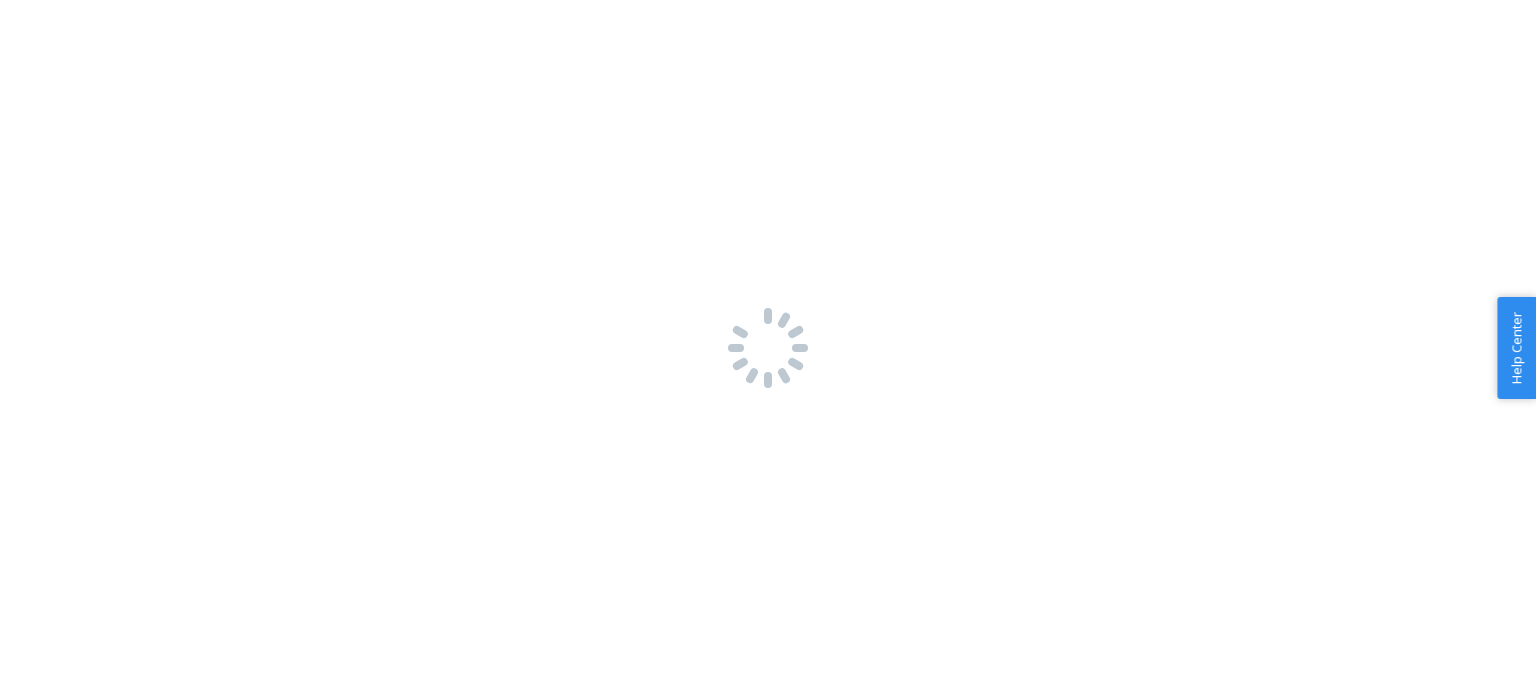 scroll, scrollTop: 0, scrollLeft: 0, axis: both 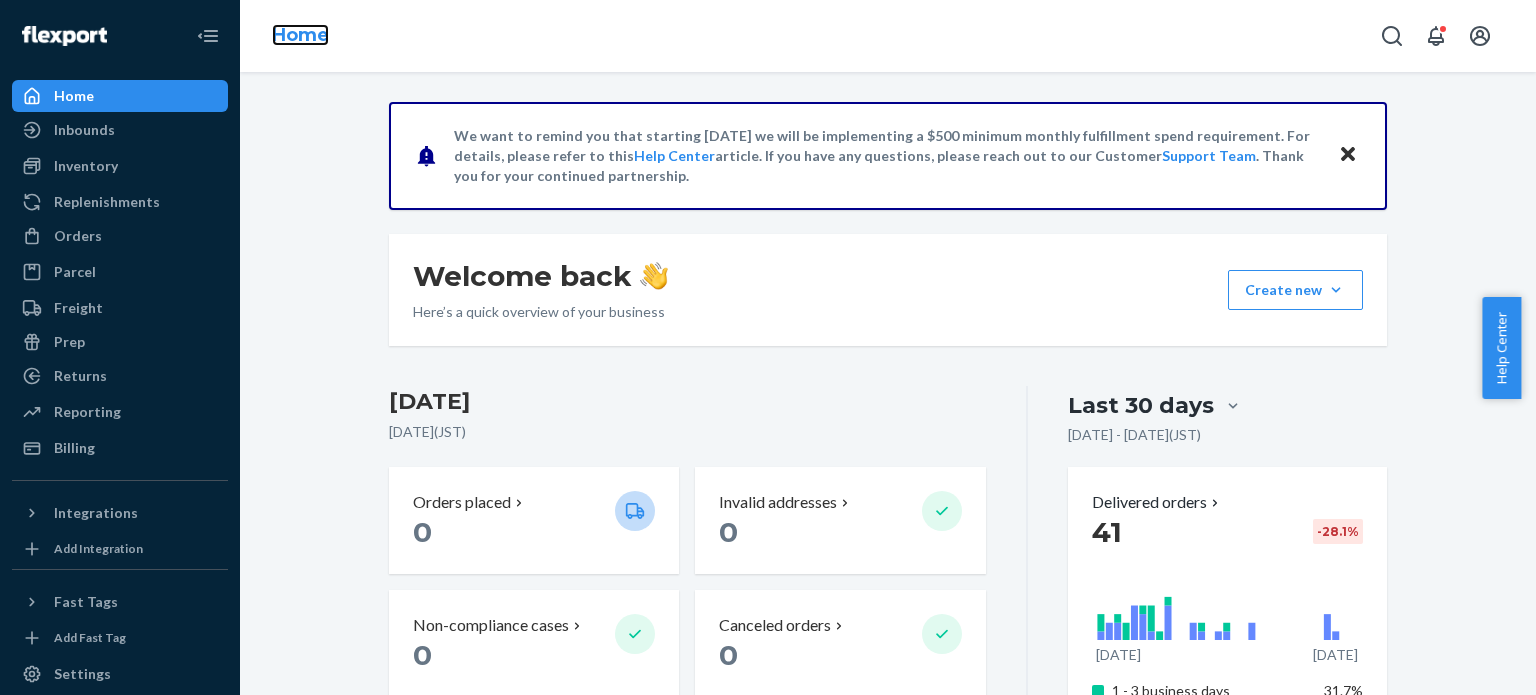 click on "Home" at bounding box center [300, 35] 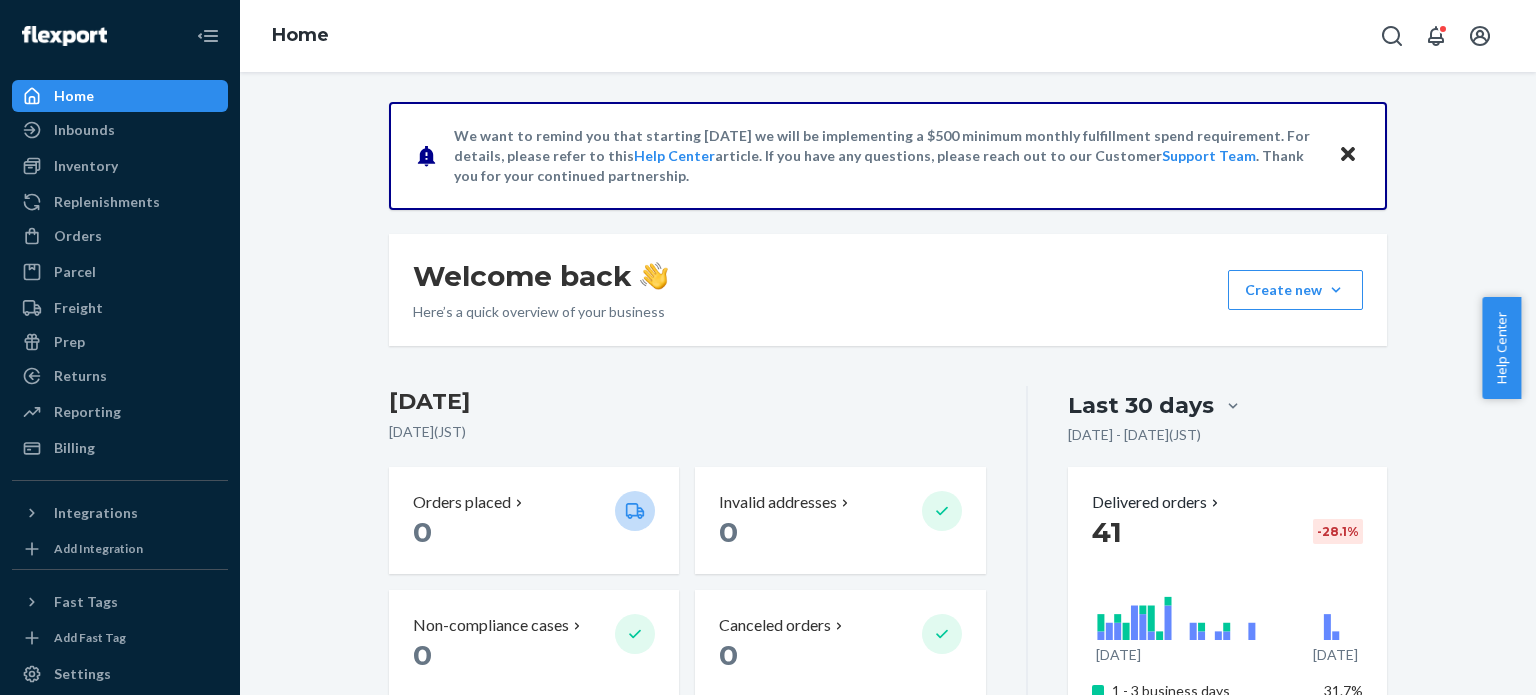 click on "We want to remind you that starting [DATE] we will be implementing a $500 minimum monthly fulfillment spend requirement. For details, please refer to this  Help Center  article. If you have any questions, please reach out to our Customer  Support Team . Thank you for your continued partnership. Welcome back  Here’s a quick overview of your business Create new Create new inbound Create new order Create new product [DATE] [DATE]  ( JST ) Orders placed   0   Invalid addresses   0   Non-compliance cases   0   Canceled orders   0   Available units 55 Ready for fulfillment Inbounding units 0 No shipments receiving, forwarding, in transit, or ready to ship Popular SKUs to replenish Avoid missing out on sales by inbounding these SKUs SKU Days of inventory left Regions [GEOGRAPHIC_DATA] MASTER COOK MCSK240G Slicer knife 24cm Antibacterial Handle Green [GEOGRAPHIC_DATA] 19  sold ·  4  available 6 1 of 5 Japanese Kurouchi [PERSON_NAME] knife white 1 steel 120 mm magnolia handle Tsukasa [GEOGRAPHIC_DATA] 11  sold ·  0  available 0 0 of 5 3  sold ·" at bounding box center [888, 983] 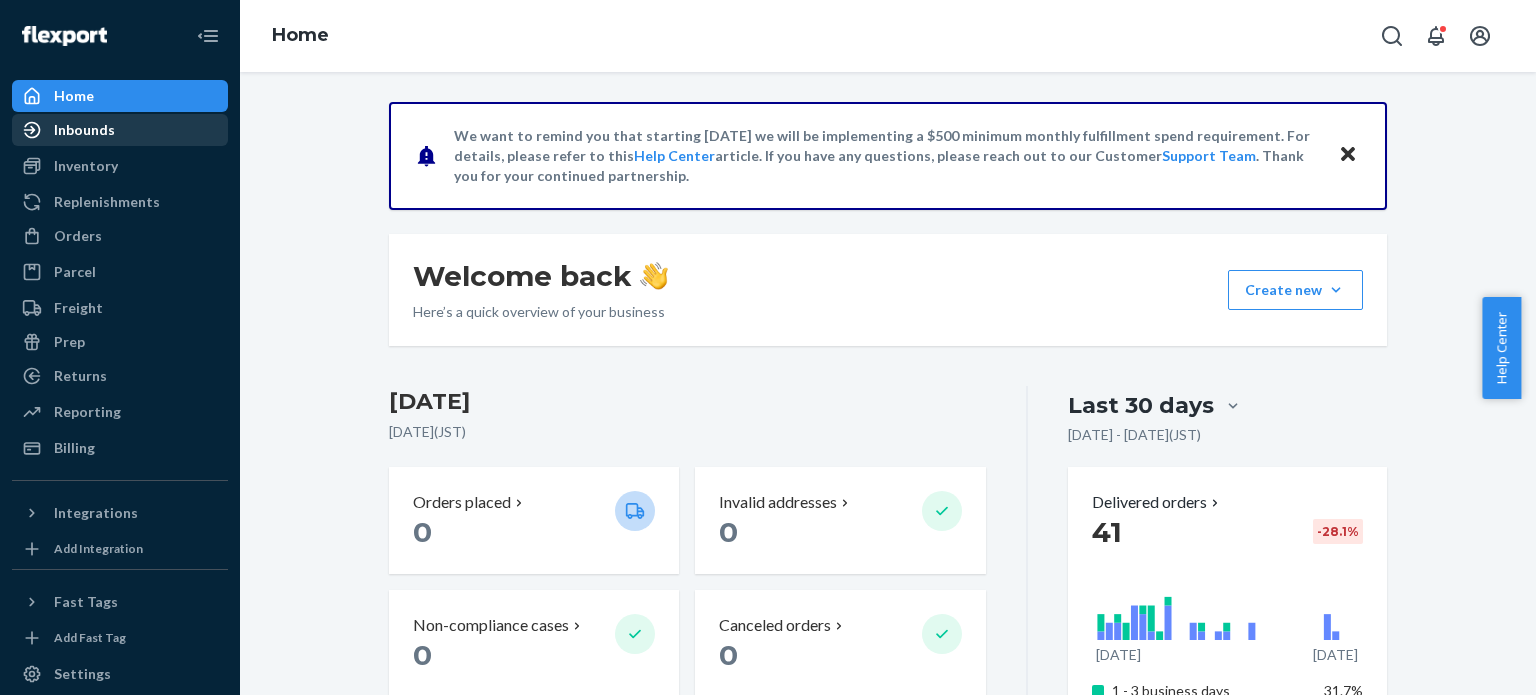 click on "Inbounds" at bounding box center (120, 130) 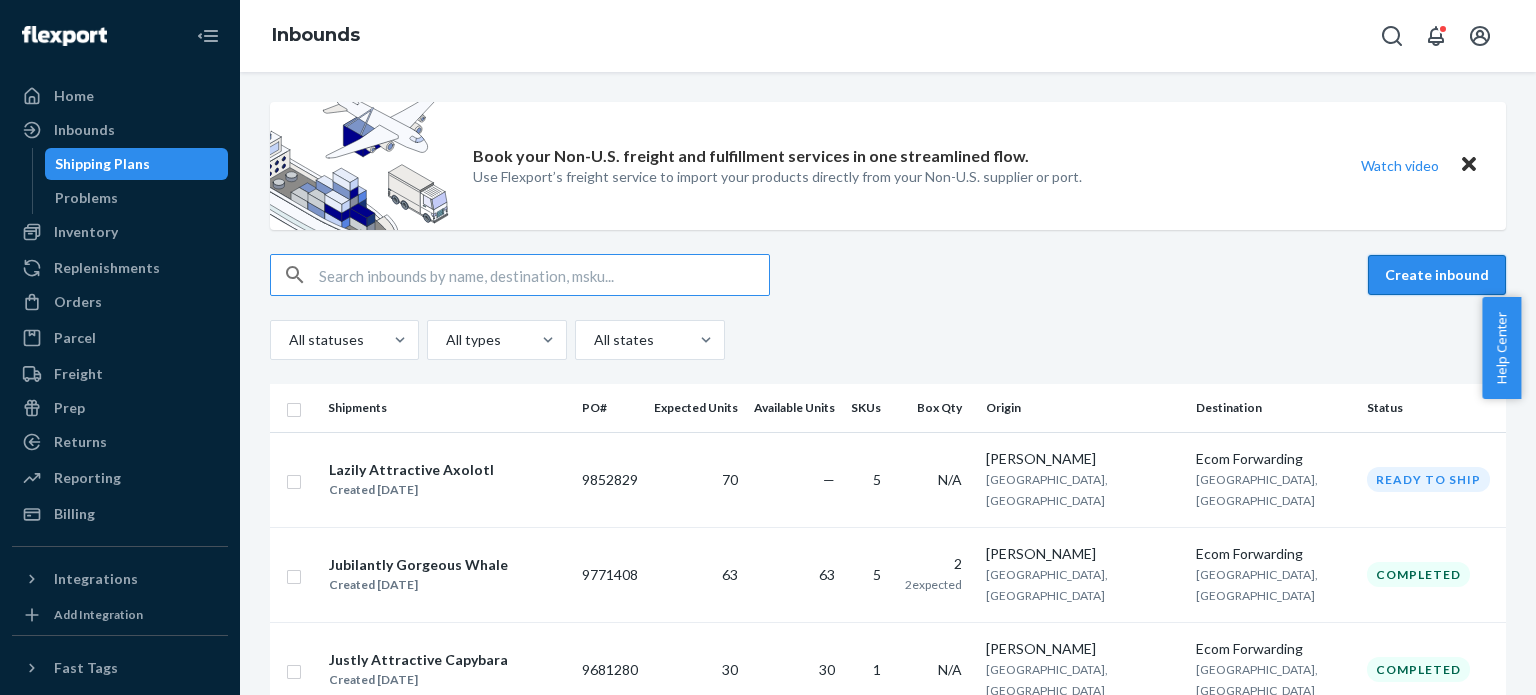 click on "Create inbound" at bounding box center (1437, 275) 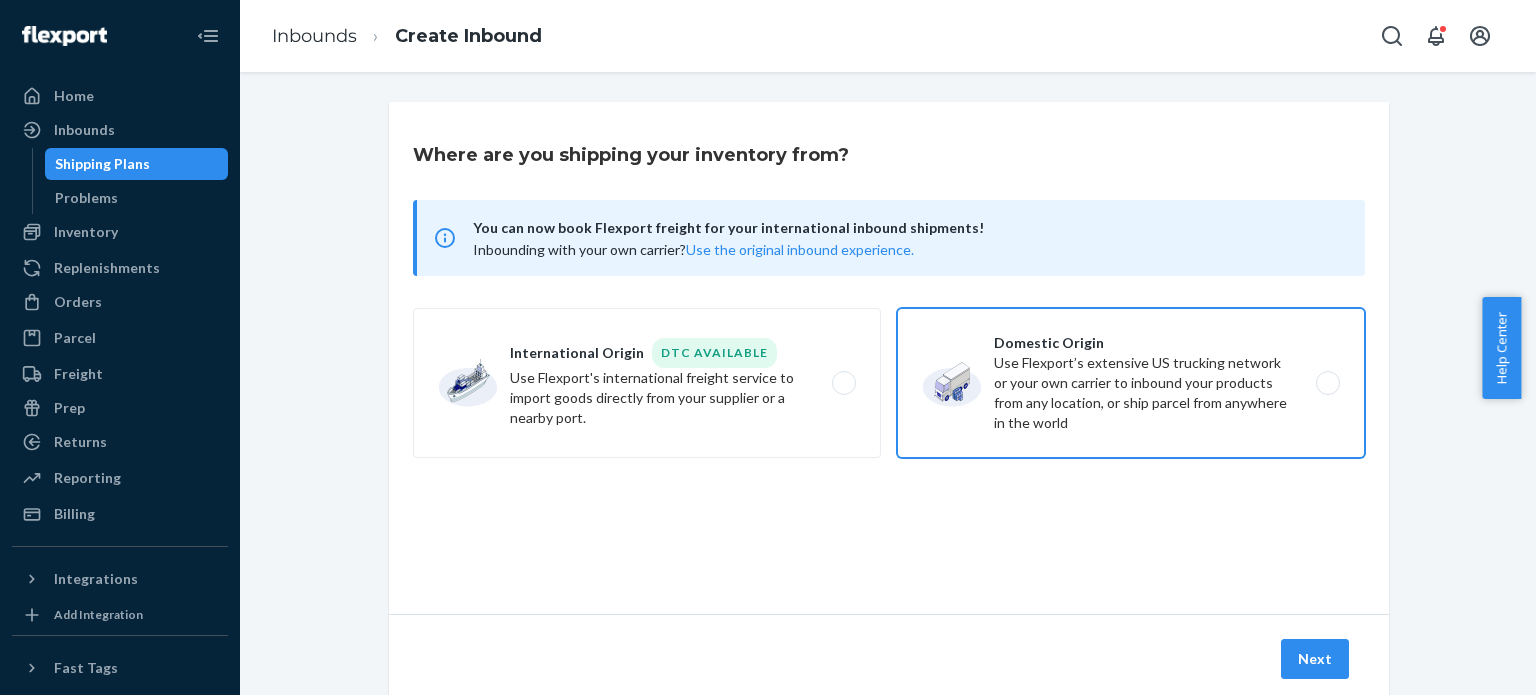 click on "Domestic Origin Use Flexport’s extensive US trucking network or your own carrier to inbound your products from any location, or ship parcel from anywhere in the world" at bounding box center (1131, 383) 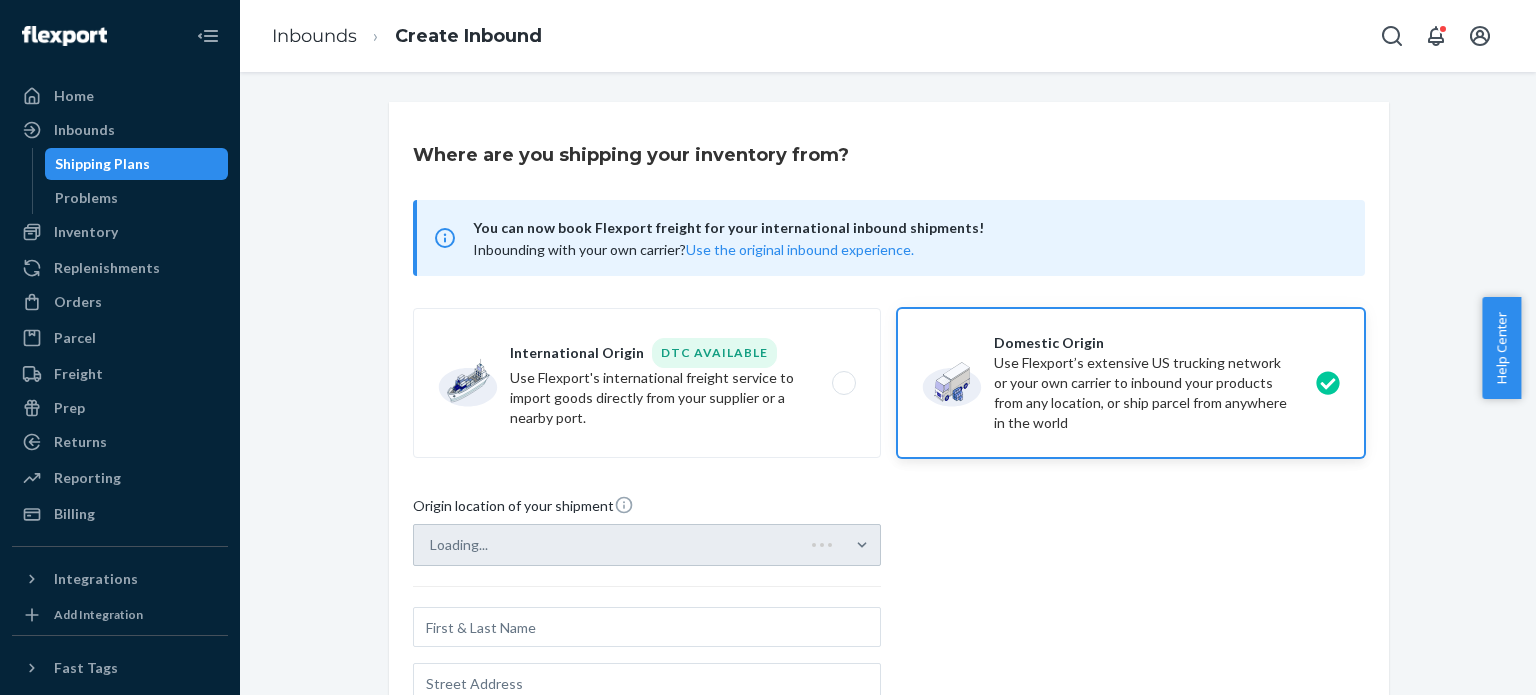 scroll, scrollTop: 100, scrollLeft: 0, axis: vertical 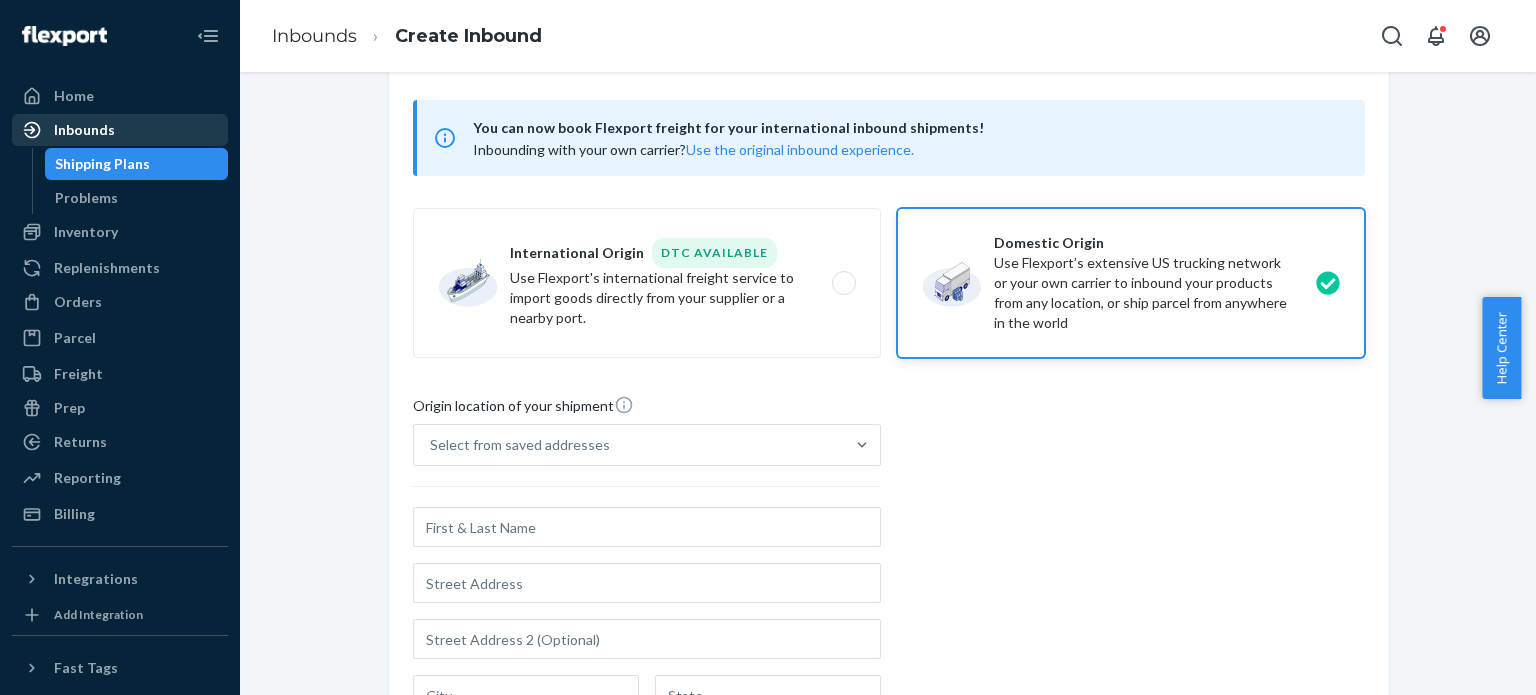 click on "Inbounds" at bounding box center (84, 130) 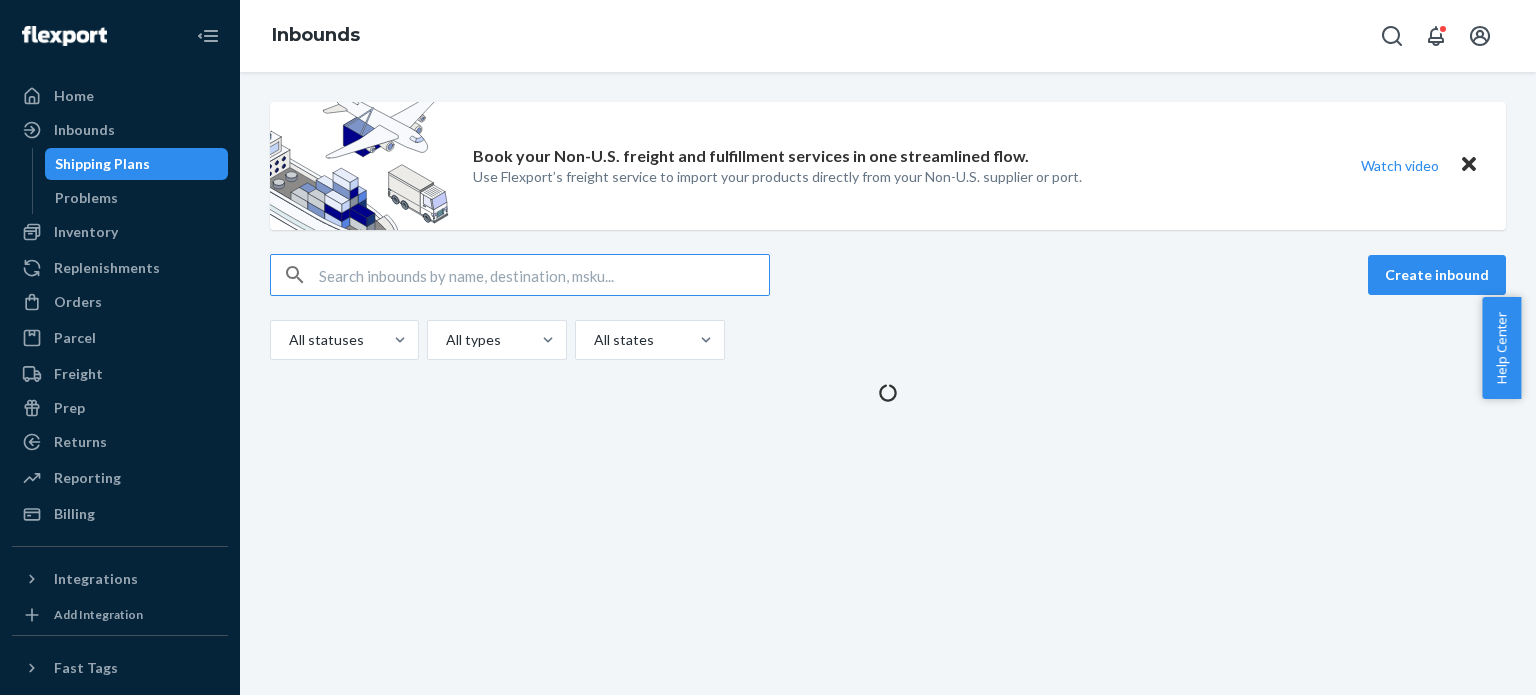 scroll, scrollTop: 0, scrollLeft: 0, axis: both 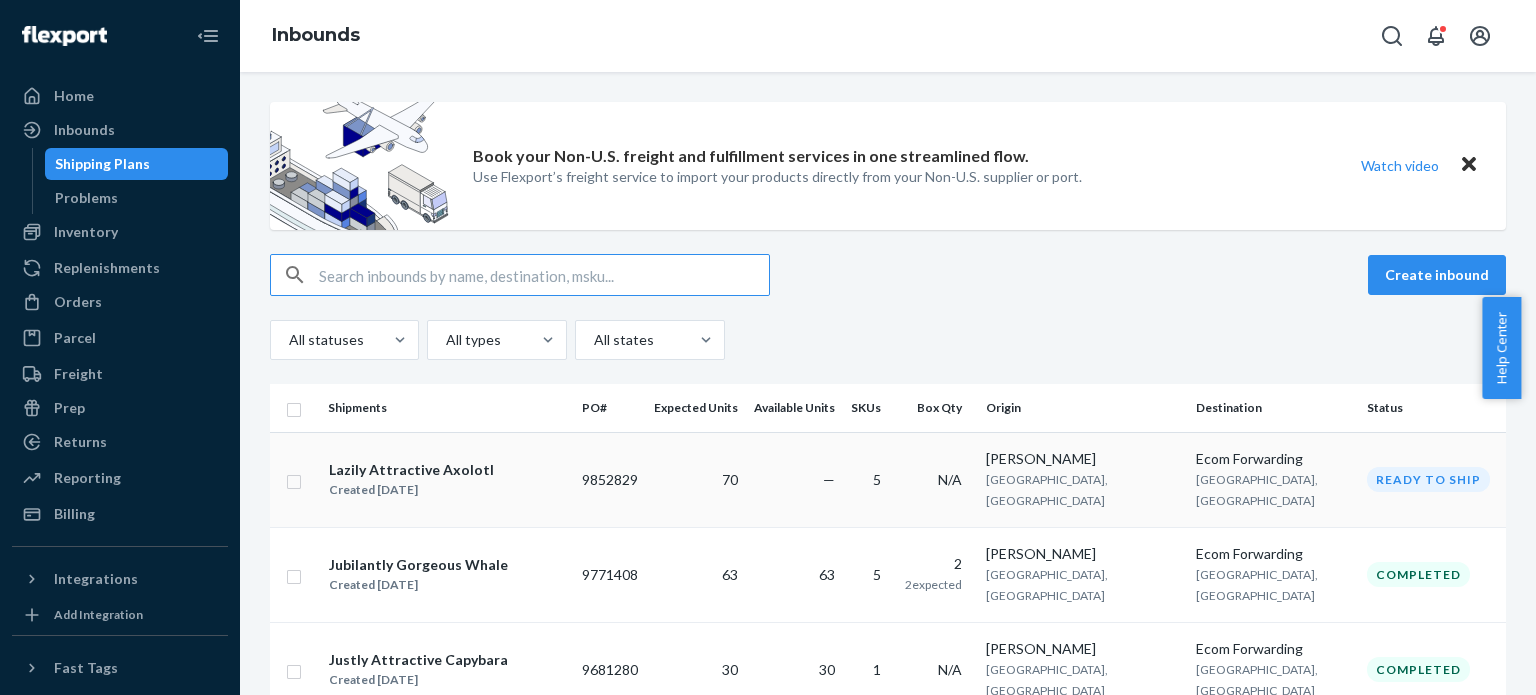 click on "Created [DATE]" at bounding box center [411, 490] 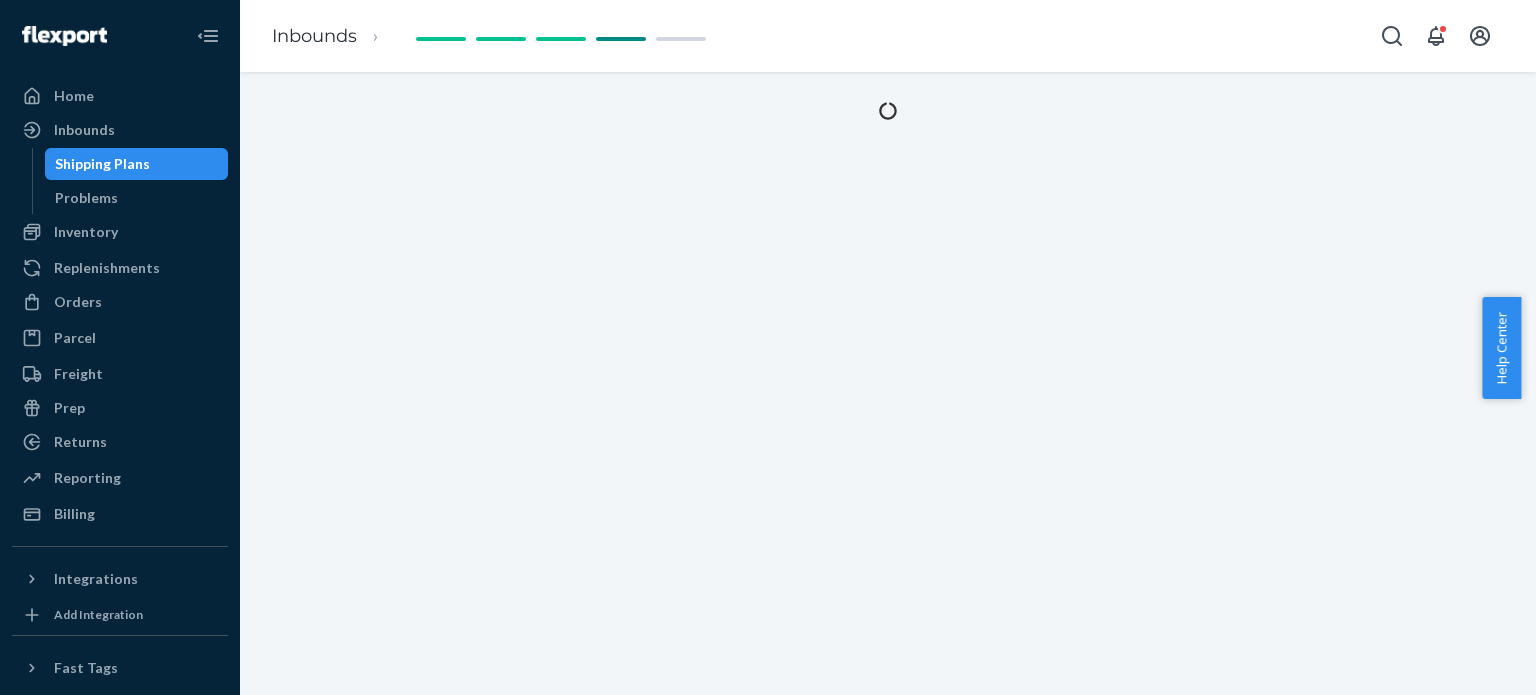 drag, startPoint x: 1148, startPoint y: 632, endPoint x: 1088, endPoint y: 603, distance: 66.64083 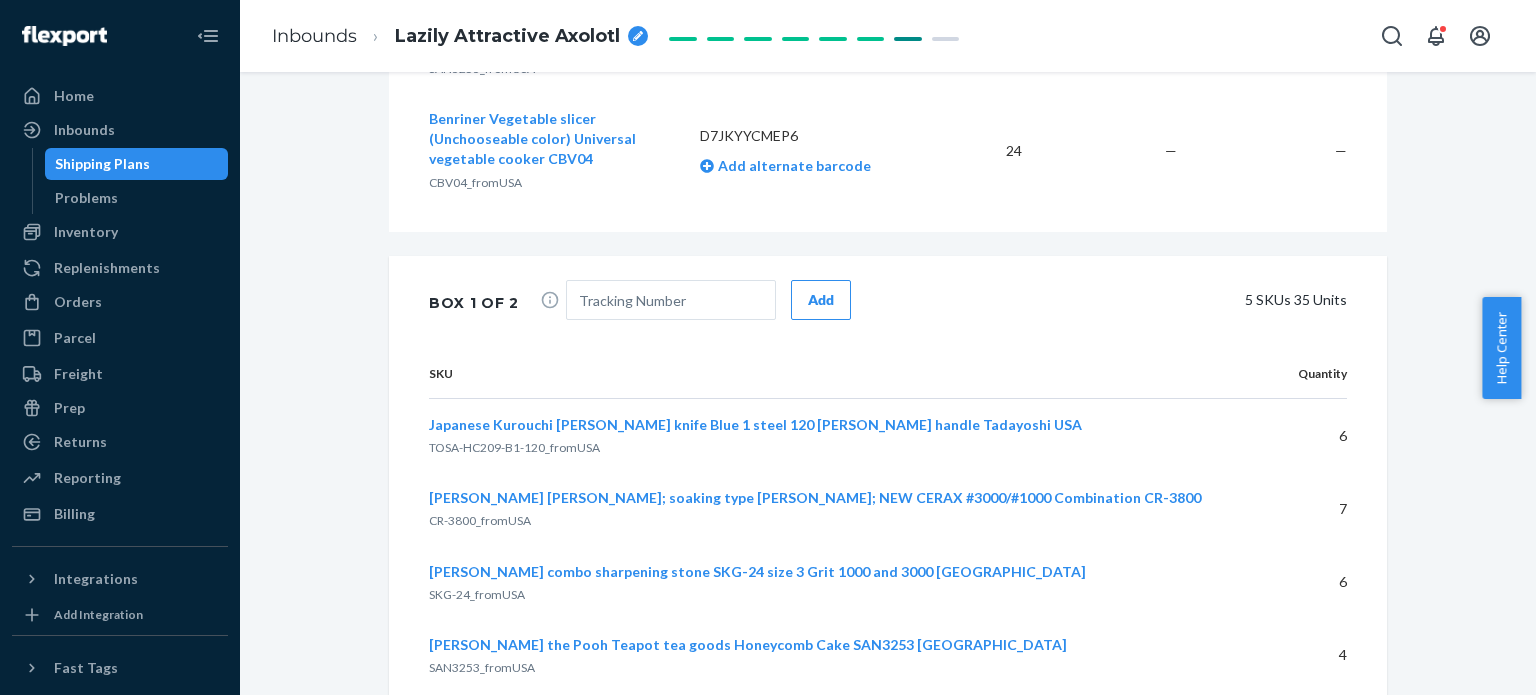 scroll, scrollTop: 1300, scrollLeft: 0, axis: vertical 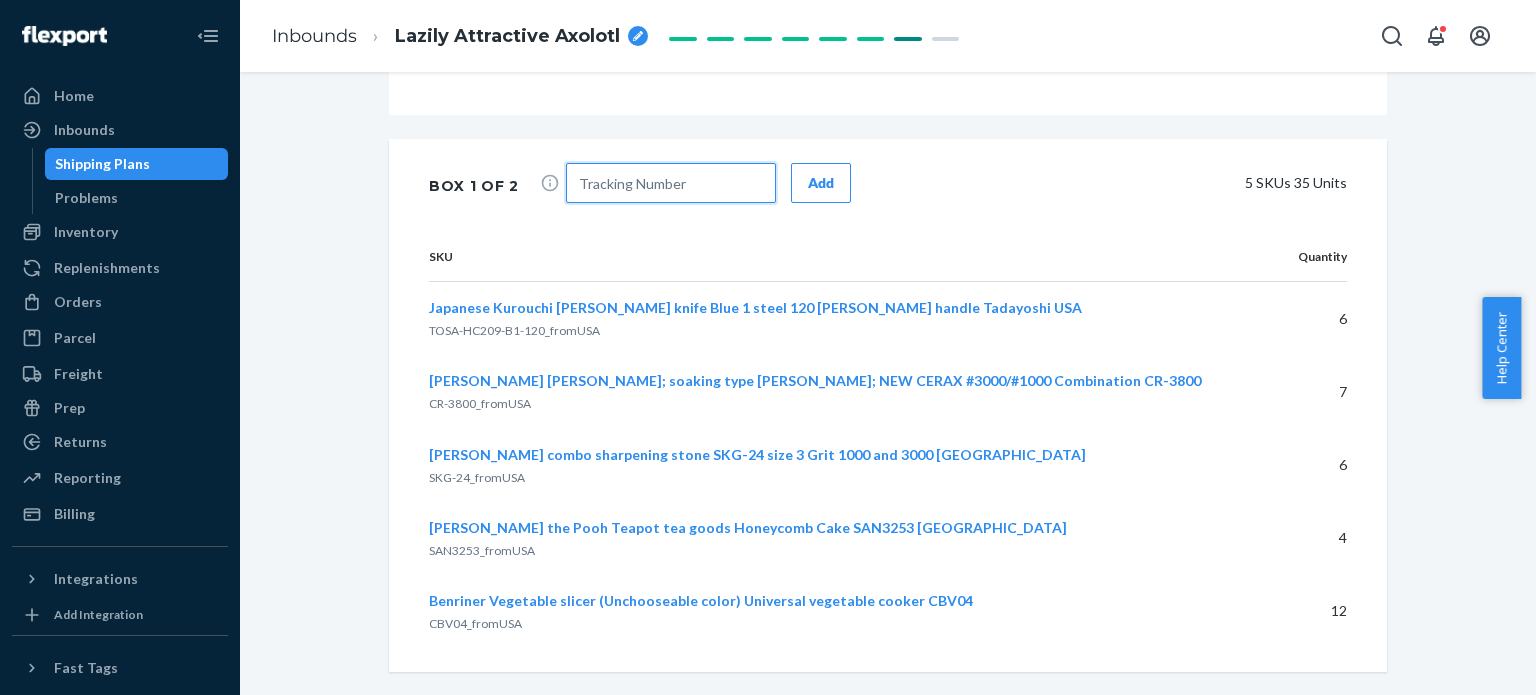 click at bounding box center (671, 183) 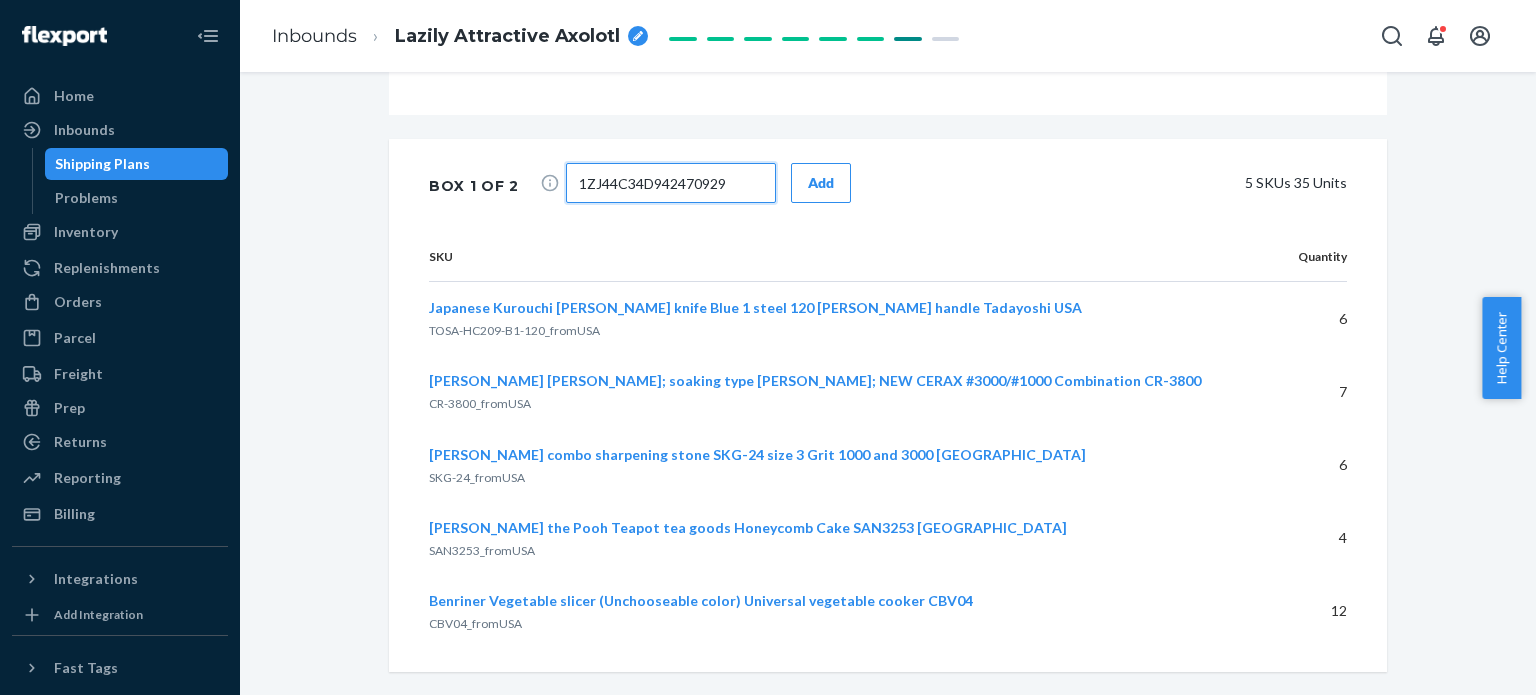 type on "1ZJ44C34D942470929" 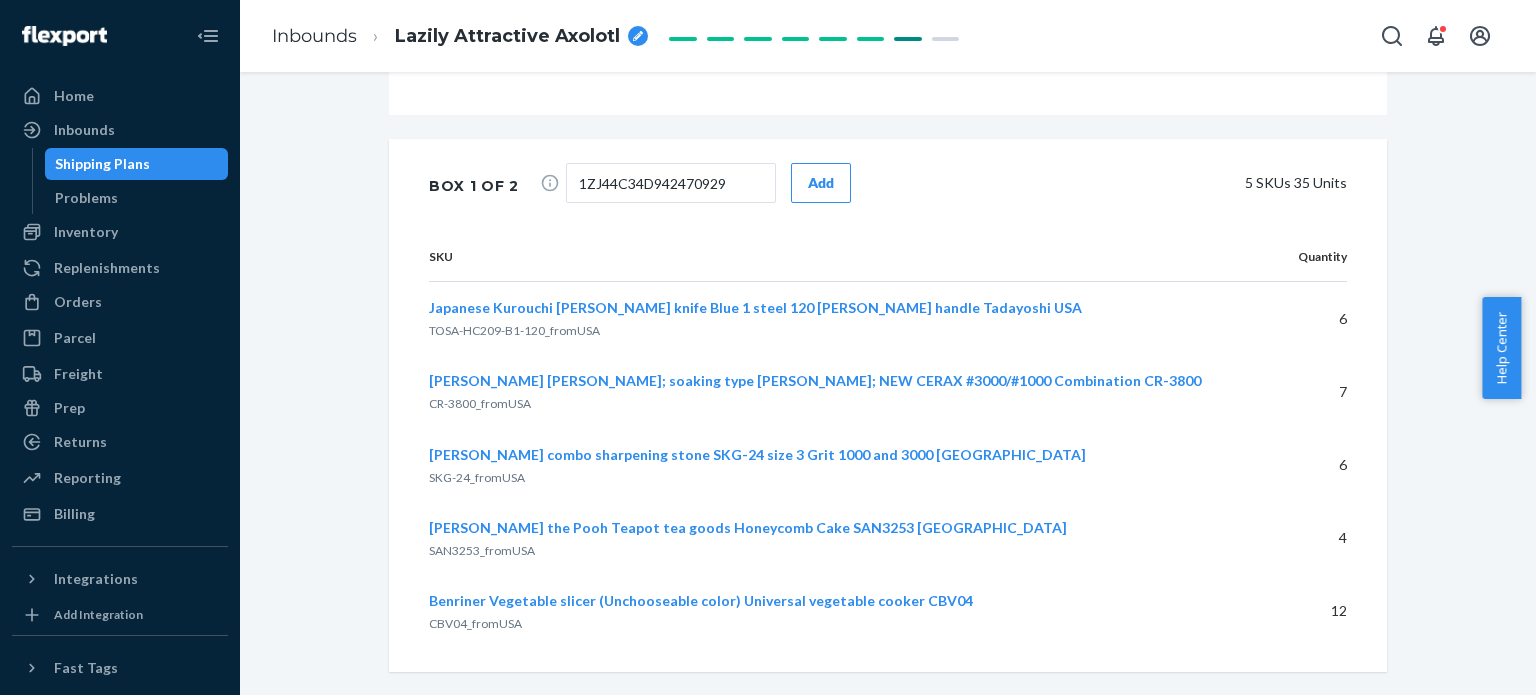 click on "Add" at bounding box center [821, 183] 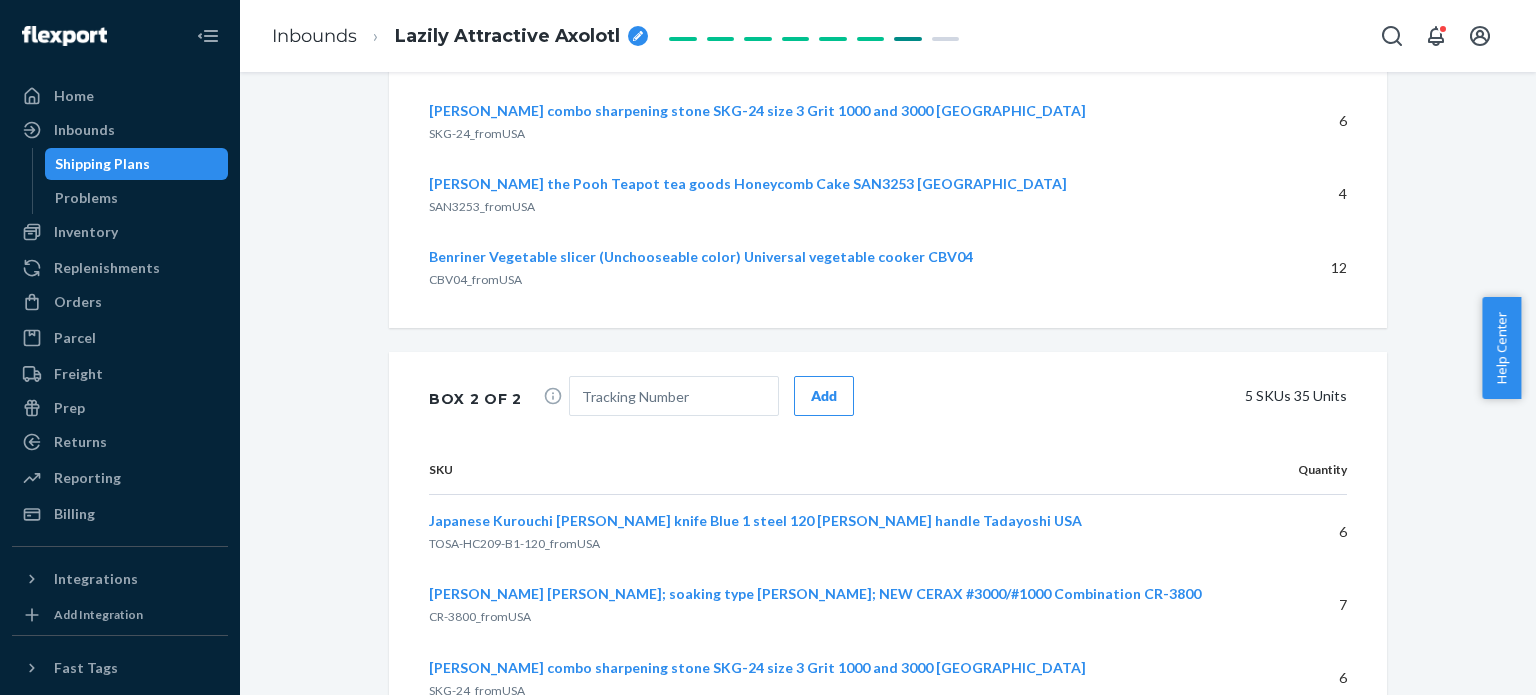 scroll, scrollTop: 1972, scrollLeft: 0, axis: vertical 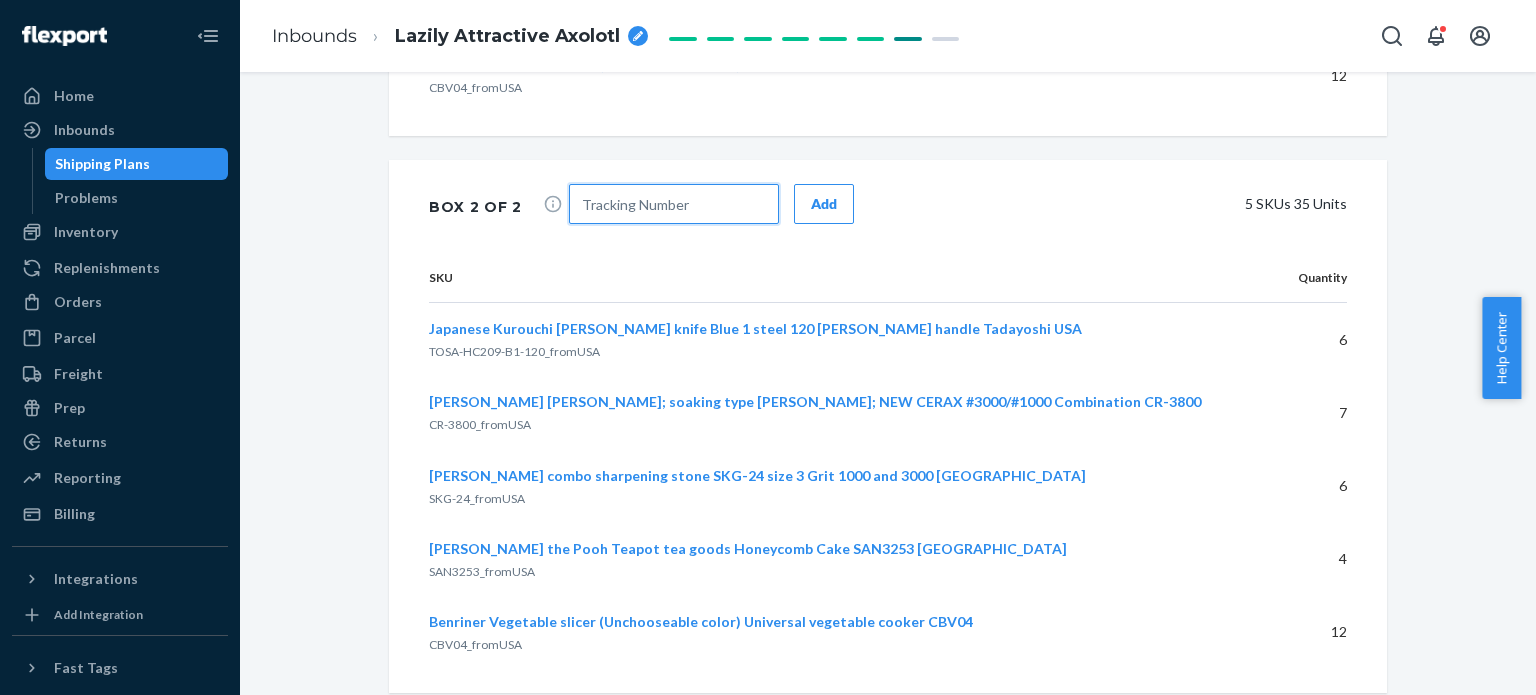 click at bounding box center (674, 204) 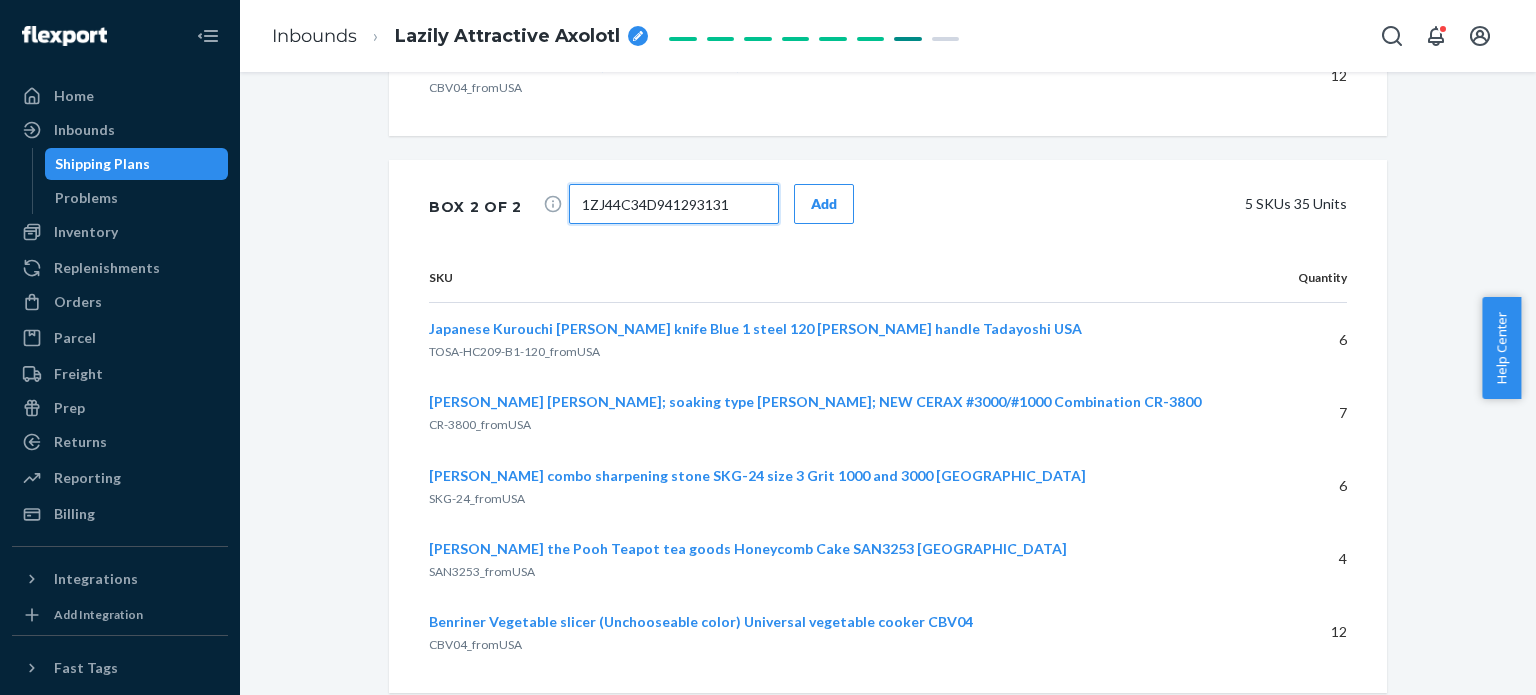 type on "1ZJ44C34D941293131" 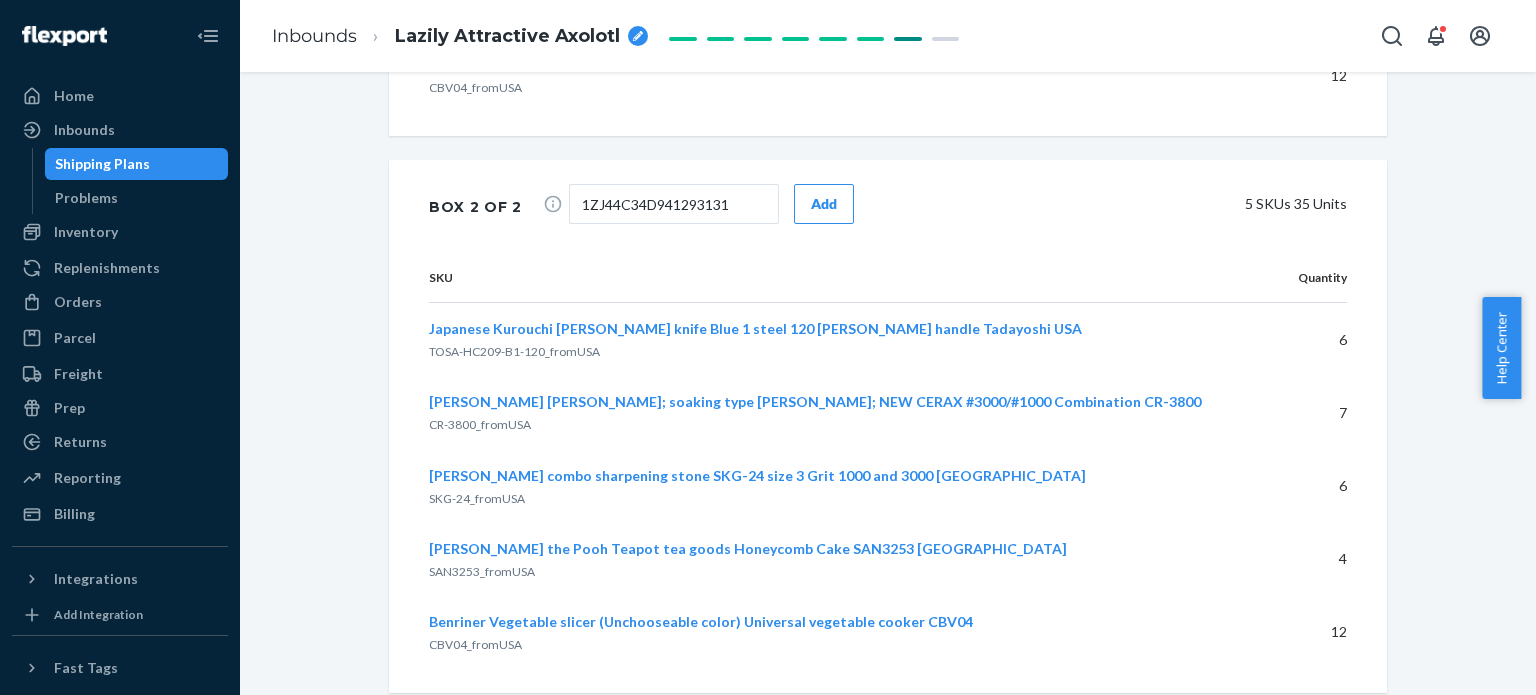 click on "Add" at bounding box center [824, 204] 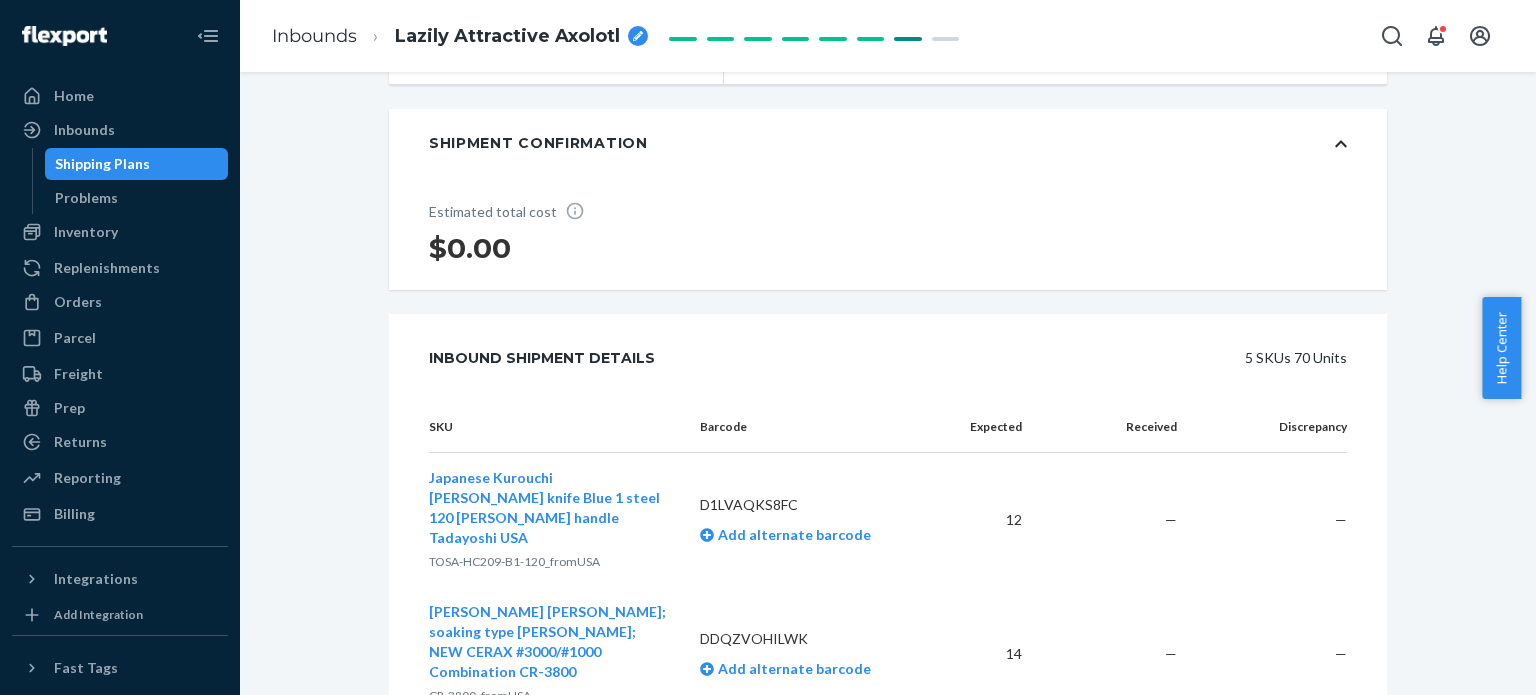 scroll, scrollTop: 0, scrollLeft: 0, axis: both 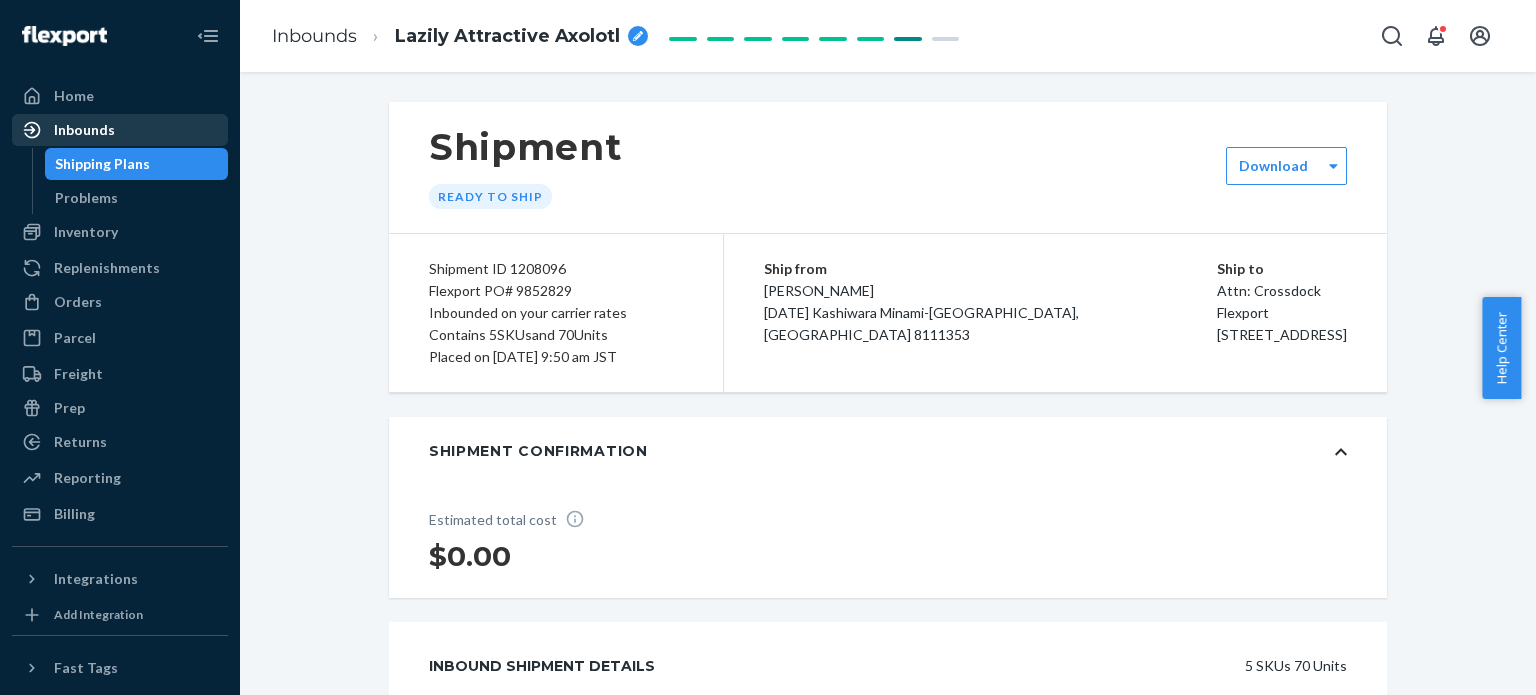 click on "Inbounds" at bounding box center (120, 130) 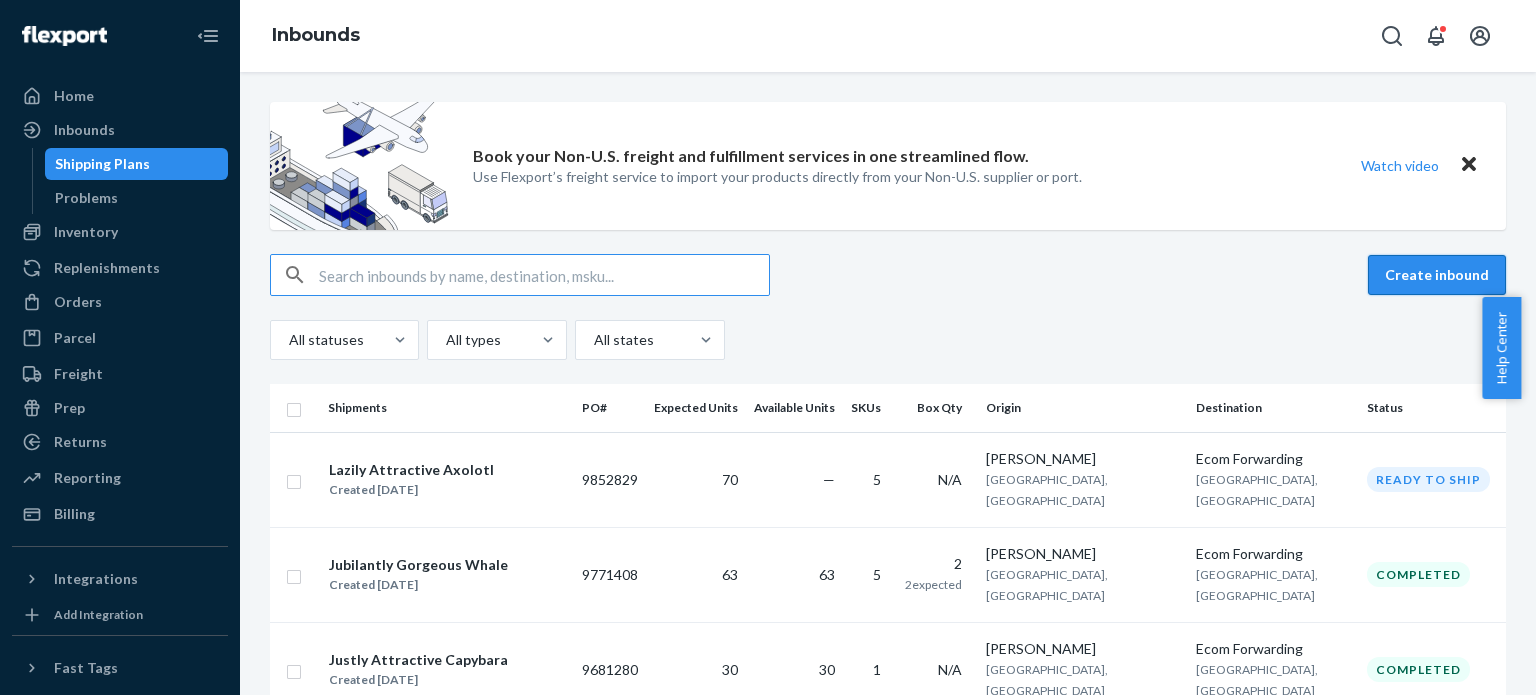 click on "Create inbound" at bounding box center [1437, 275] 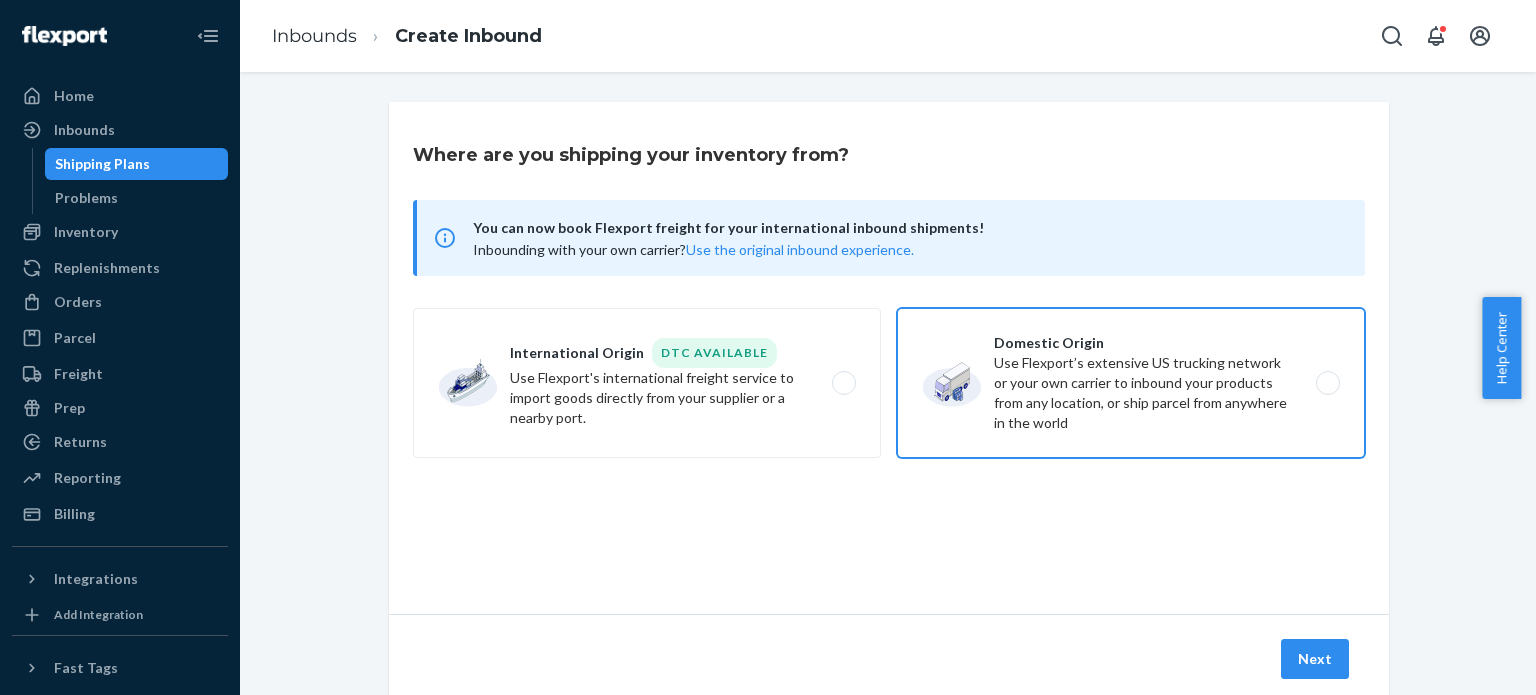 click on "Domestic Origin Use Flexport’s extensive US trucking network or your own carrier to inbound your products from any location, or ship parcel from anywhere in the world" at bounding box center [1131, 383] 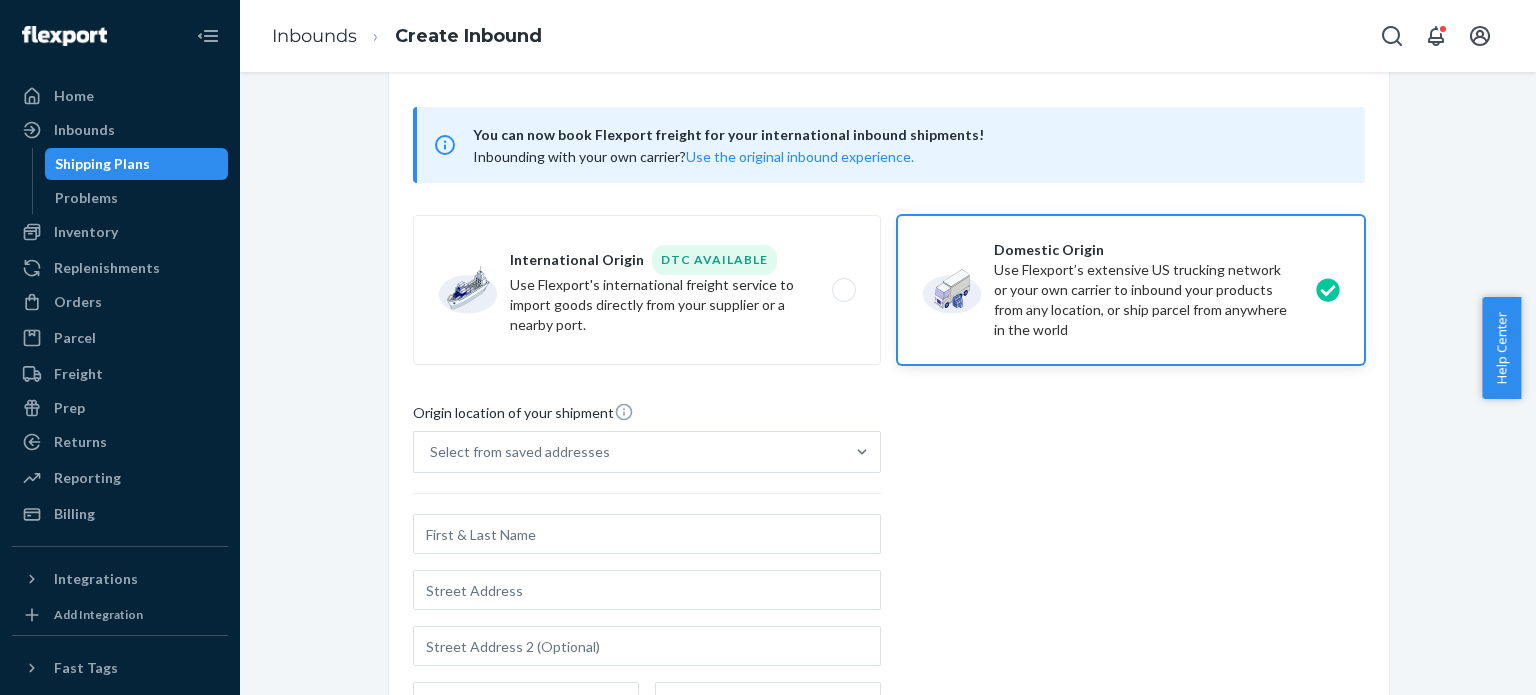 scroll, scrollTop: 200, scrollLeft: 0, axis: vertical 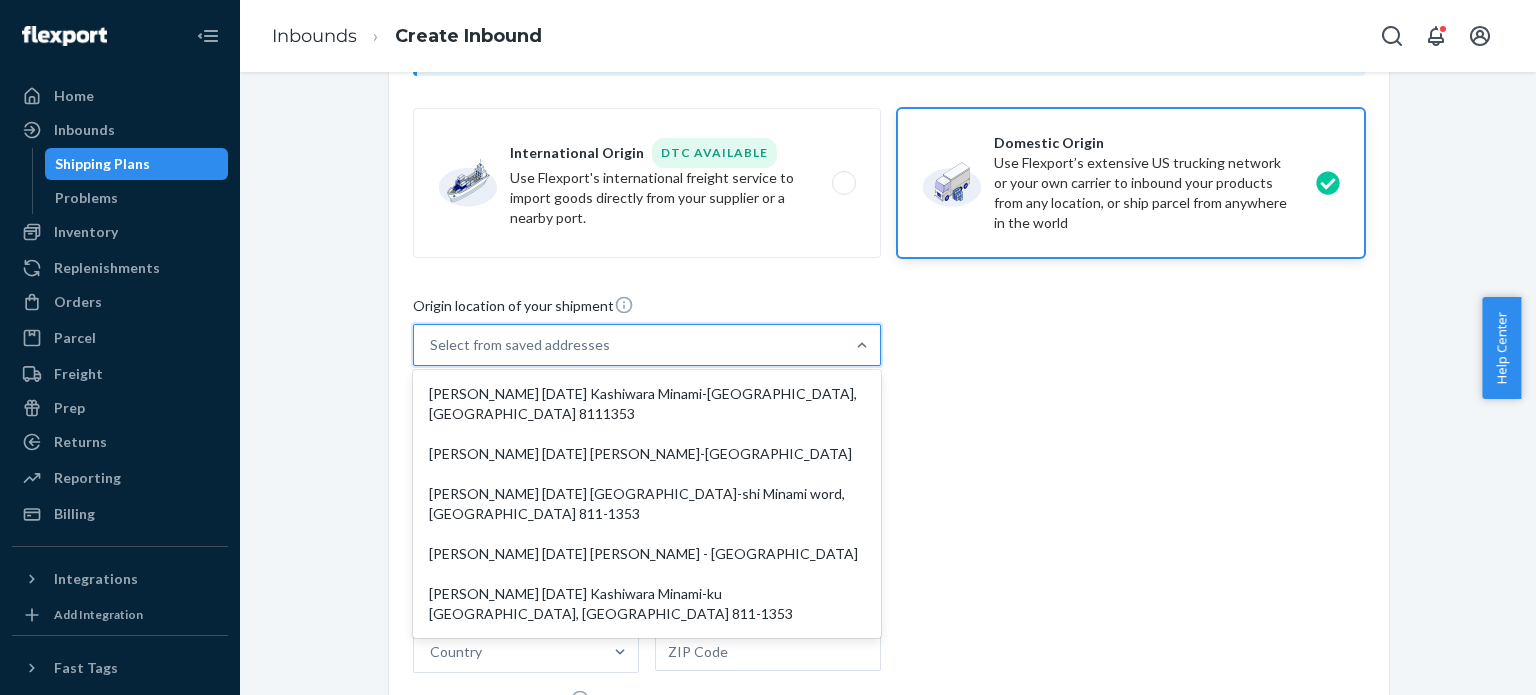 click on "Select from saved addresses" at bounding box center [629, 345] 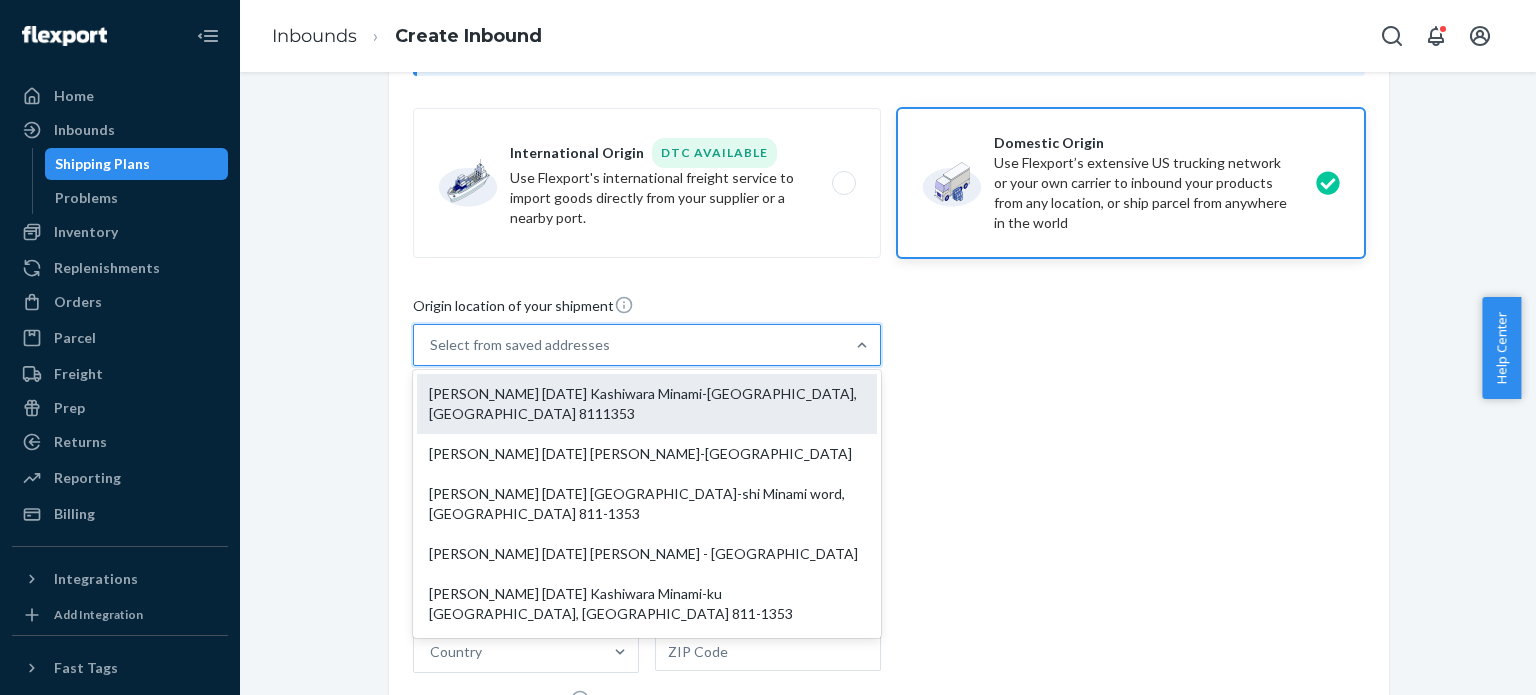 click on "[PERSON_NAME]
[DATE] Kashiwara Minami-[GEOGRAPHIC_DATA], [GEOGRAPHIC_DATA] 8111353" at bounding box center [647, 404] 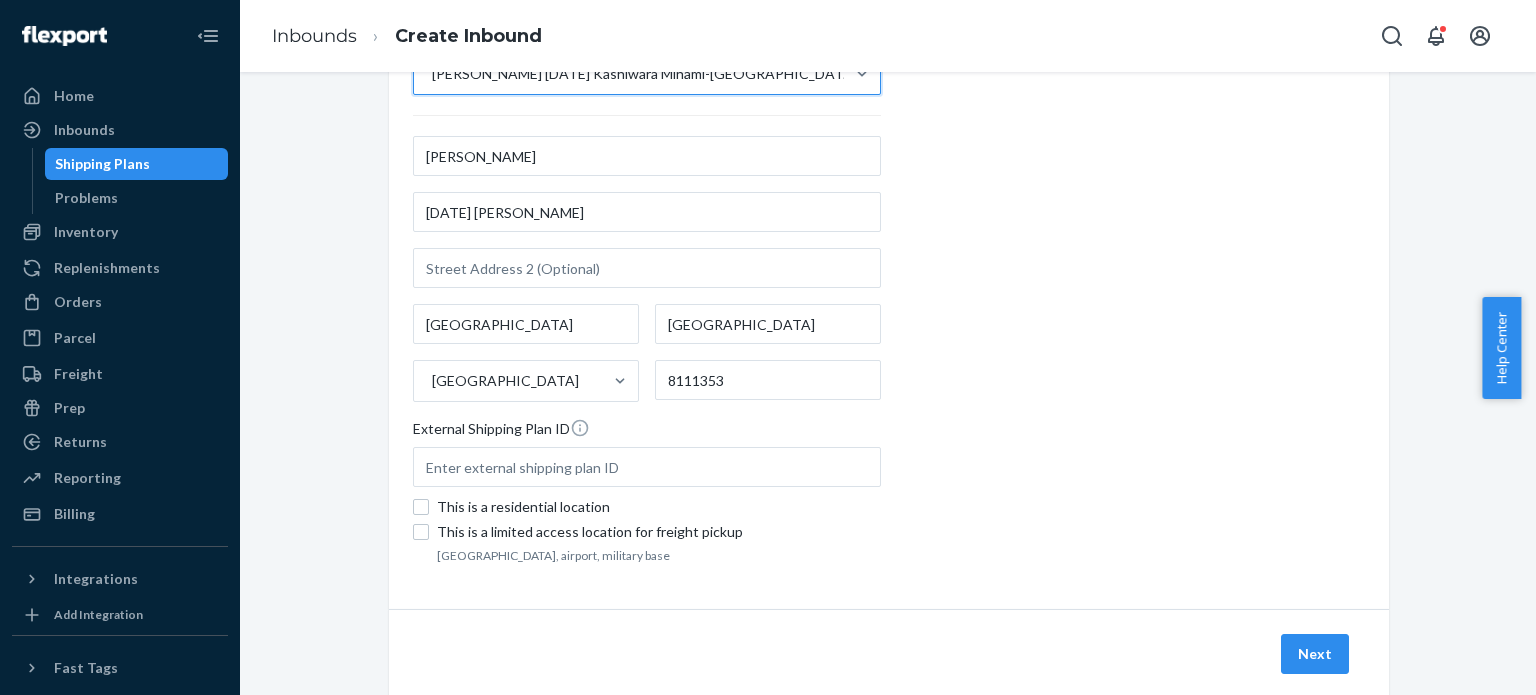 scroll, scrollTop: 472, scrollLeft: 0, axis: vertical 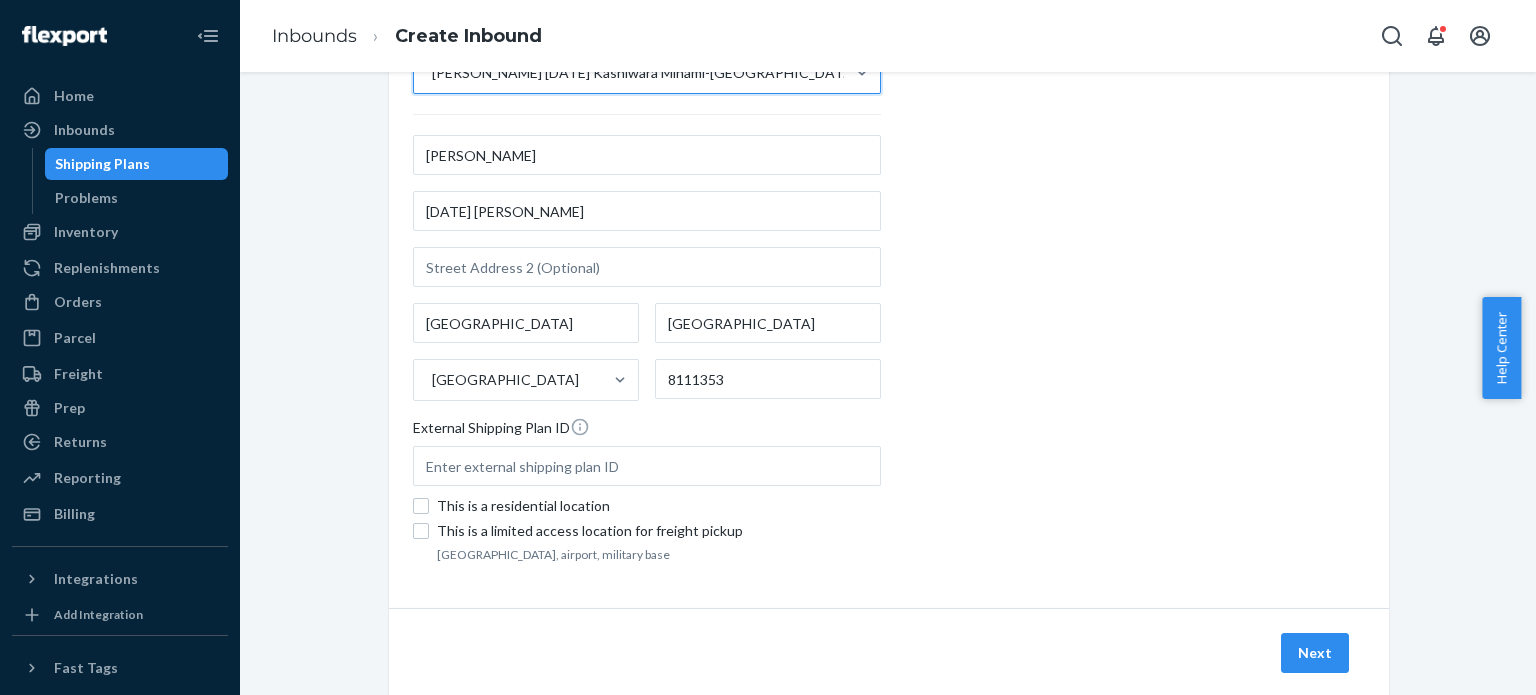 click on "This is a residential location" at bounding box center (659, 506) 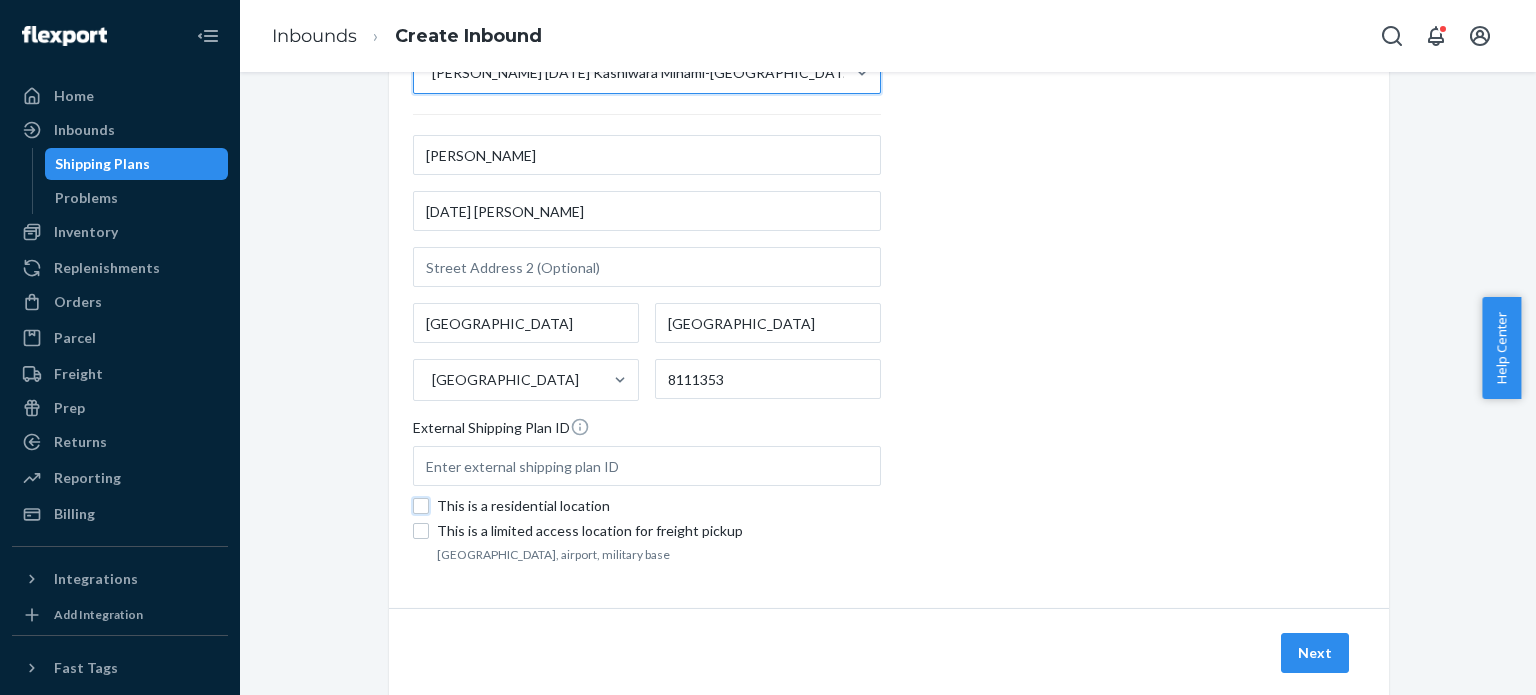 click on "This is a residential location" at bounding box center [421, 506] 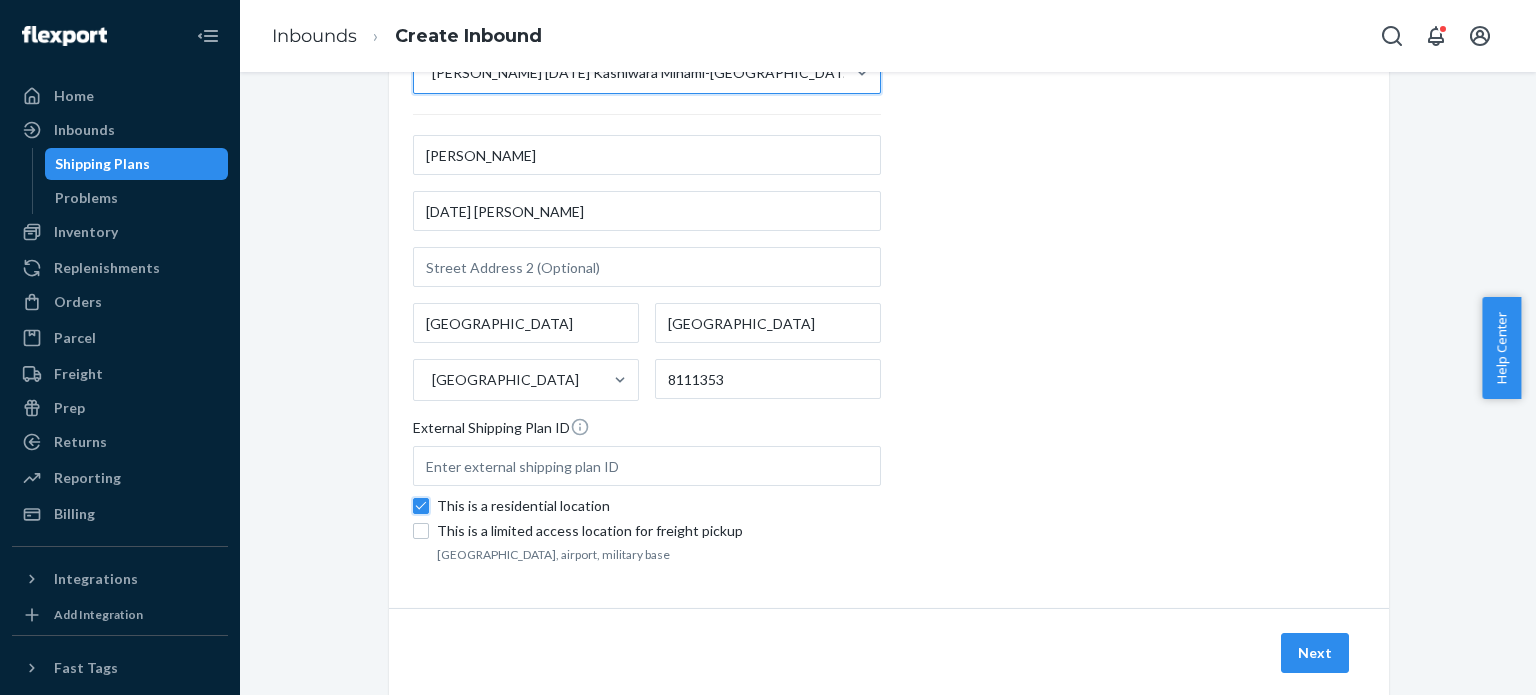 checkbox on "true" 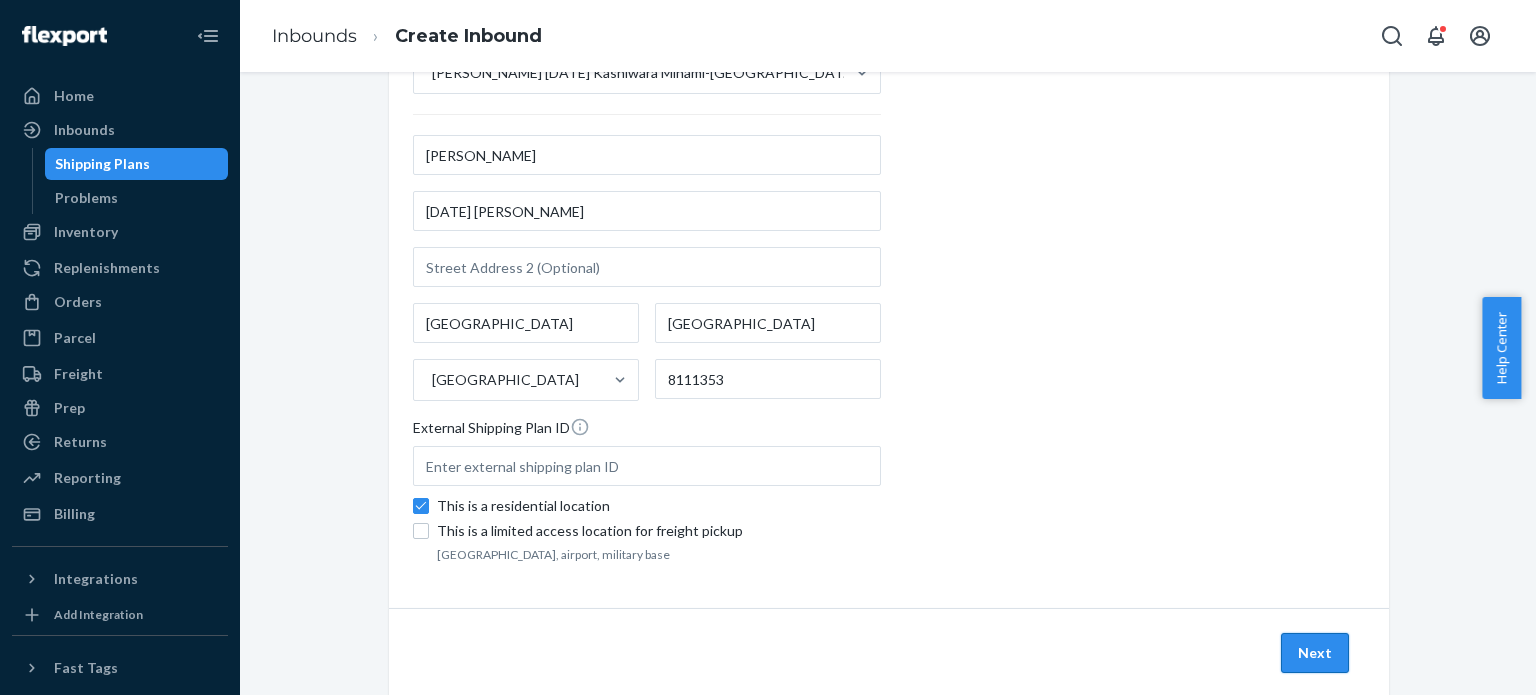 click on "Next" at bounding box center [1315, 653] 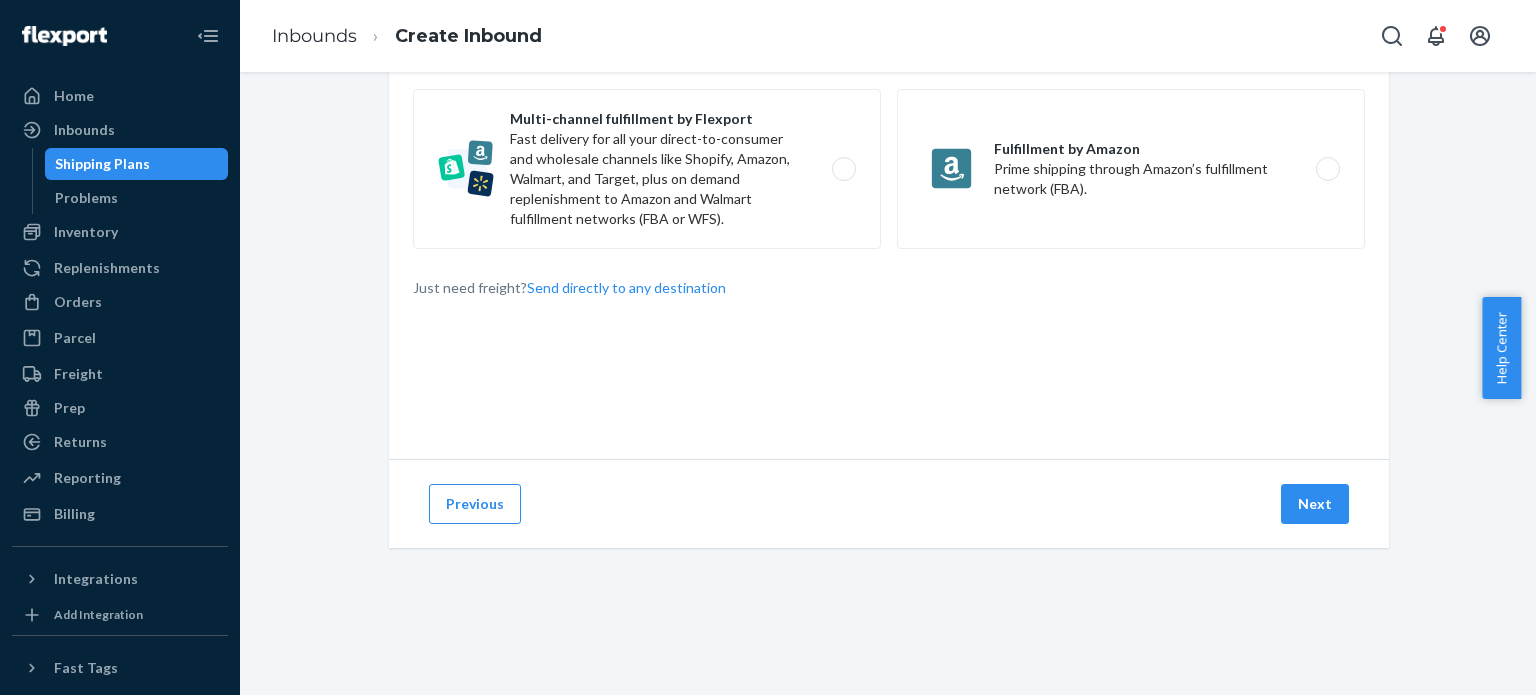 scroll, scrollTop: 0, scrollLeft: 0, axis: both 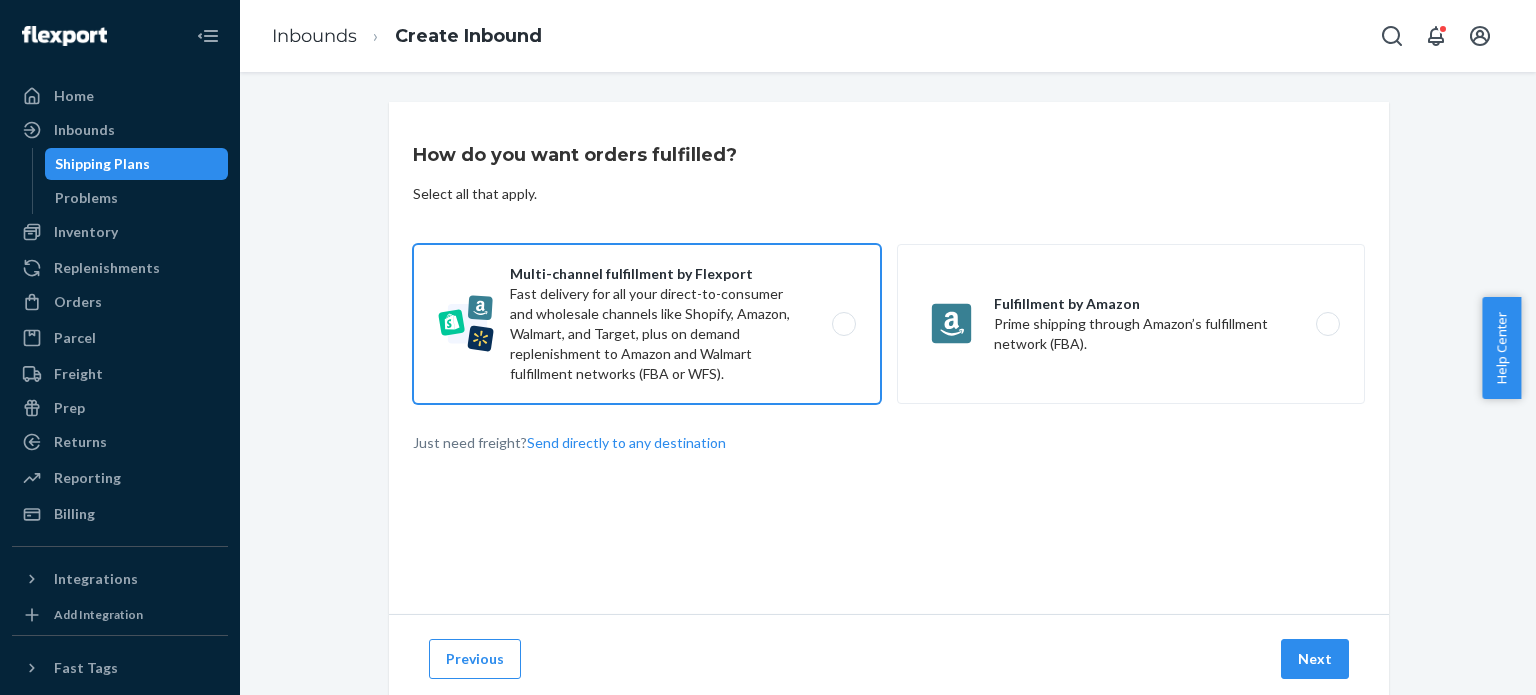 click on "Multi-channel fulfillment by Flexport Fast delivery for all your direct-to-consumer and wholesale channels like Shopify, Amazon, Walmart, and Target, plus on demand replenishment to Amazon and Walmart fulfillment networks (FBA or WFS)." at bounding box center (647, 324) 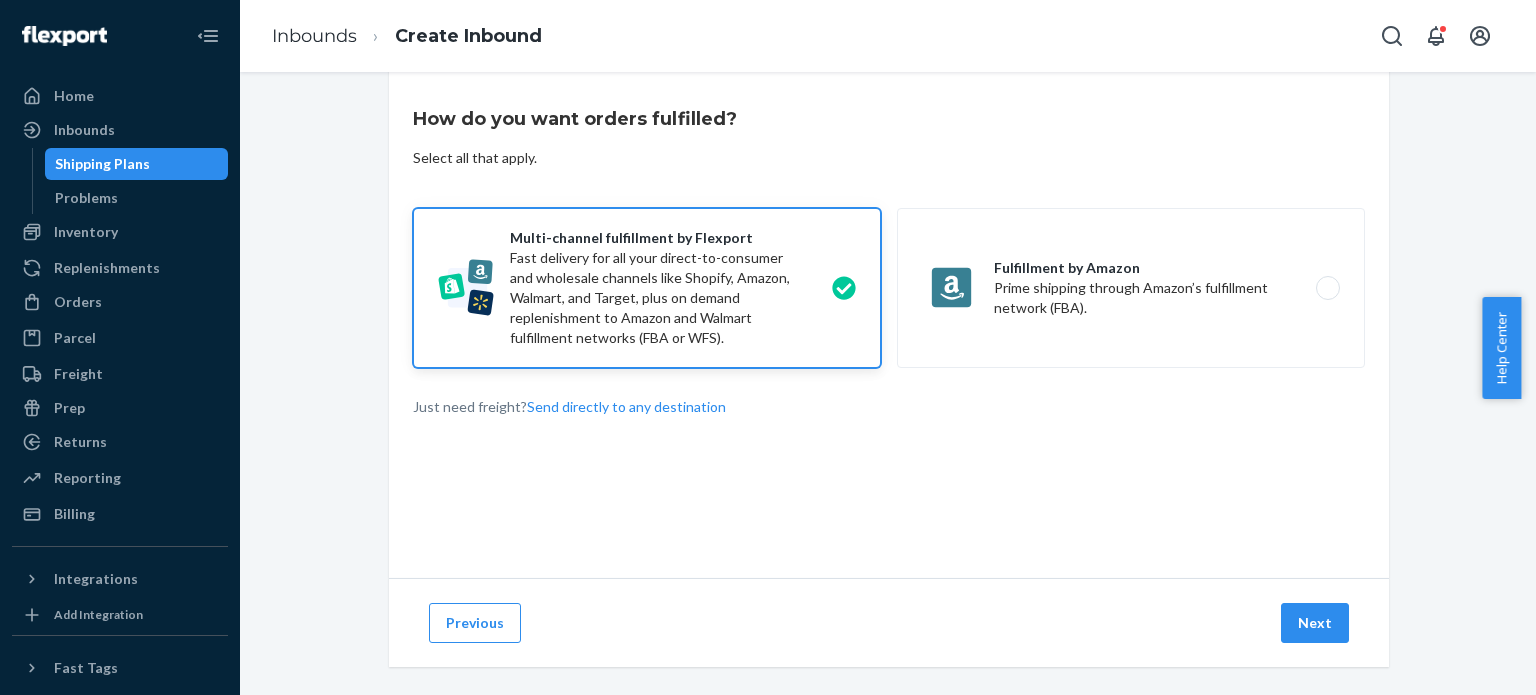 scroll, scrollTop: 100, scrollLeft: 0, axis: vertical 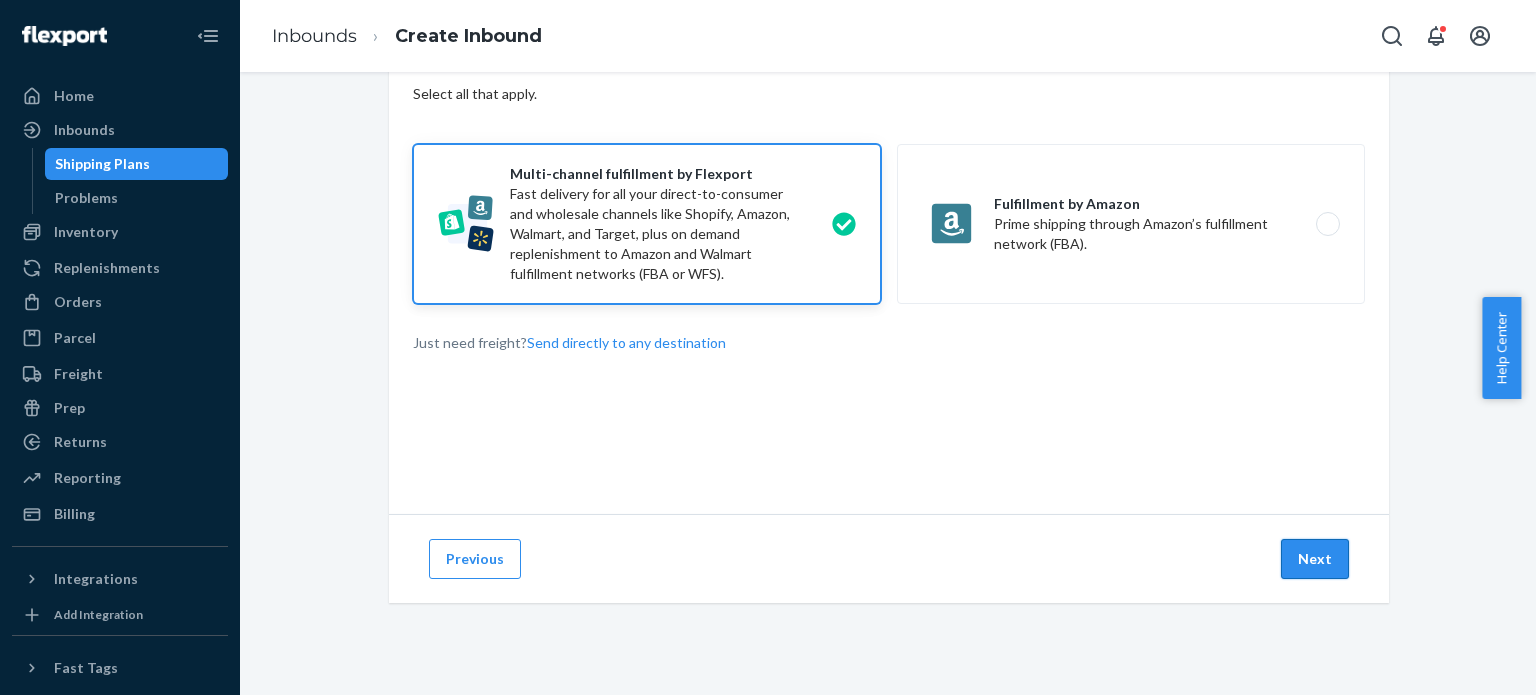 click on "Next" at bounding box center (1315, 559) 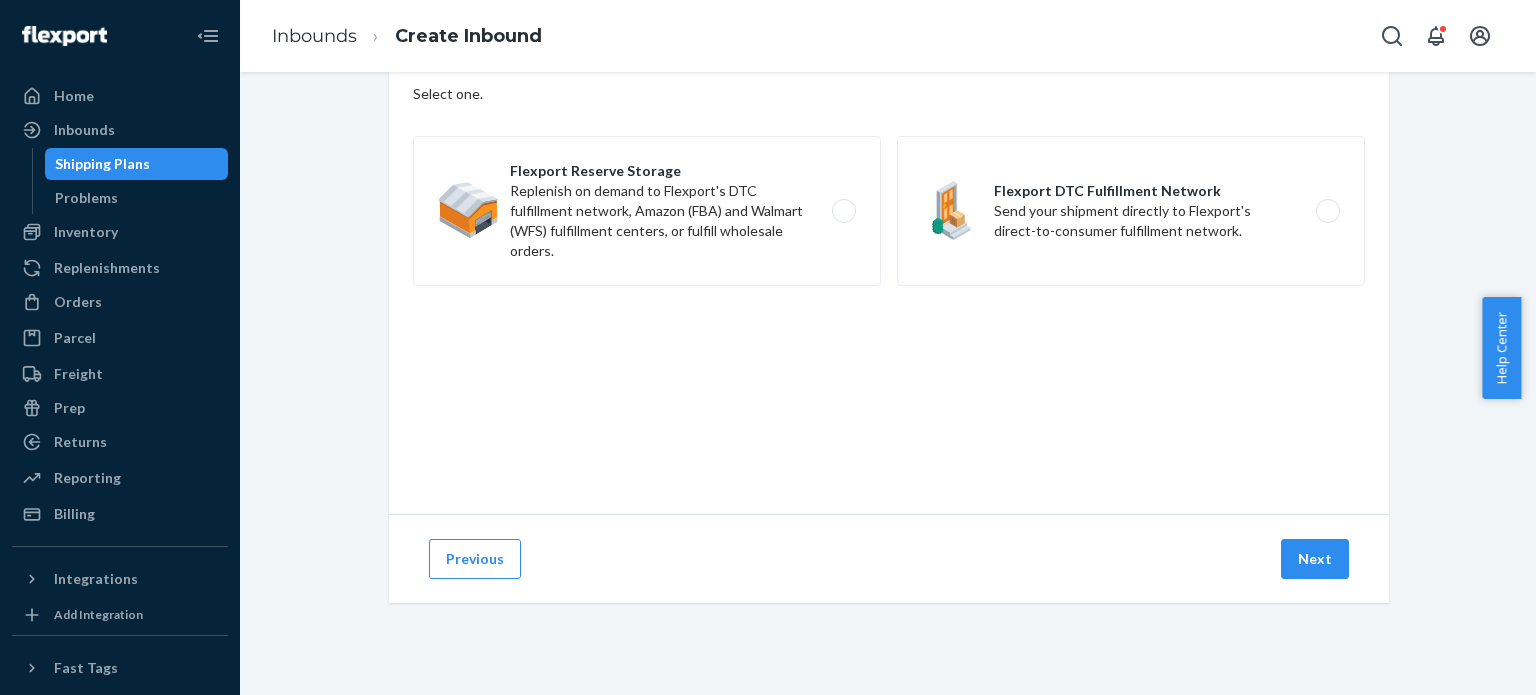 scroll, scrollTop: 0, scrollLeft: 0, axis: both 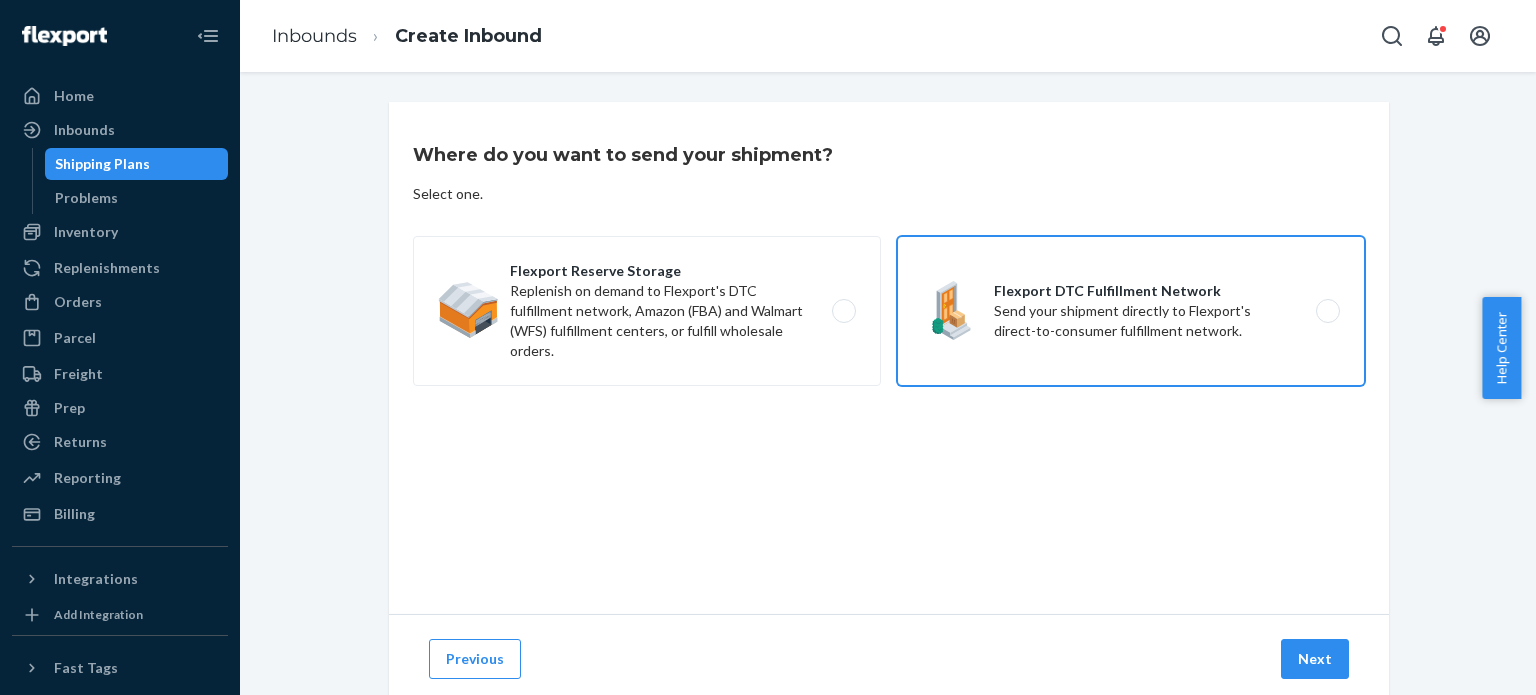 click on "Flexport DTC Fulfillment Network Send your shipment directly to Flexport's direct-to-consumer fulfillment network." at bounding box center (1131, 311) 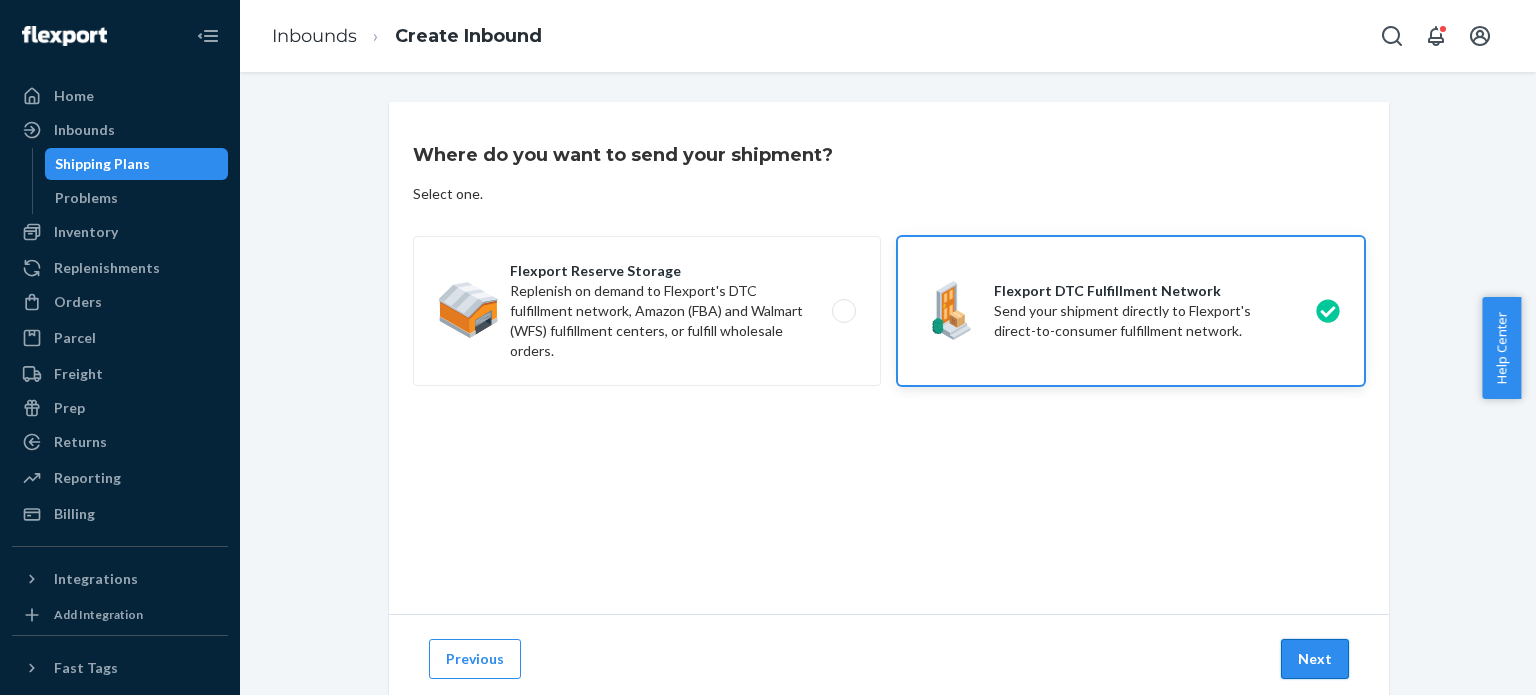 click on "Next" at bounding box center [1315, 659] 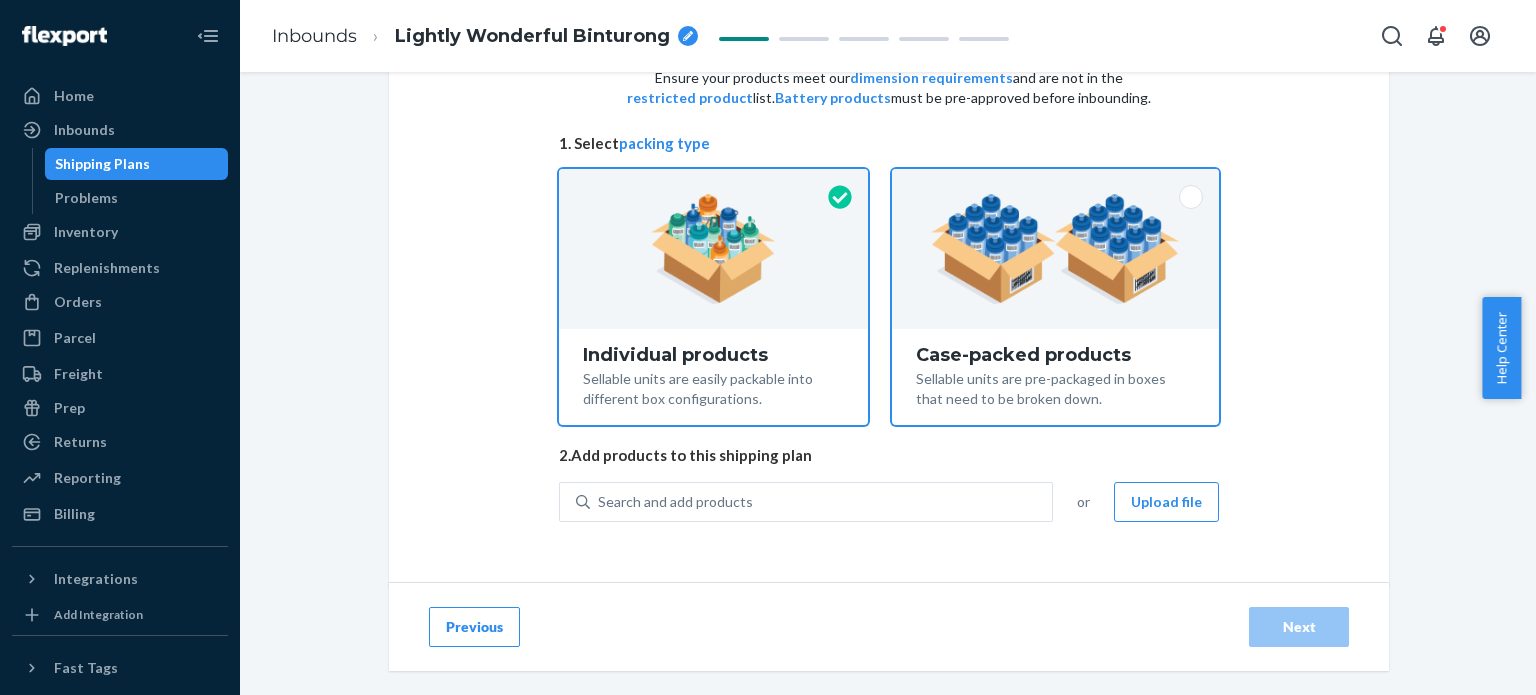 scroll, scrollTop: 112, scrollLeft: 0, axis: vertical 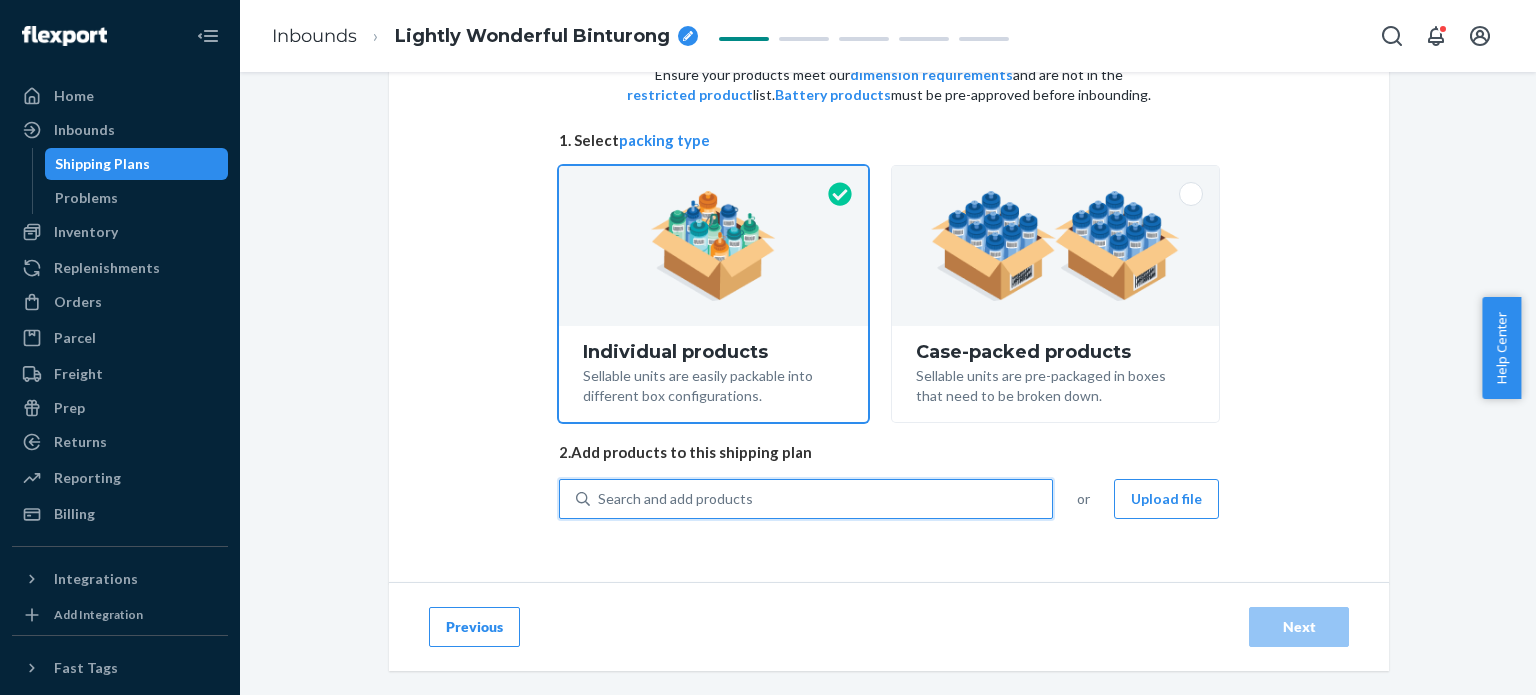 drag, startPoint x: 764, startPoint y: 500, endPoint x: 698, endPoint y: 496, distance: 66.1211 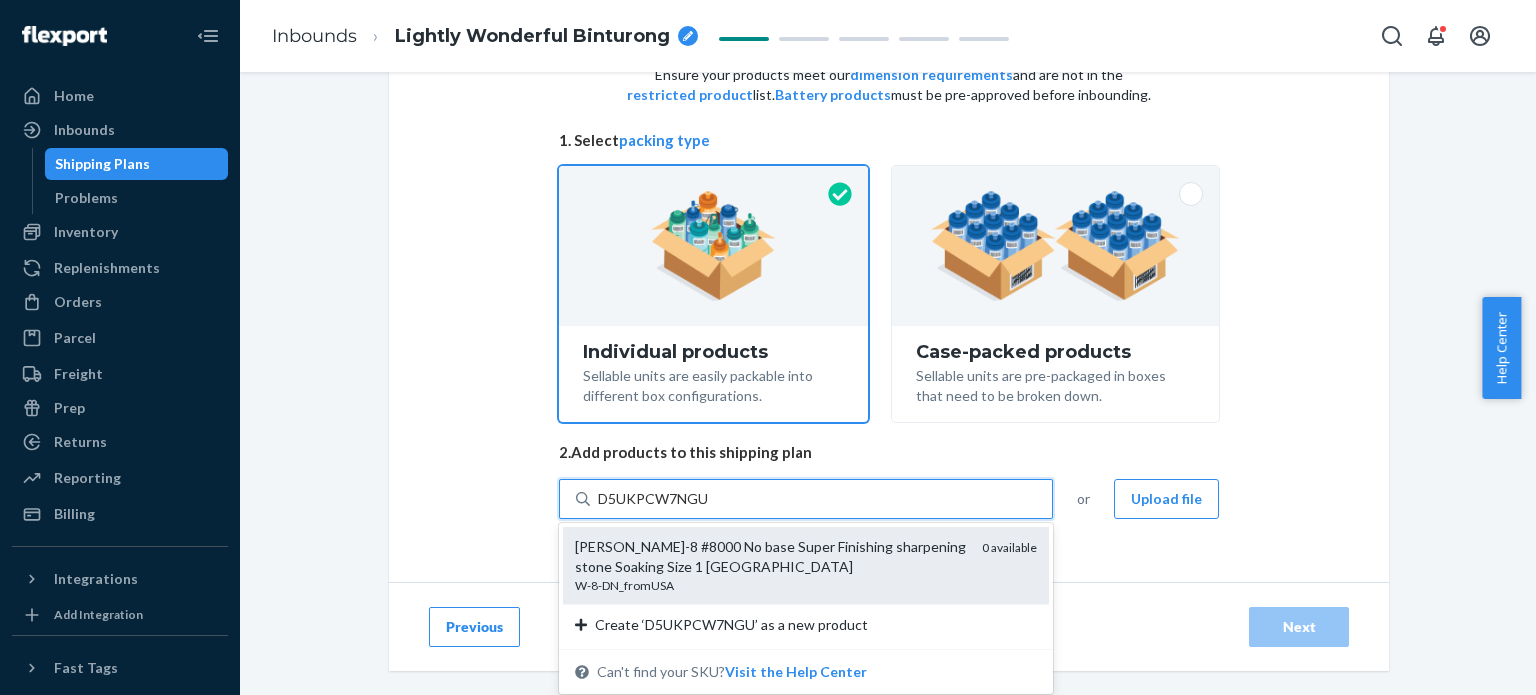 click on "[PERSON_NAME]-8 #8000 No base Super Finishing sharpening stone Soaking Size 1 [GEOGRAPHIC_DATA]" at bounding box center (770, 557) 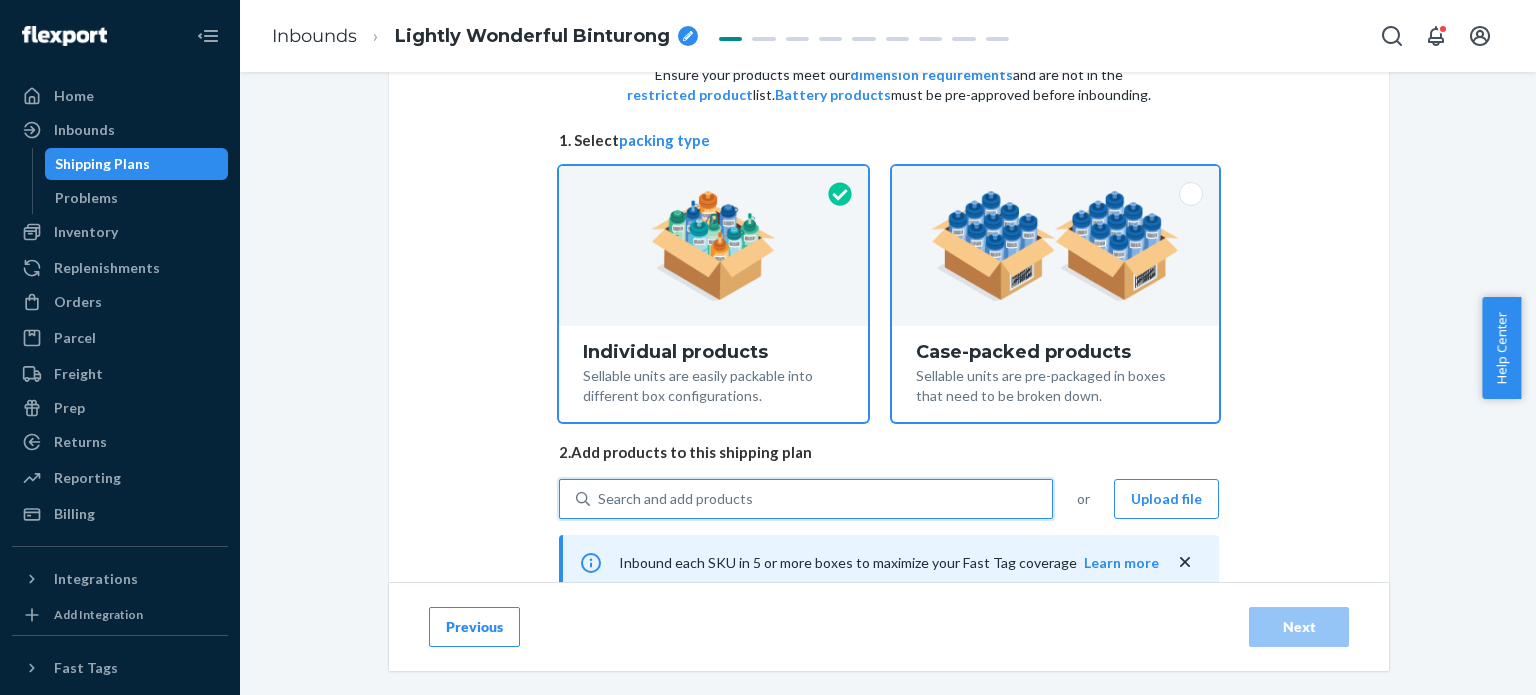 scroll, scrollTop: 303, scrollLeft: 0, axis: vertical 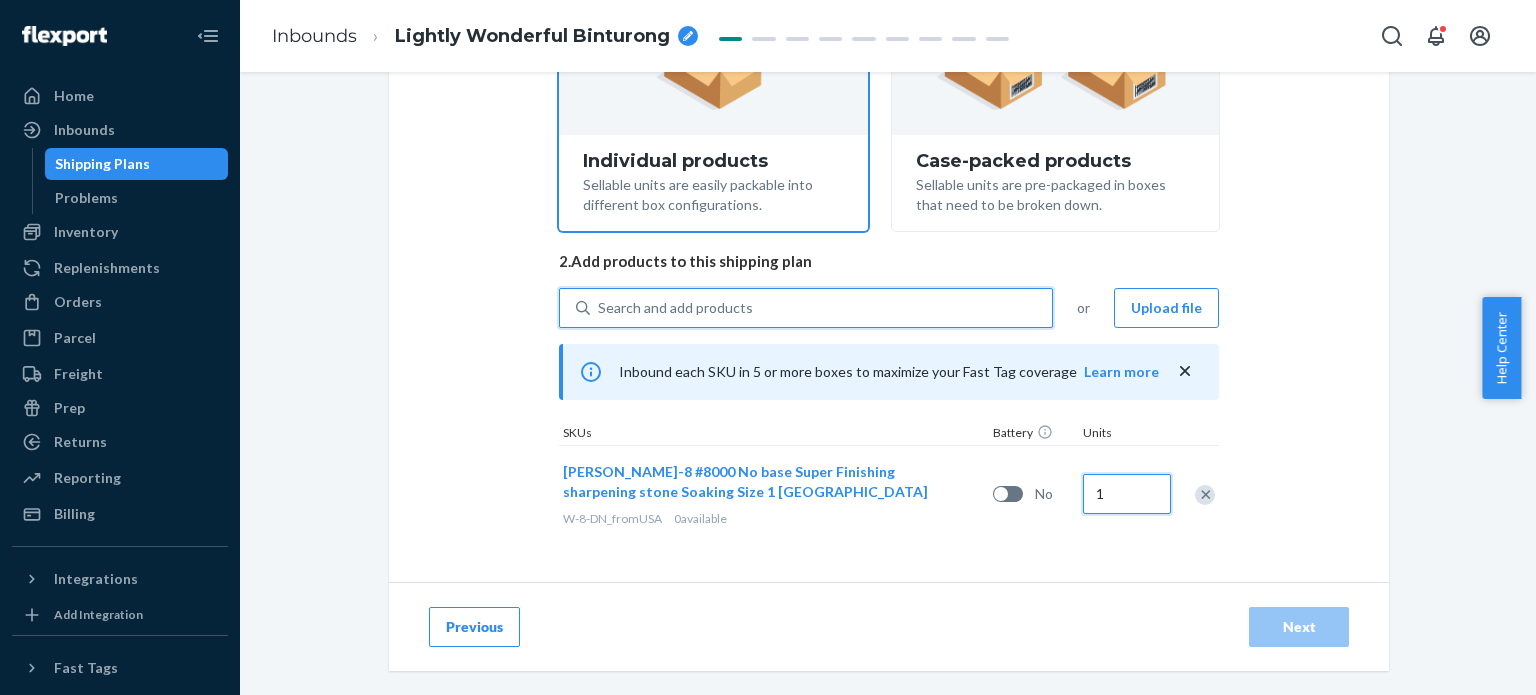 click on "1" at bounding box center [1127, 494] 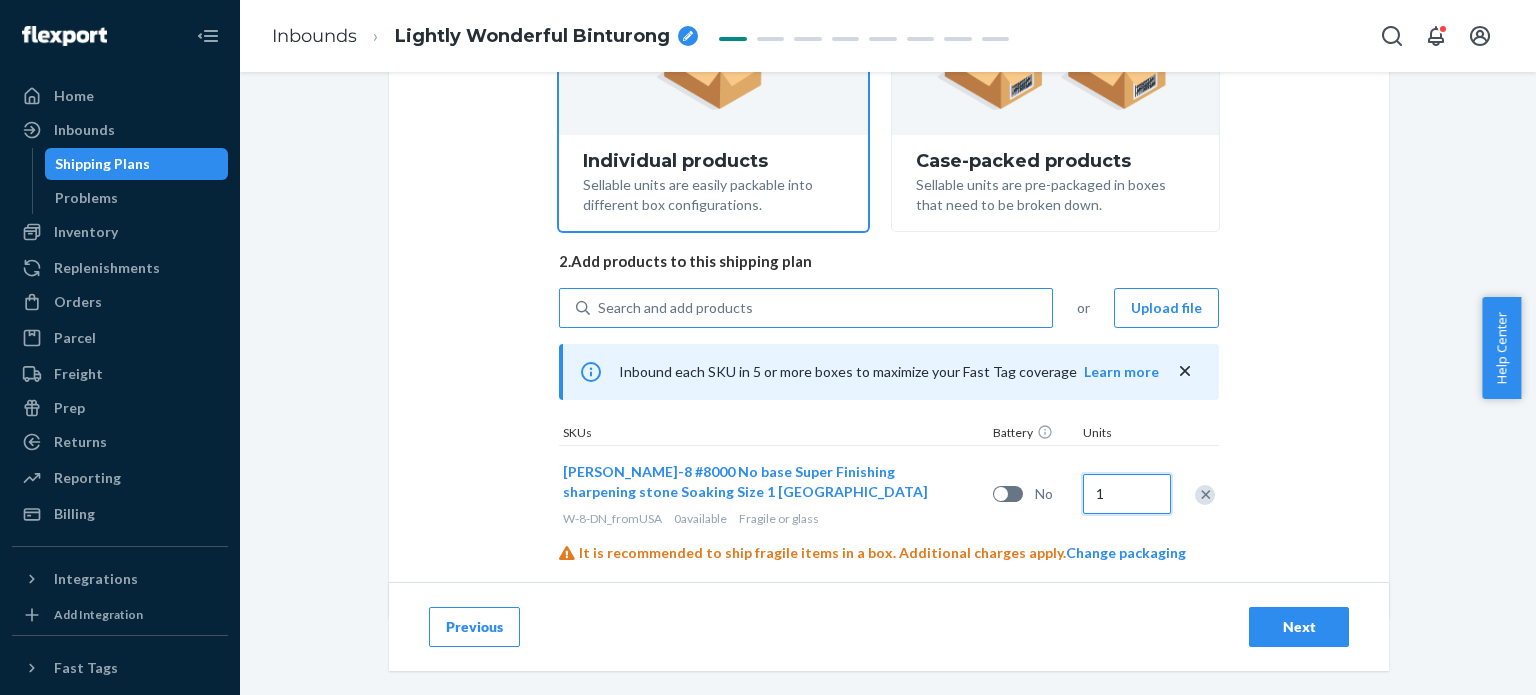 click on "1" at bounding box center (1127, 494) 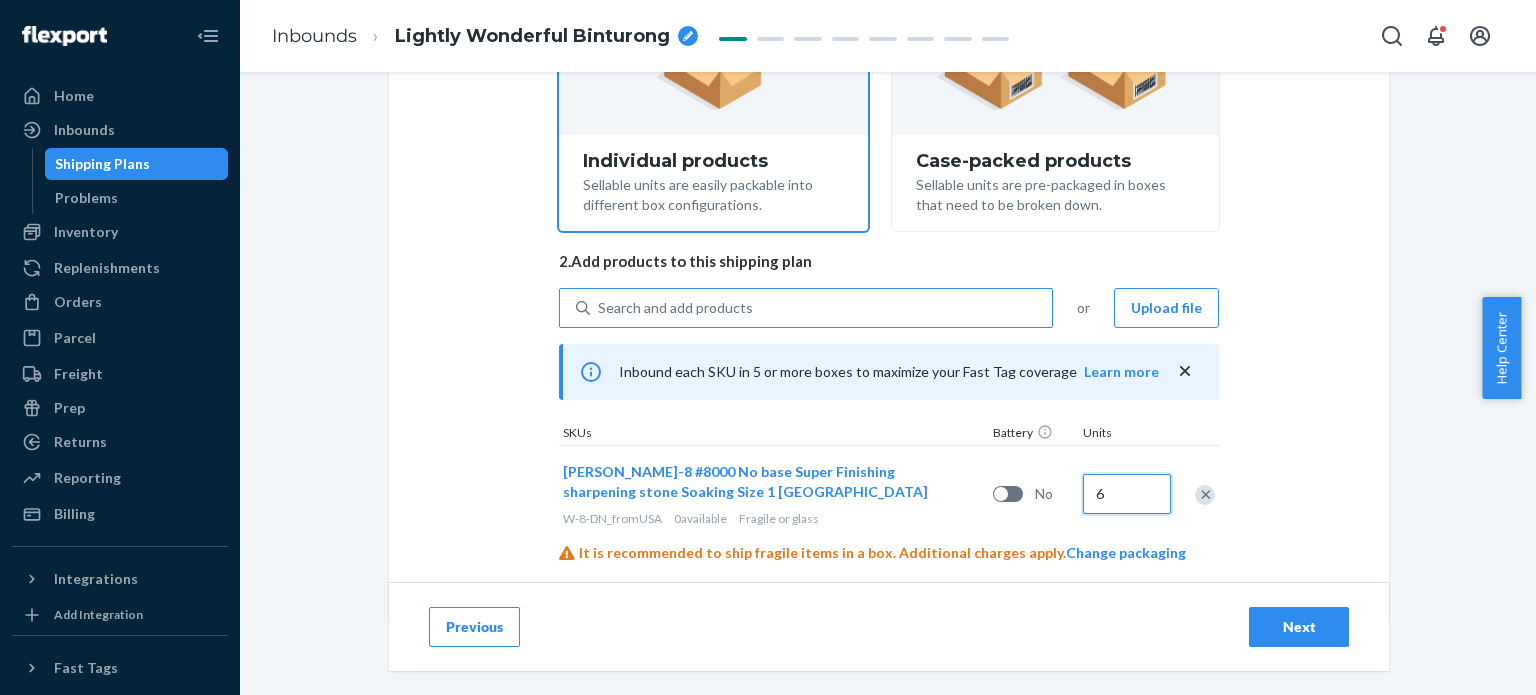 type on "6" 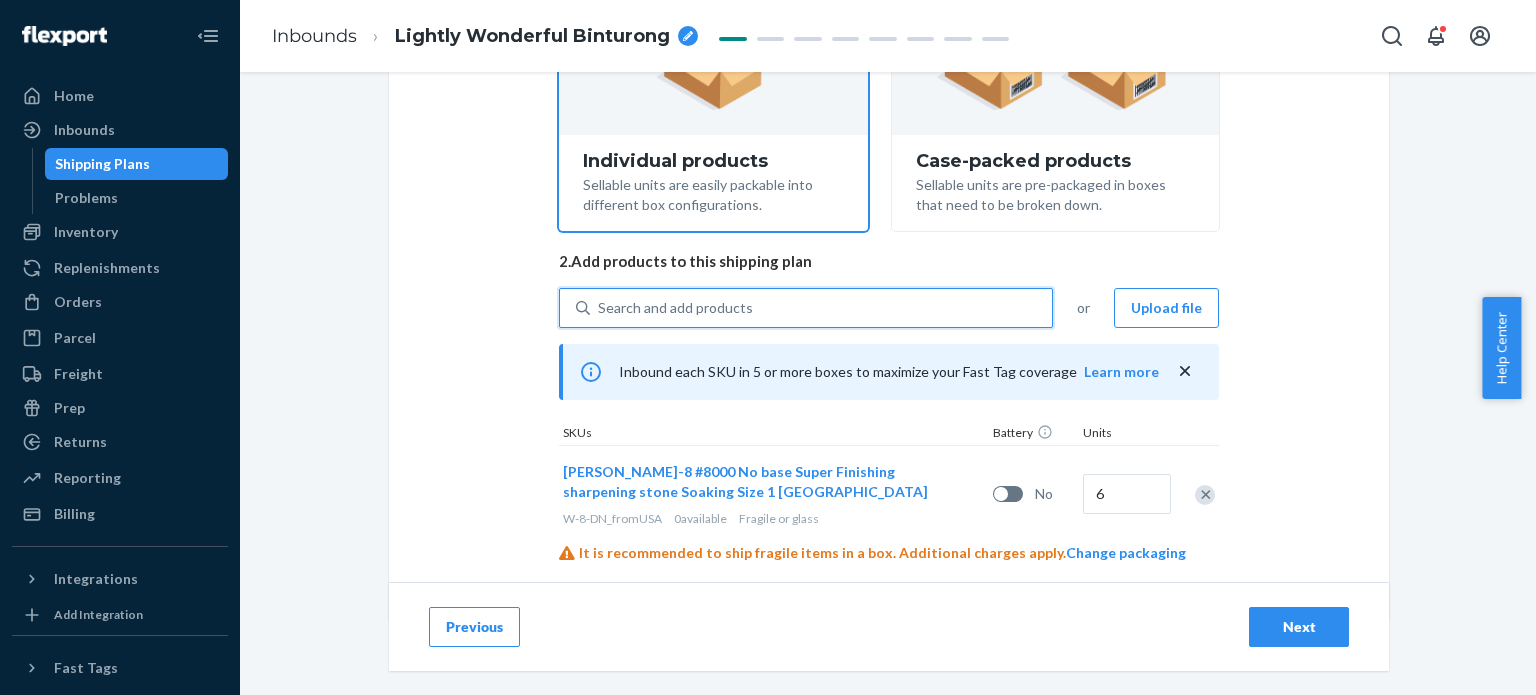 click on "Search and add products" at bounding box center (821, 308) 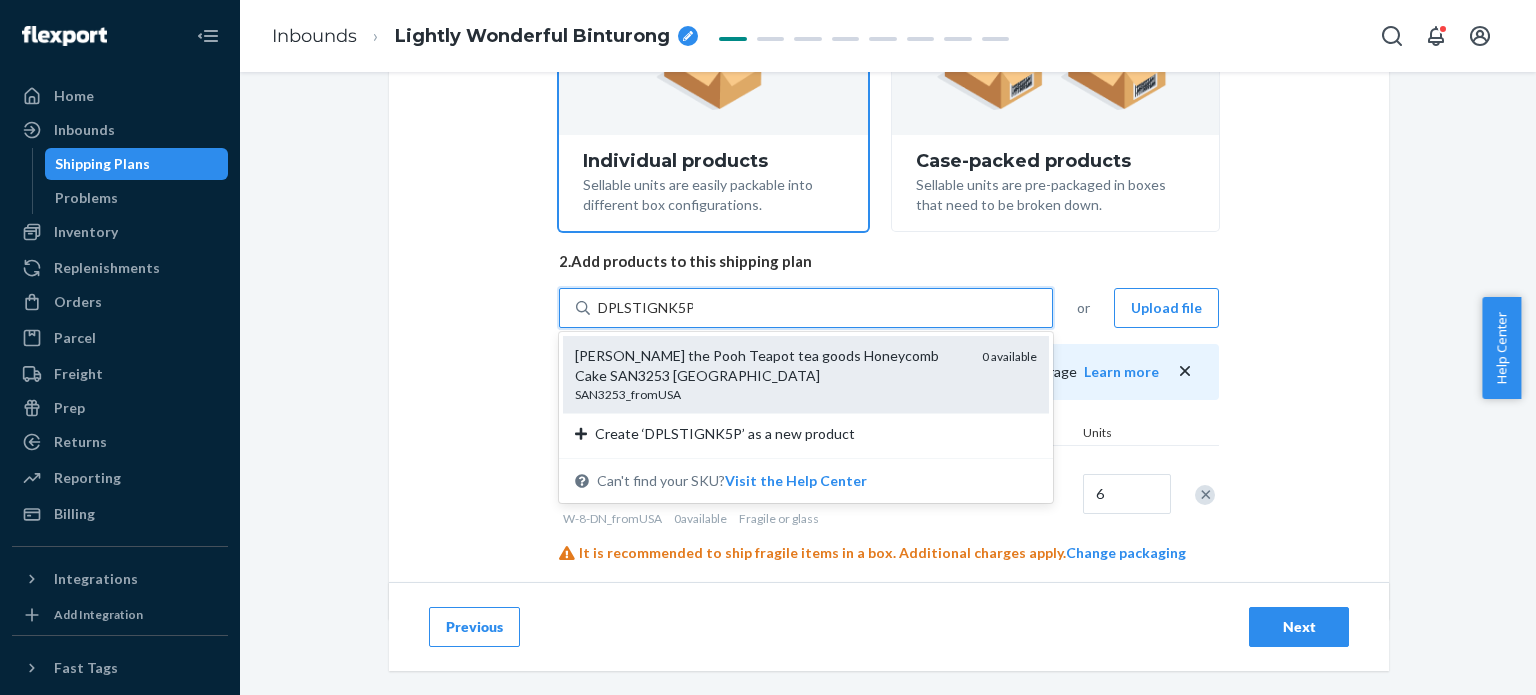 click on "[PERSON_NAME] the Pooh Teapot tea goods Honeycomb Cake SAN3253 [GEOGRAPHIC_DATA]" at bounding box center (770, 366) 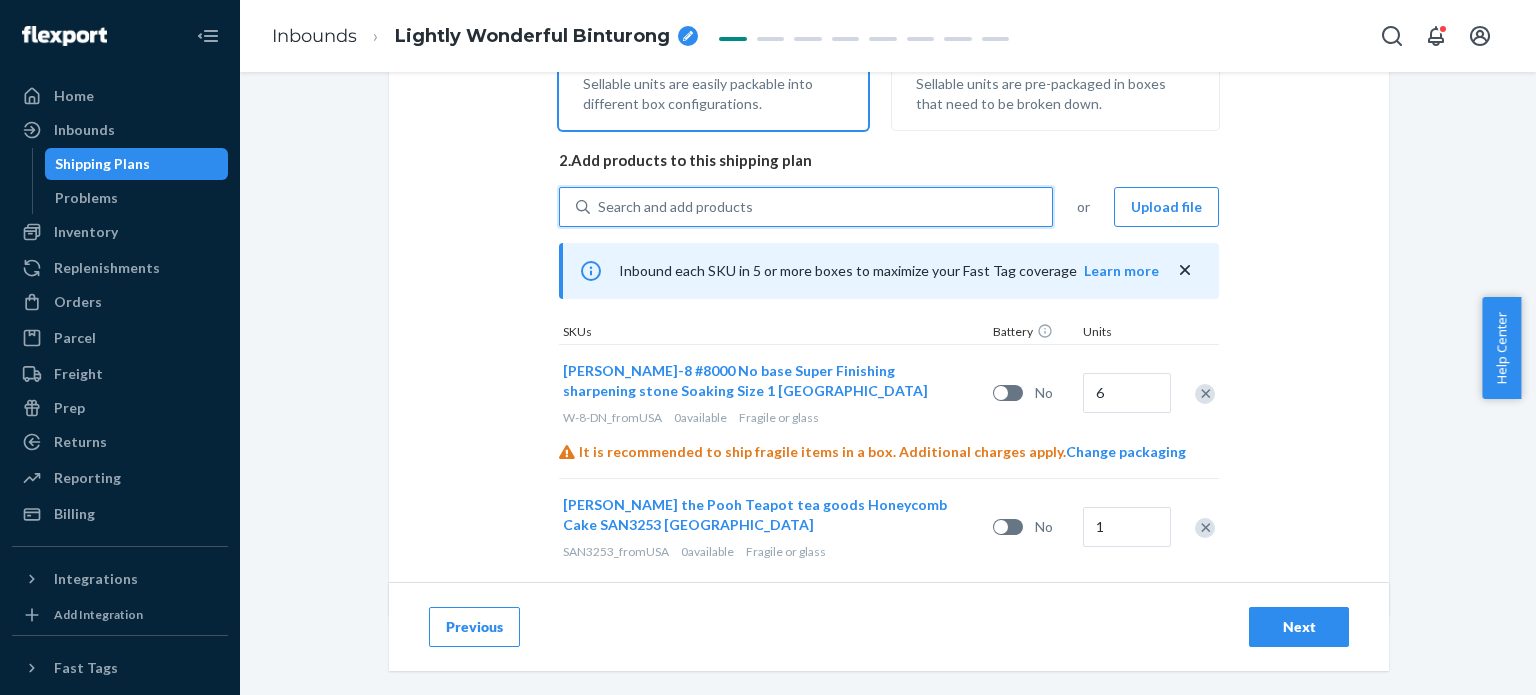 scroll, scrollTop: 437, scrollLeft: 0, axis: vertical 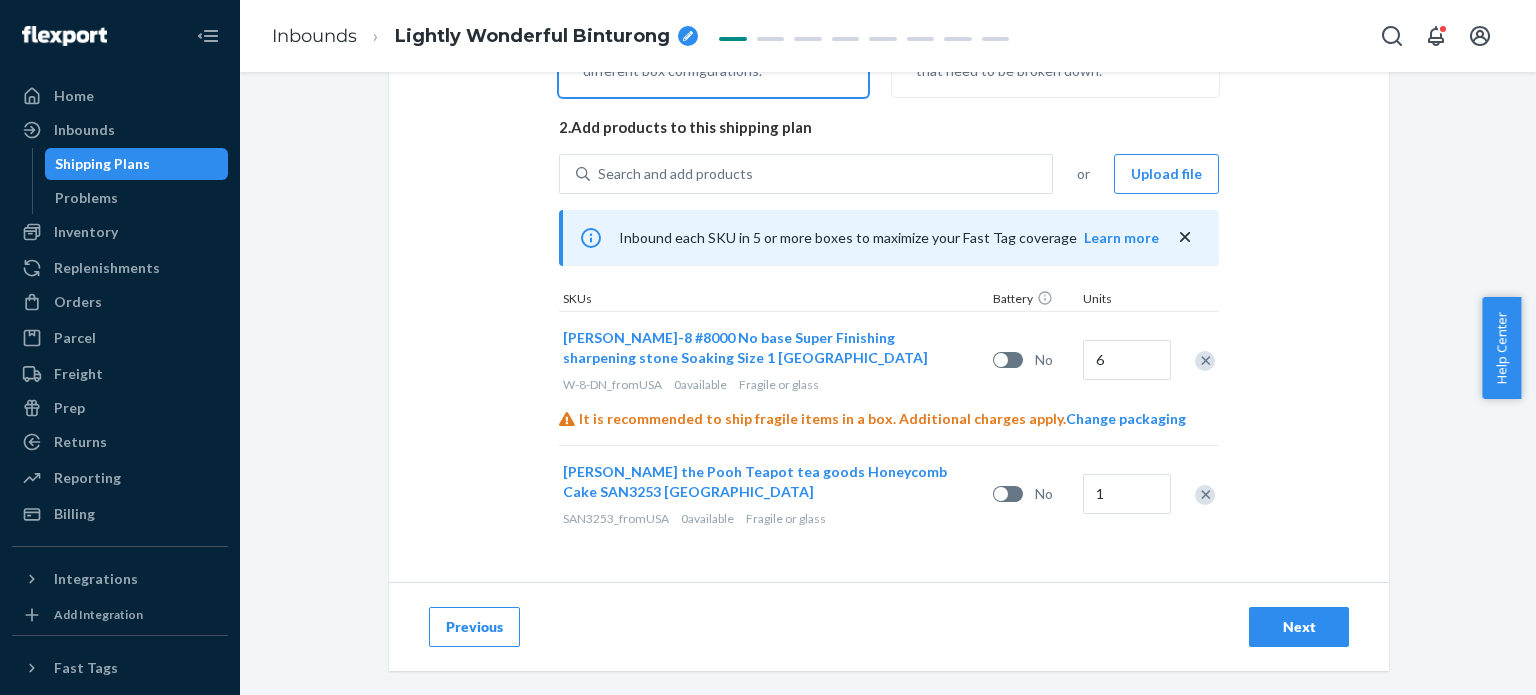 click on "Change packaging" at bounding box center [1126, 418] 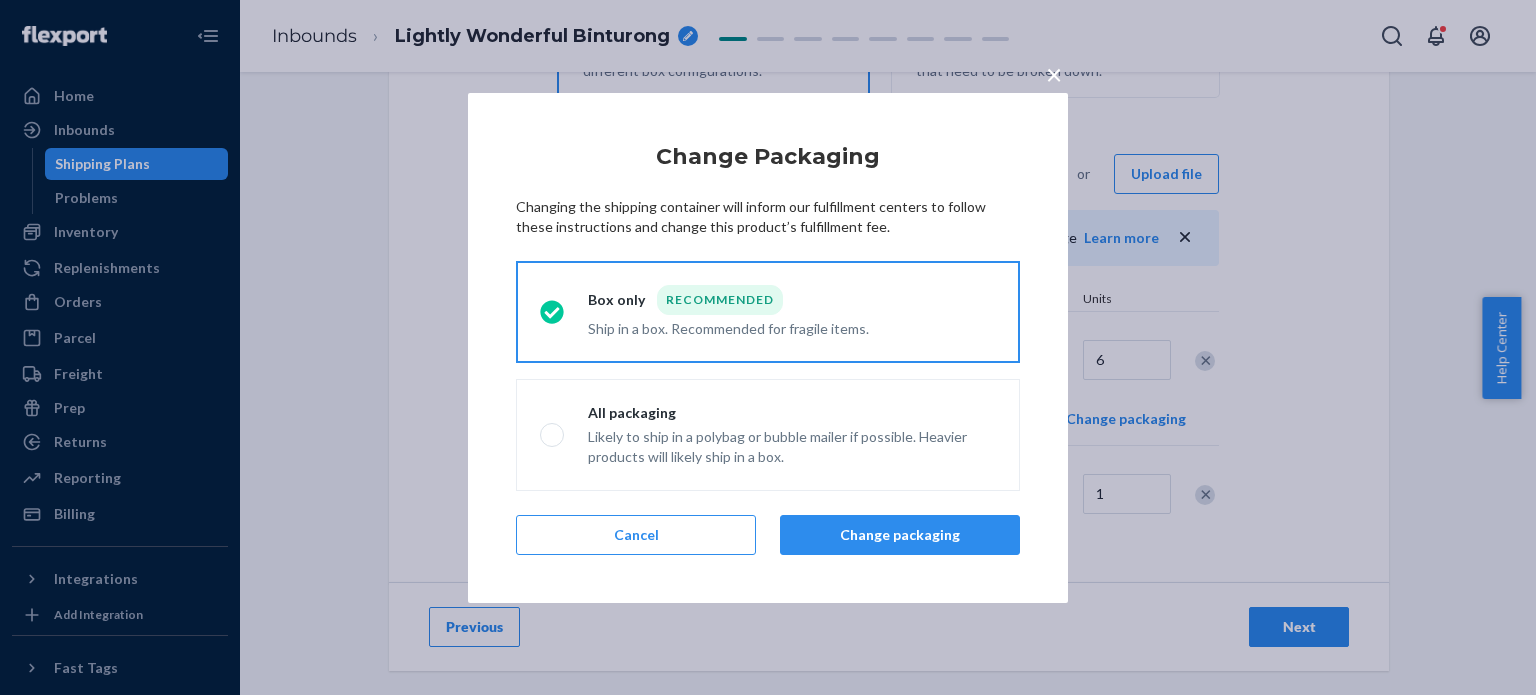 click on "Ship in a box. Recommended for fragile items." at bounding box center [728, 327] 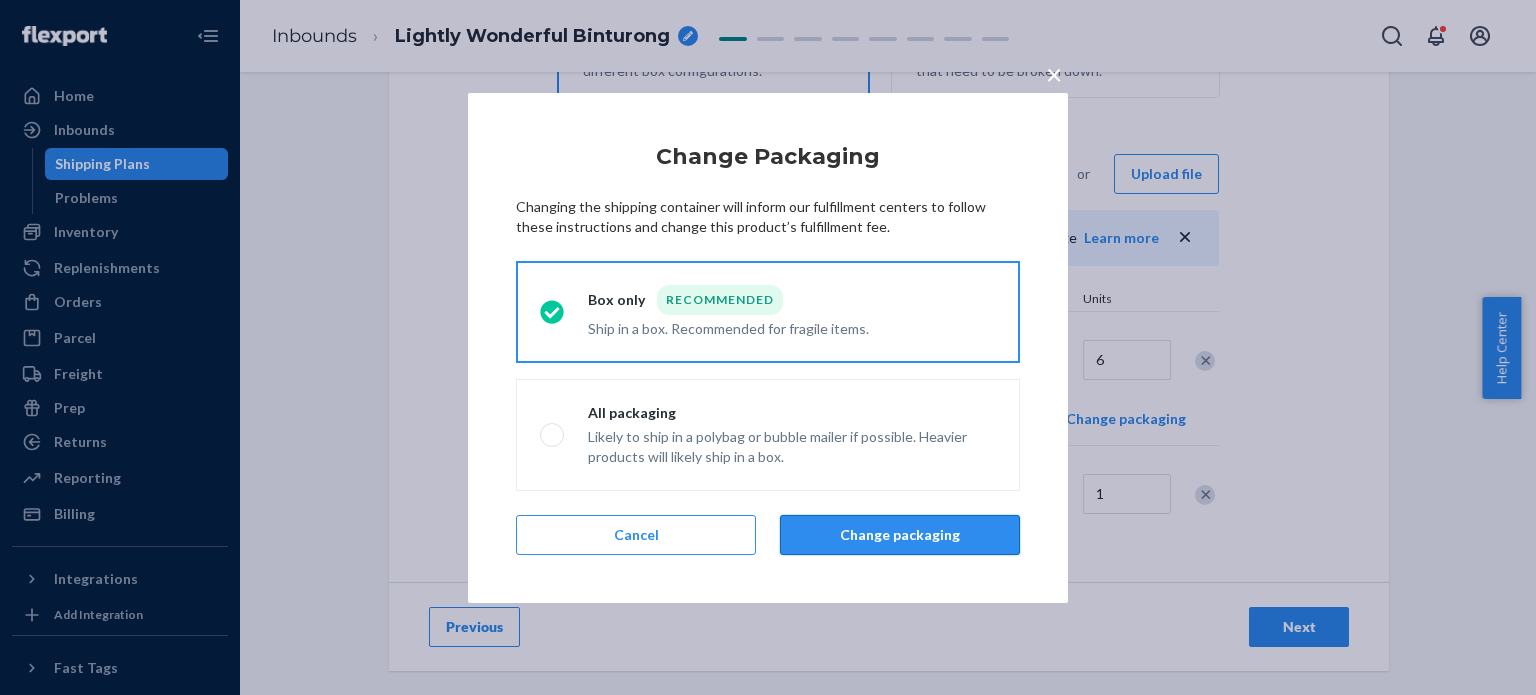 click on "Change packaging" at bounding box center (900, 535) 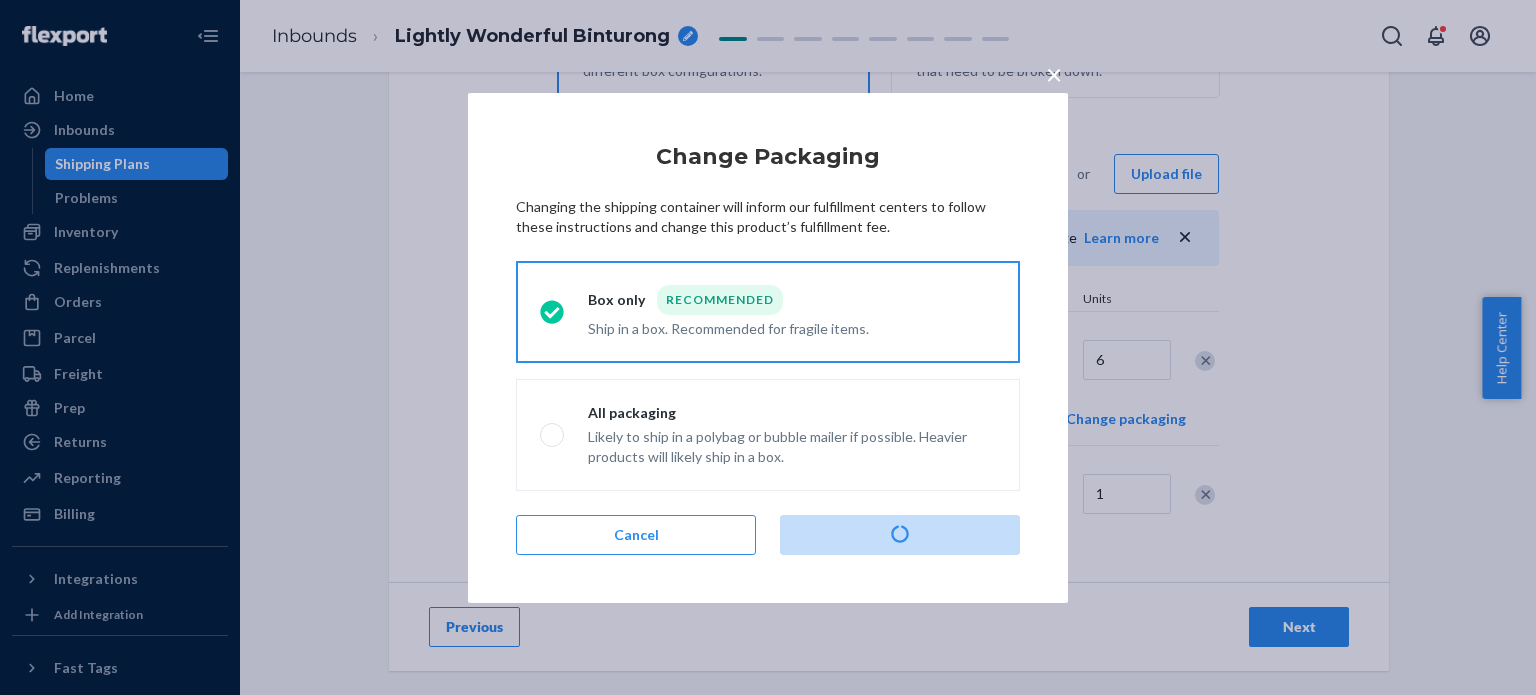 scroll, scrollTop: 401, scrollLeft: 0, axis: vertical 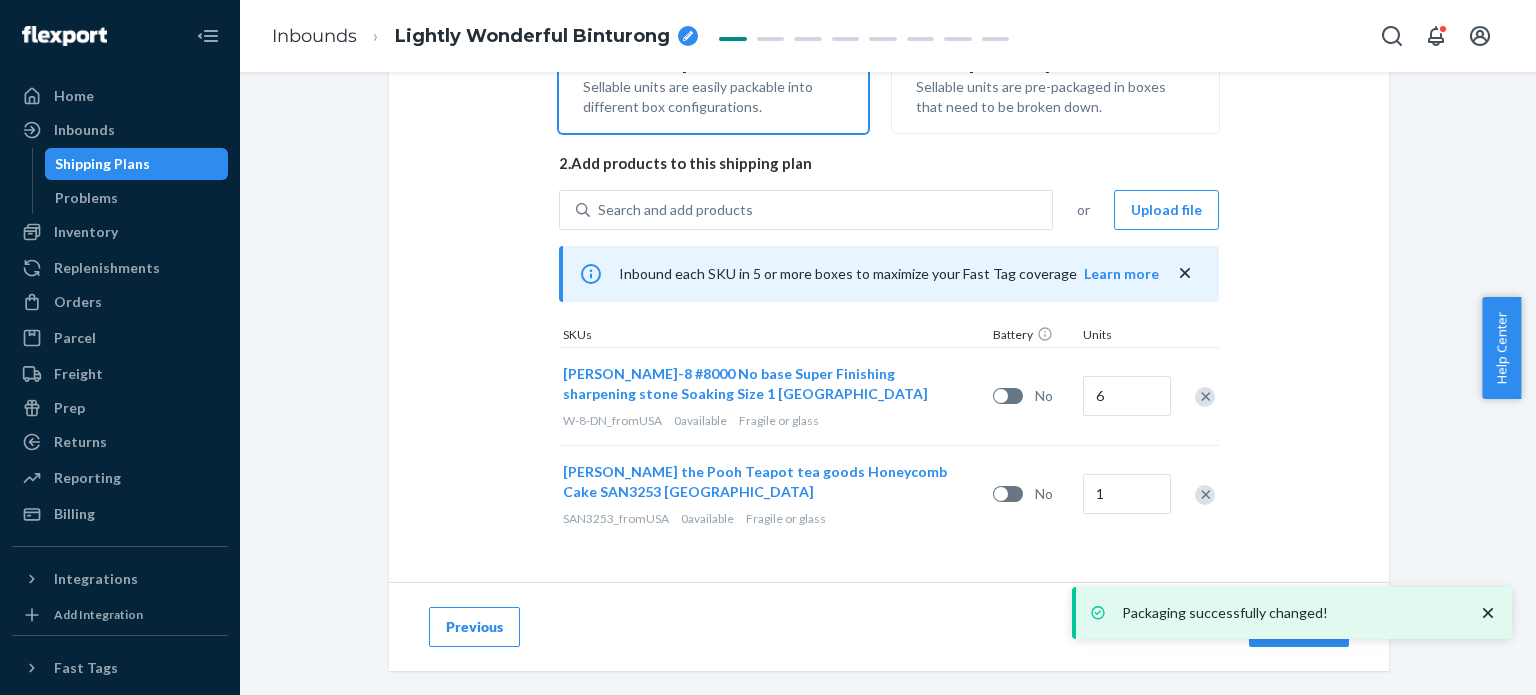 click on "Search and add products or Upload file Inbound each SKU in 5 or more boxes to maximize your Fast Tag coverage Learn more SKUs Battery Units Suehiro W-8 #8000 No base Super Finishing sharpening stone Soaking Size 1 [GEOGRAPHIC_DATA] W-8-DN_fromUSA 0  available Fragile or glass No 6 [PERSON_NAME] the Pooh Teapot tea goods Honeycomb Cake SAN3253 [GEOGRAPHIC_DATA] SAN3253_fromUSA 0  available Fragile or glass No 1" at bounding box center [889, 366] 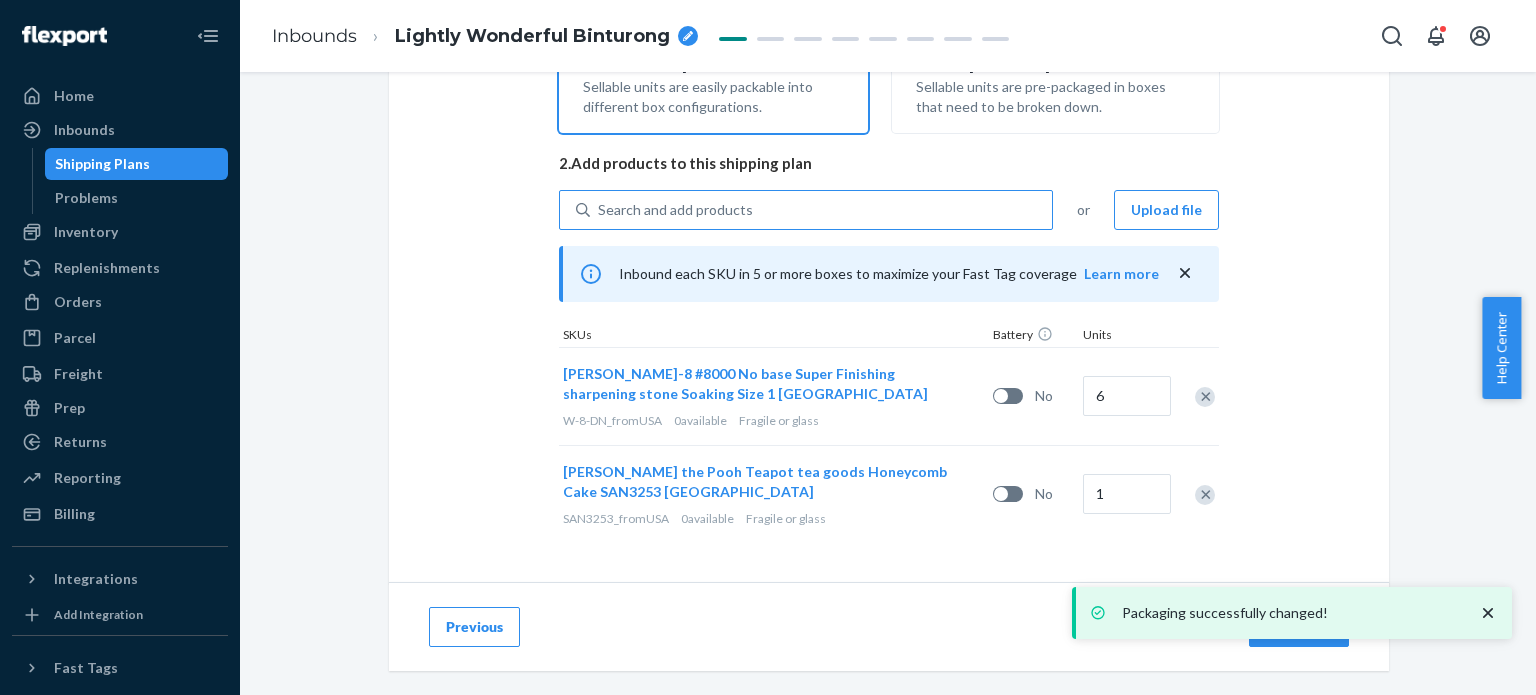 click on "Search and add products" at bounding box center [821, 210] 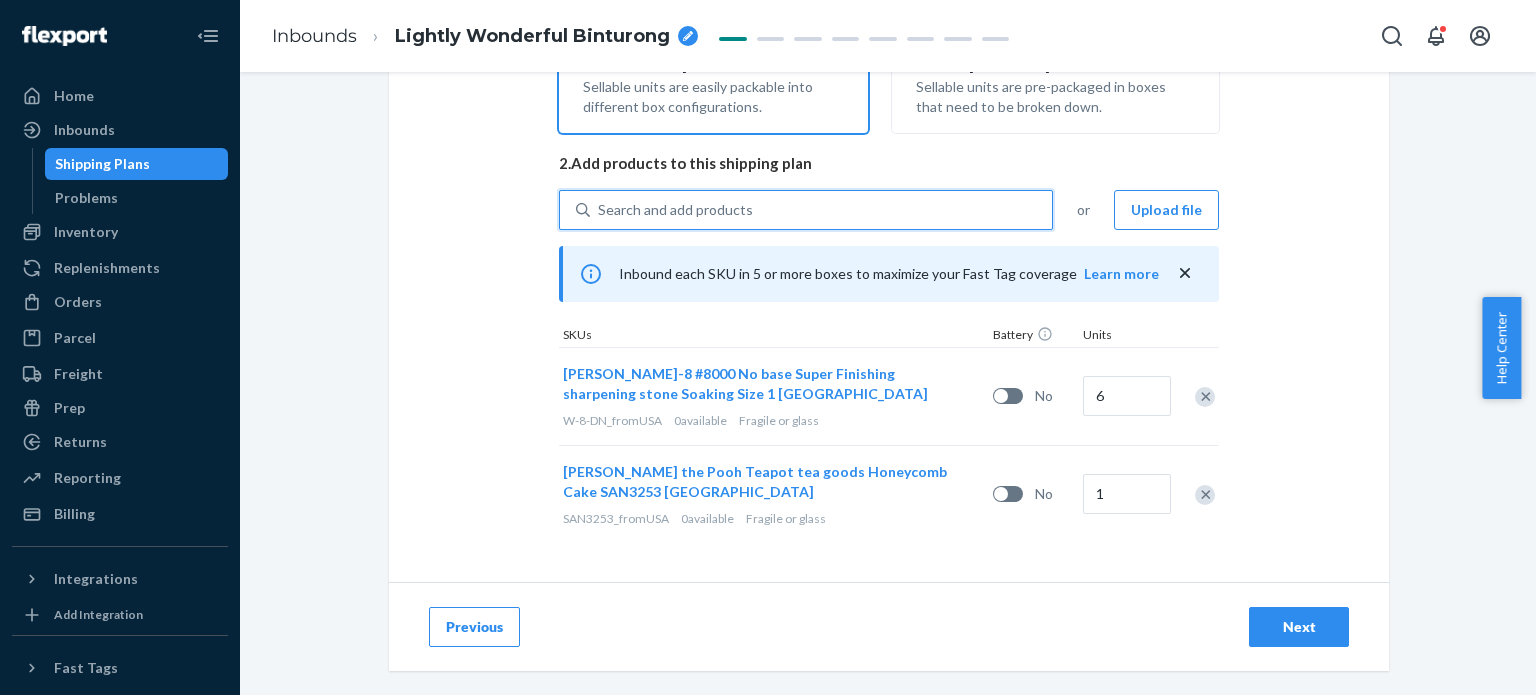 paste on "DXS2C3K9QAT" 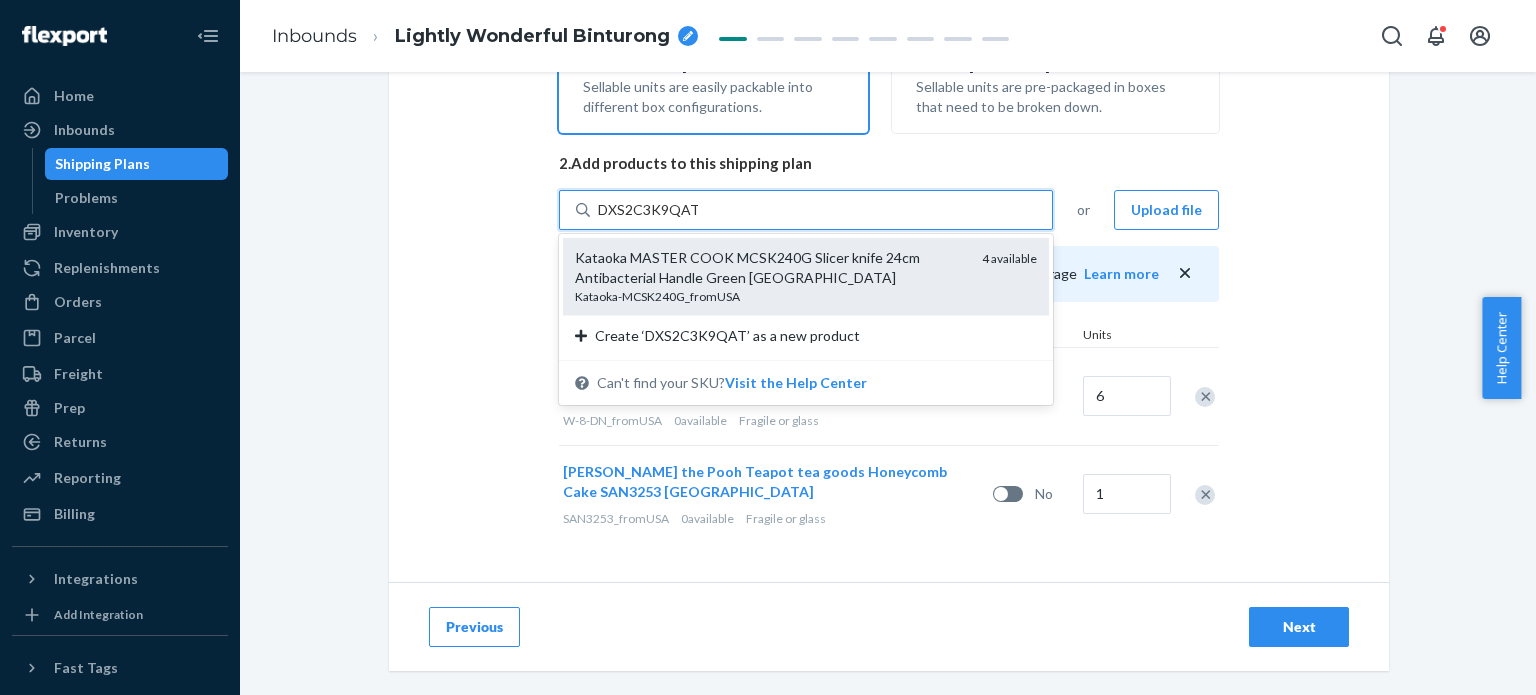 click on "Kataoka MASTER COOK MCSK240G Slicer knife 24cm Antibacterial Handle Green [GEOGRAPHIC_DATA]" at bounding box center (770, 268) 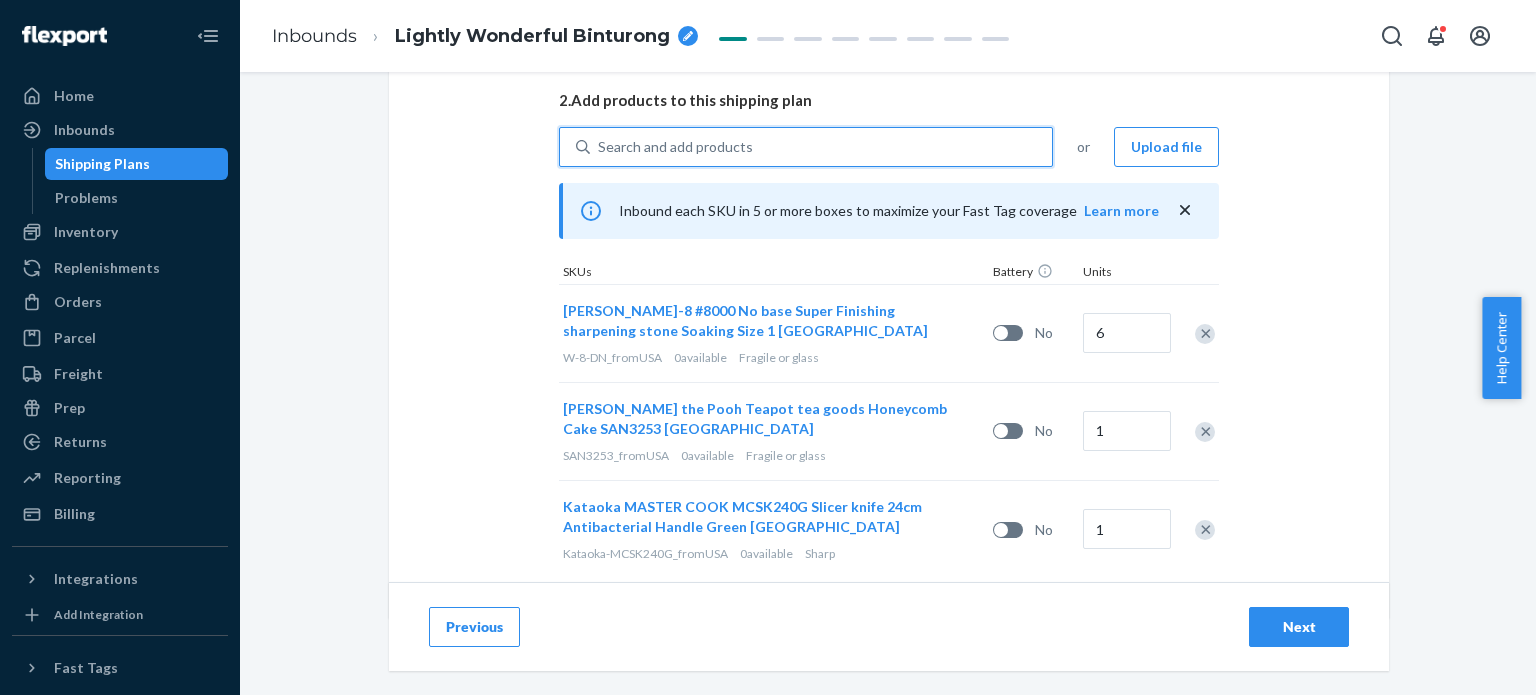scroll, scrollTop: 499, scrollLeft: 0, axis: vertical 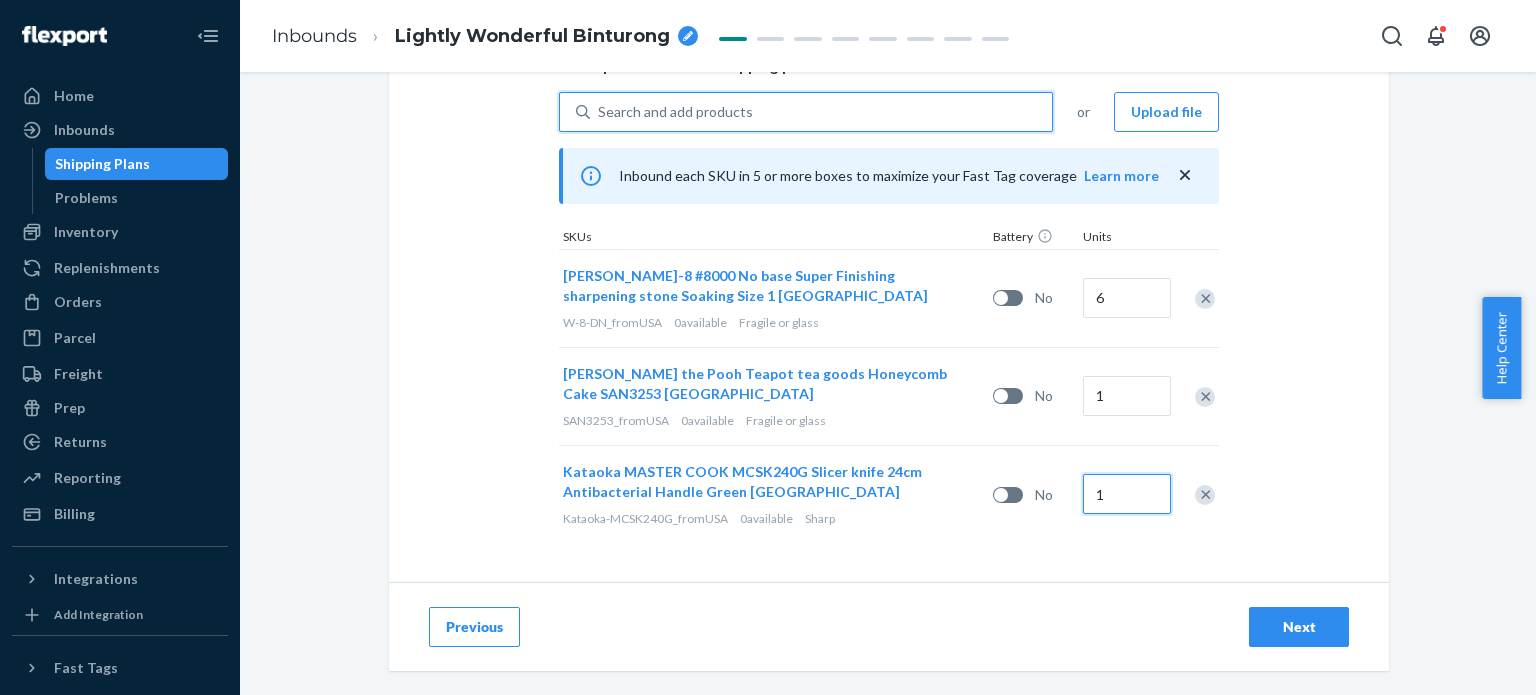 click on "1" at bounding box center (1127, 494) 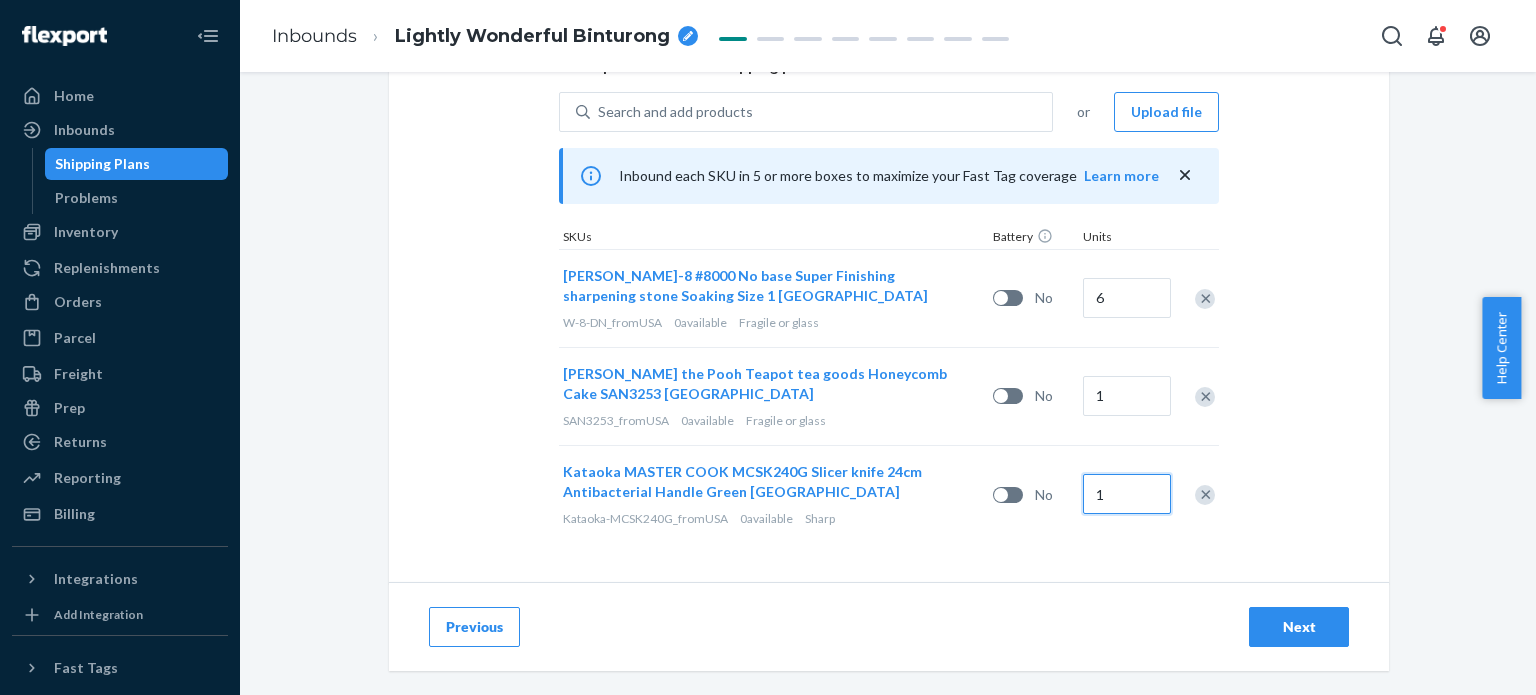 click on "1" at bounding box center (1127, 494) 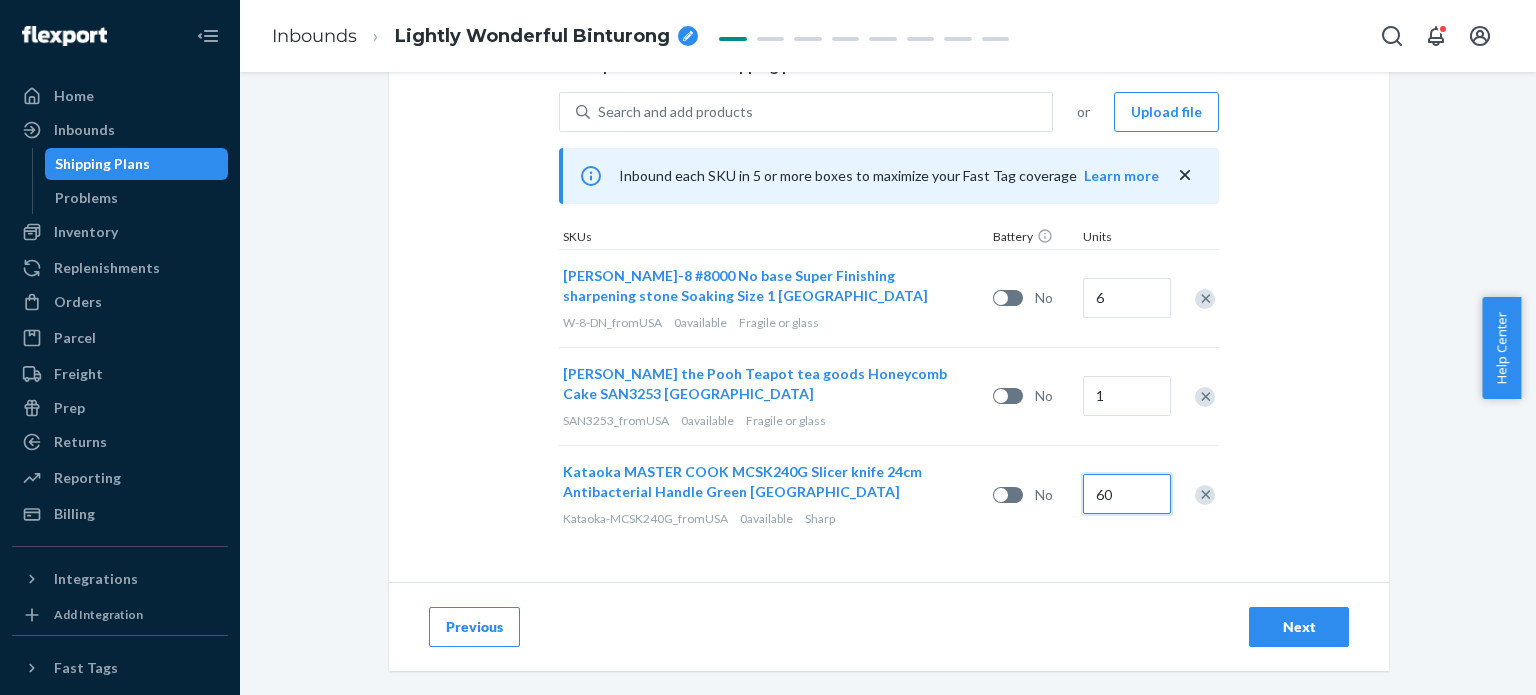 type on "60" 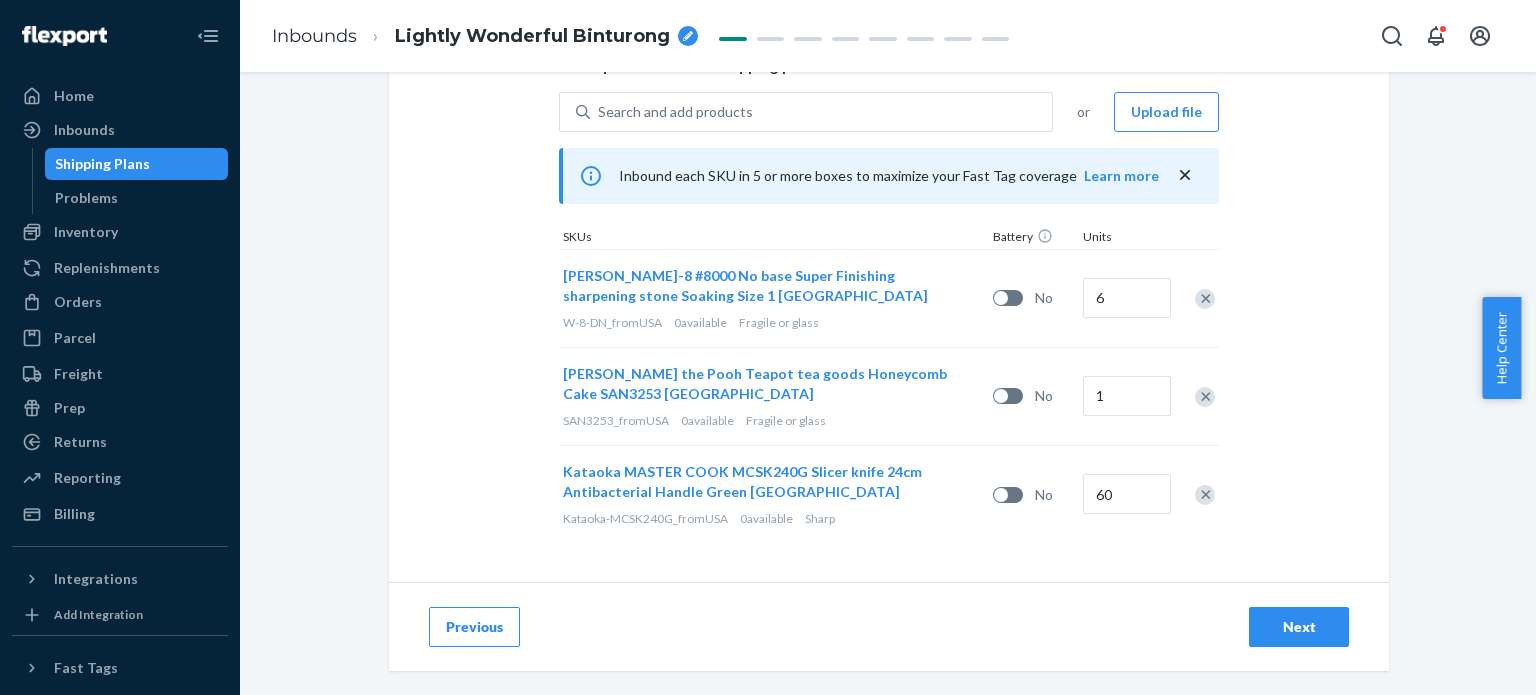 click on "Select and Add Products
Ensure your products meet our  dimension requirements  and are not in the  restricted product  list.
Battery products  must be pre-approved before inbounding.
1.   Select  packing type Individual products Sellable units are easily packable into different box configurations. Case-packed products Sellable units are pre-packaged in boxes that need to be broken down. 2.  Add products to this shipping plan Search and add products or Upload file Inbound each SKU in 5 or more boxes to maximize your Fast Tag coverage Learn more SKUs Battery Units Suehiro W-8 #8000 No base Super Finishing sharpening stone Soaking Size 1 [GEOGRAPHIC_DATA] W-8-DN_fromUSA 0  available Fragile or glass No 6 [PERSON_NAME] the Pooh Teapot tea goods Honeycomb Cake SAN3253 [GEOGRAPHIC_DATA] SAN3253_fromUSA 0  available Fragile or glass No 1 Kataoka MASTER COOK MCSK240G Slicer knife 24cm Antibacterial Handle Green USA Kataoka-MCSK240G_fromUSA 0  available Sharp No 60" at bounding box center [889, 93] 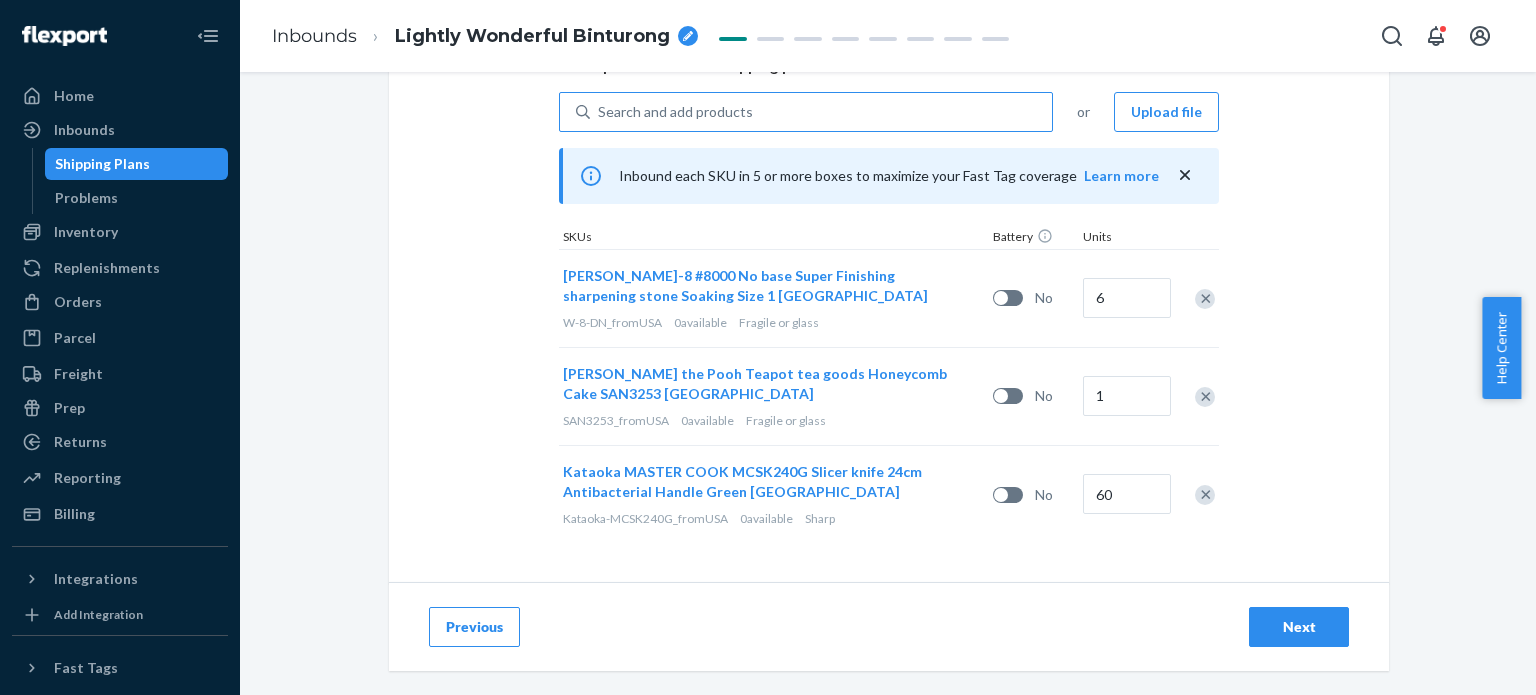 click on "Search and add products" at bounding box center (821, 112) 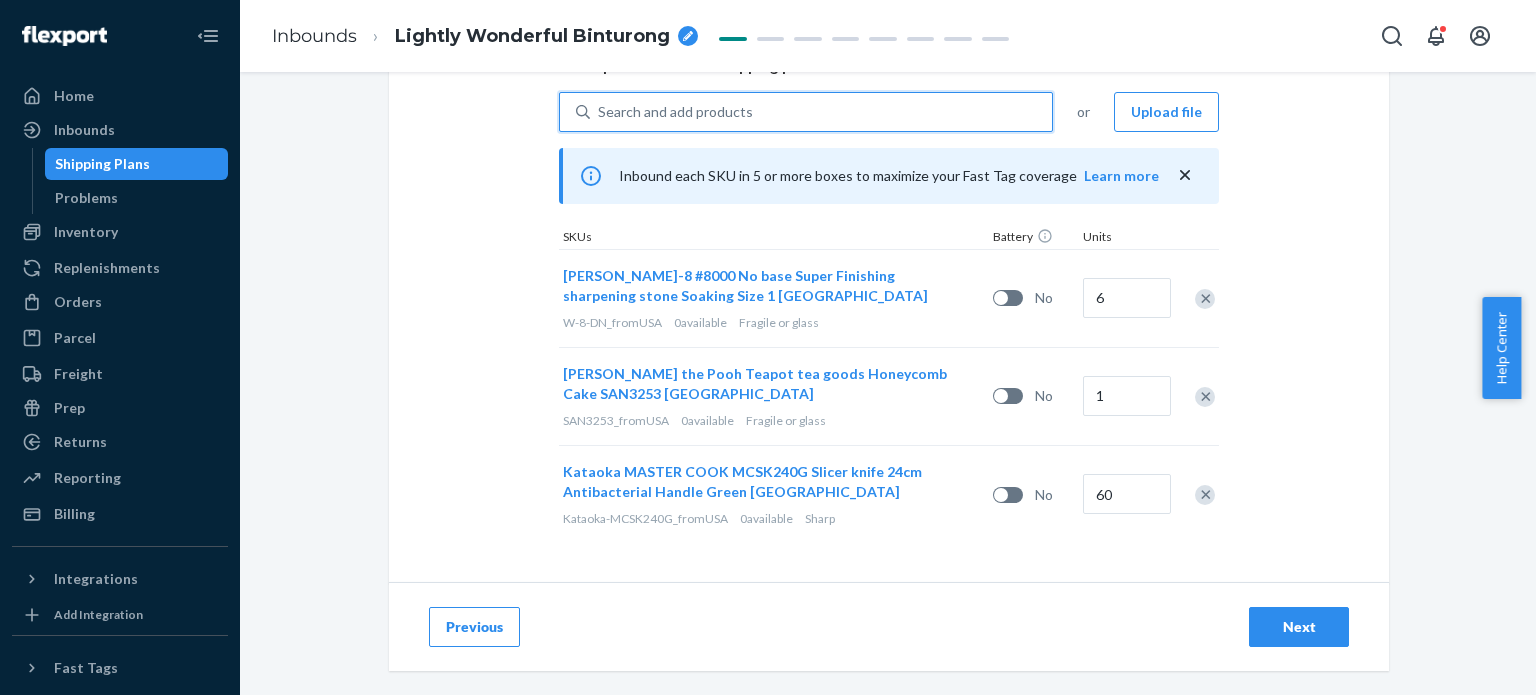 paste on "D7XE0L3QSRH" 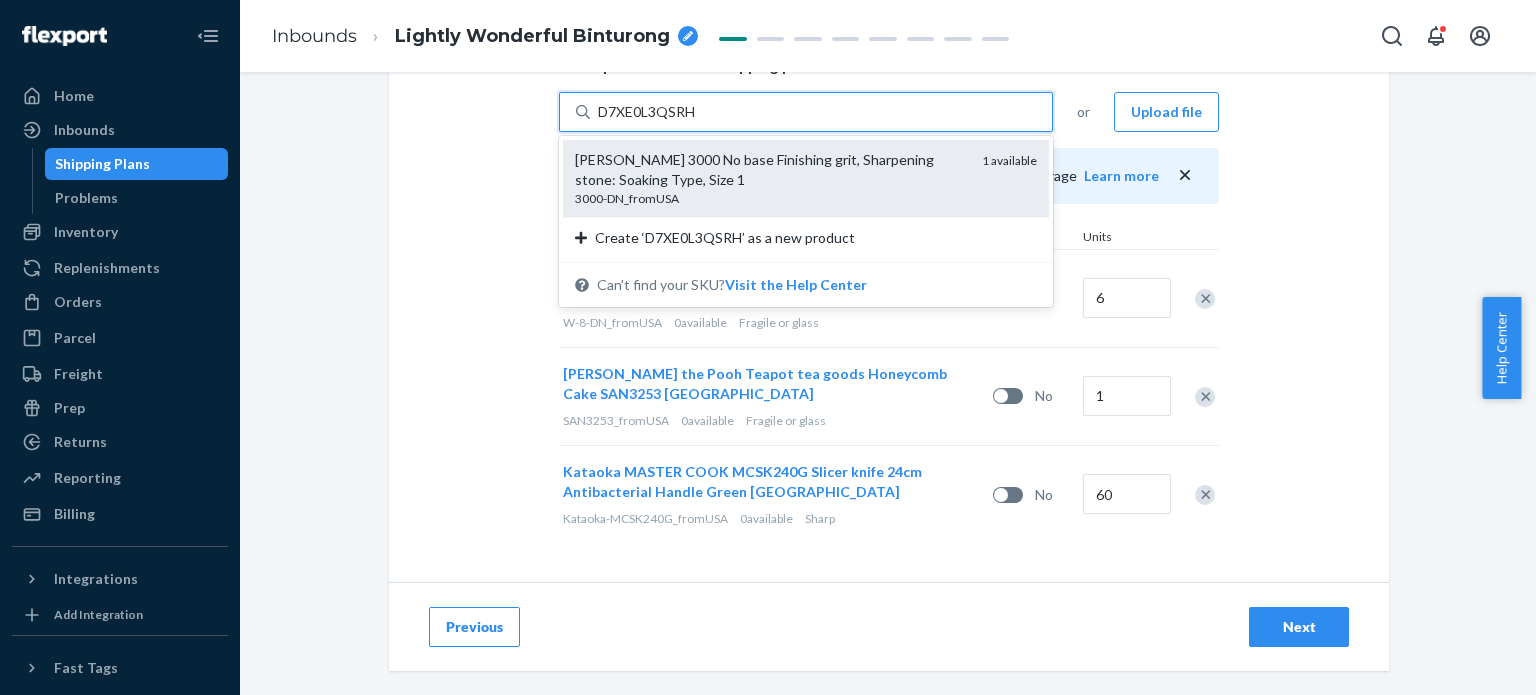 click on "[PERSON_NAME] 3000 No base Finishing grit, Sharpening stone: Soaking Type, Size 1" at bounding box center [770, 170] 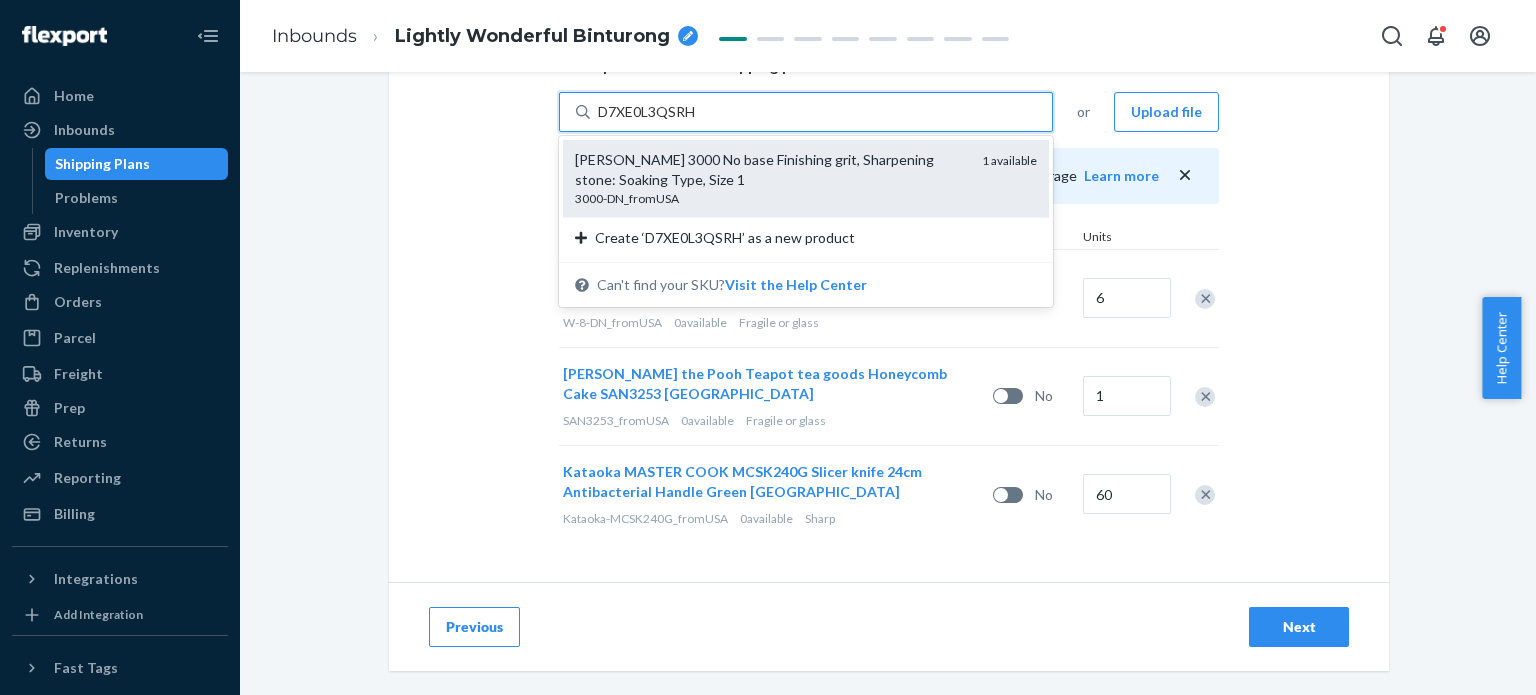click on "D7XE0L3QSRH" at bounding box center (647, 112) 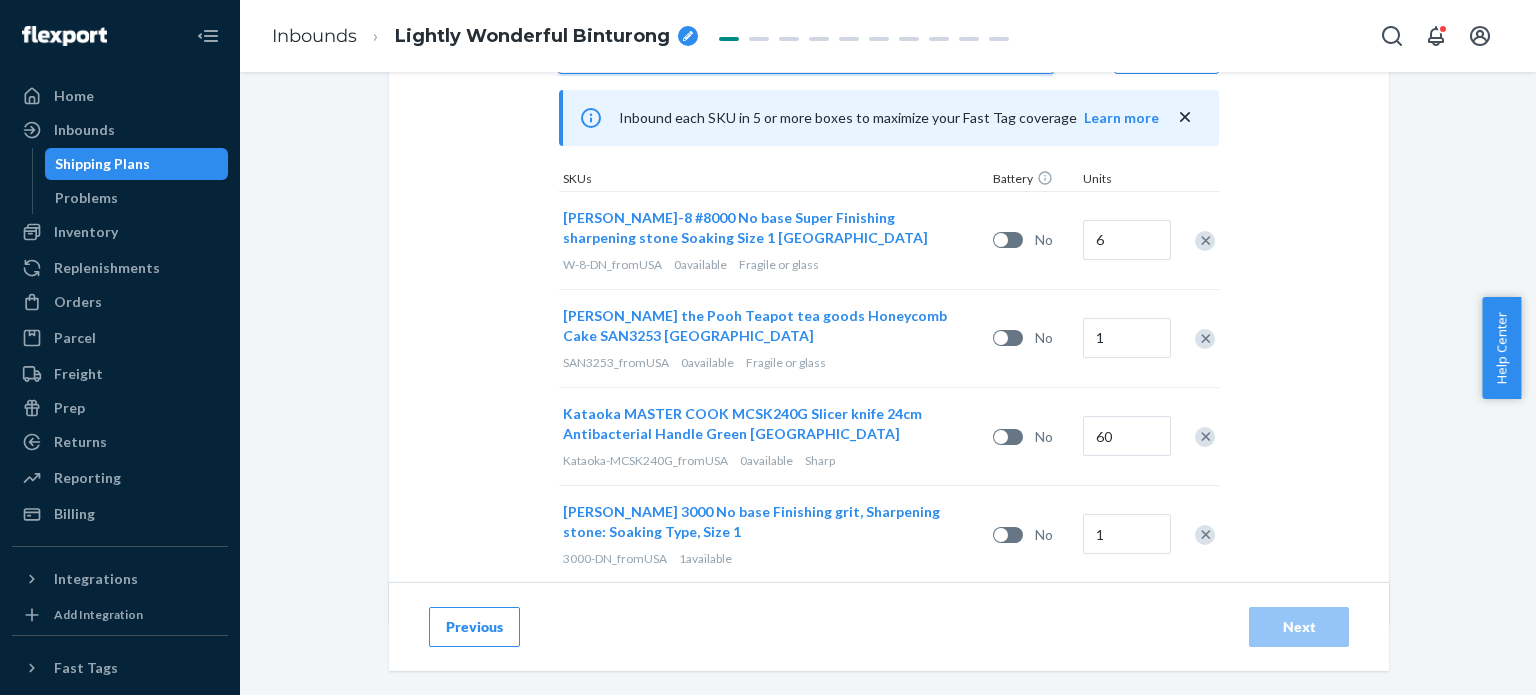 scroll, scrollTop: 596, scrollLeft: 0, axis: vertical 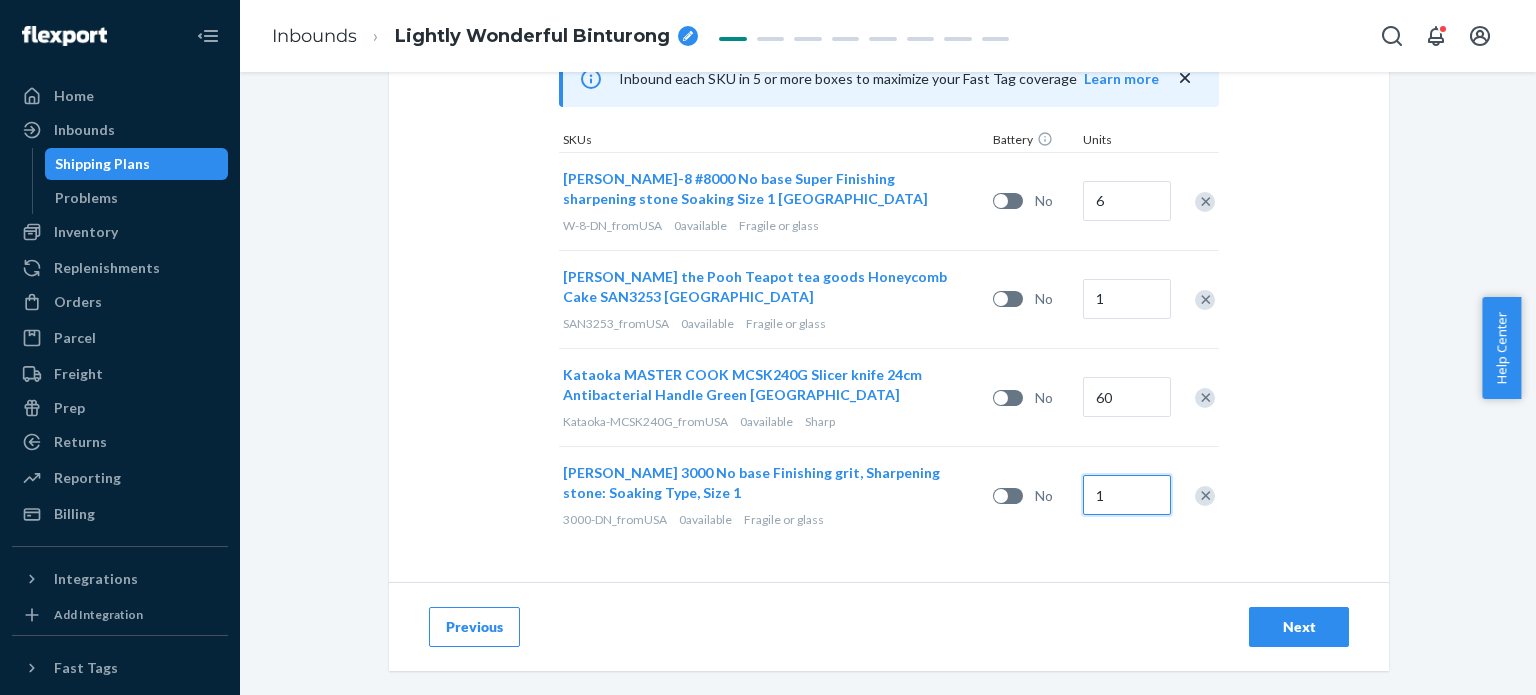 click on "1" at bounding box center (1127, 495) 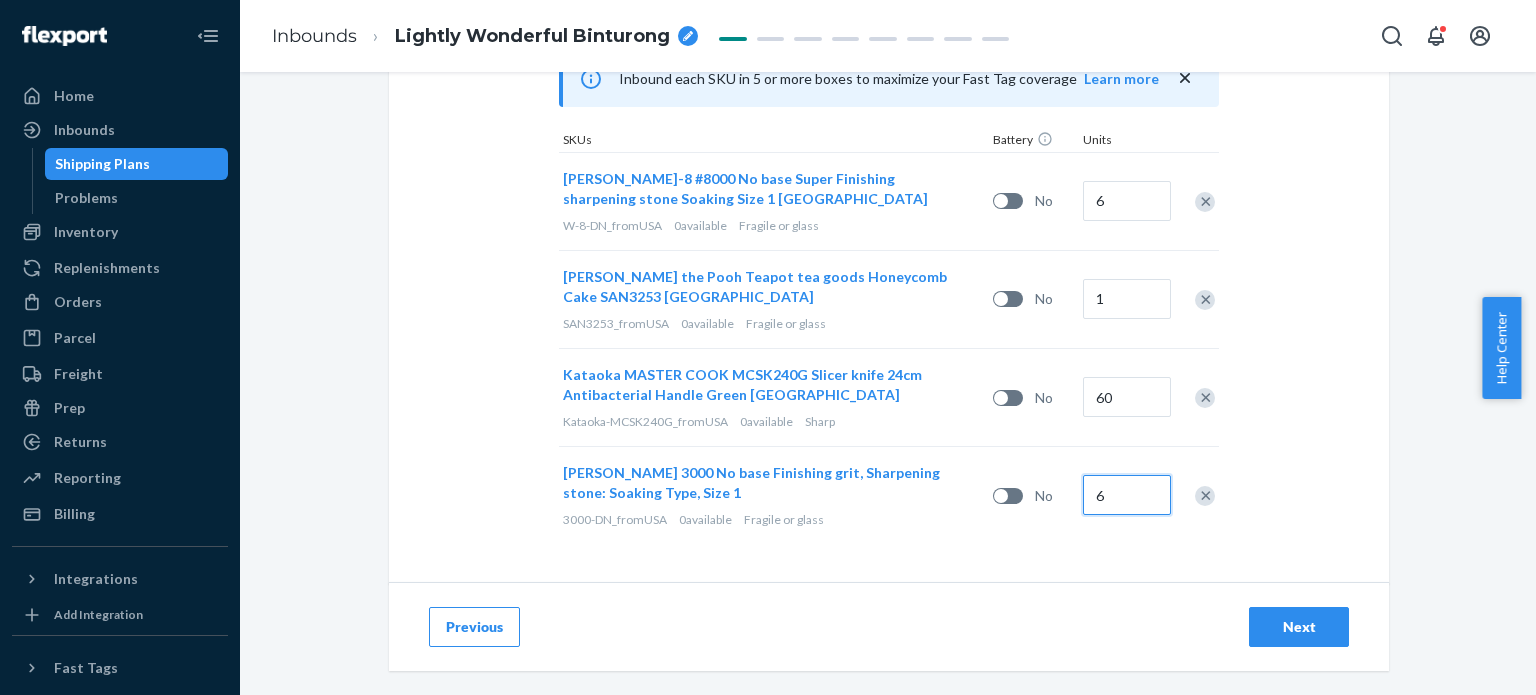 type on "6" 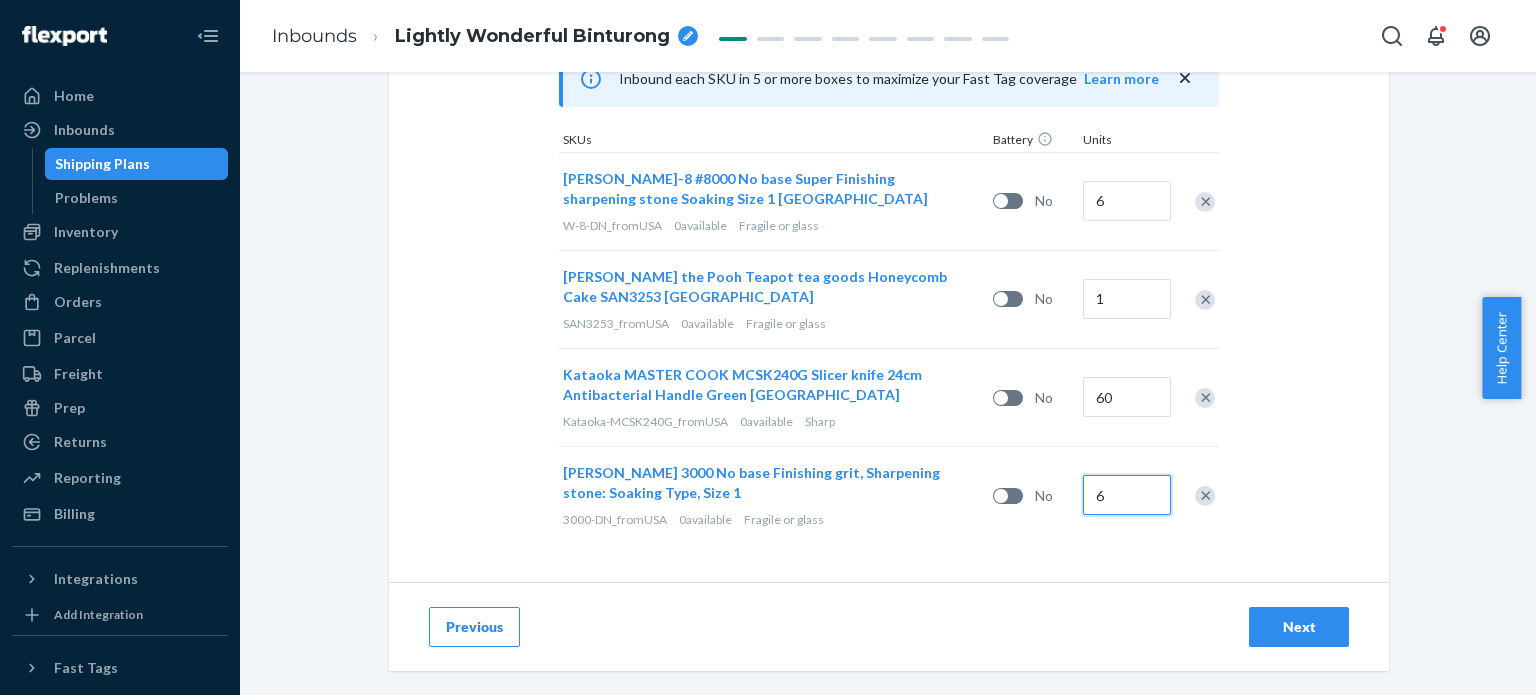 scroll, scrollTop: 396, scrollLeft: 0, axis: vertical 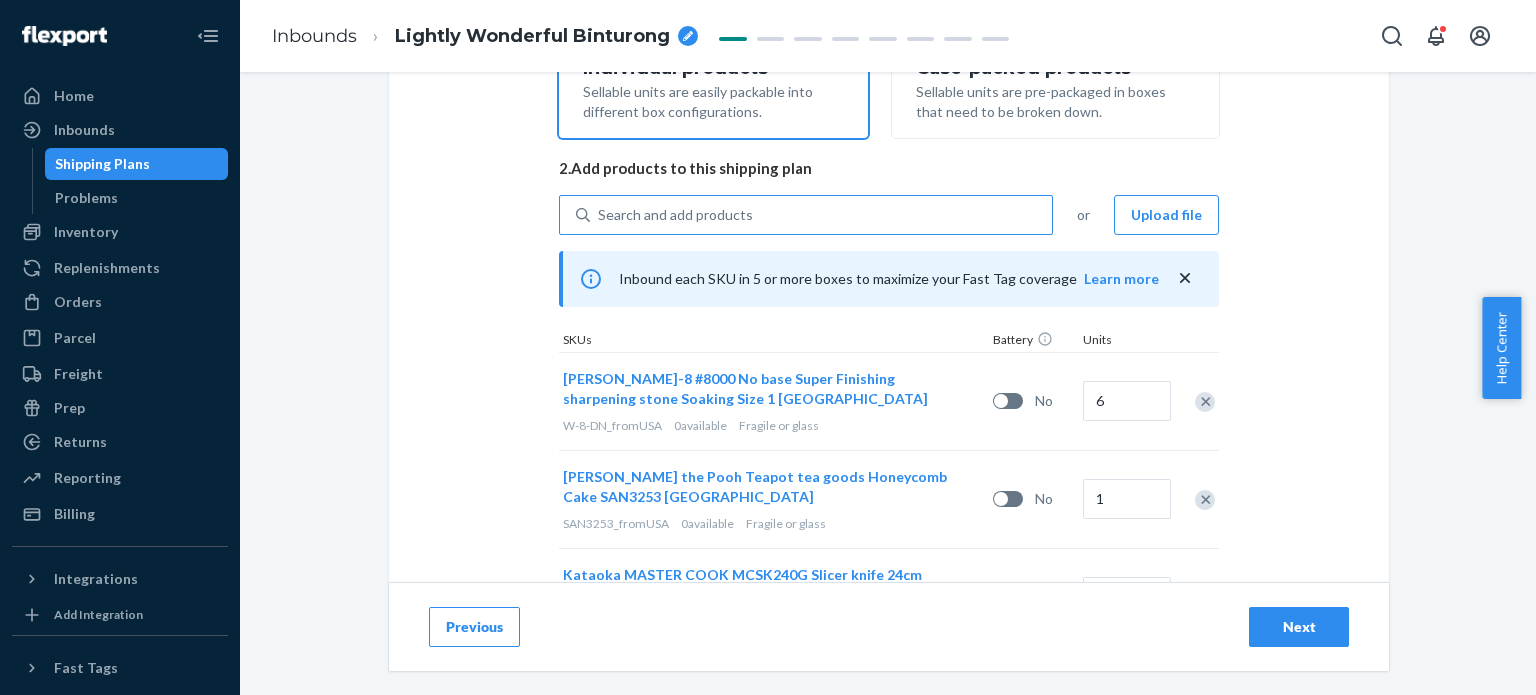 click on "Search and add products" at bounding box center [675, 215] 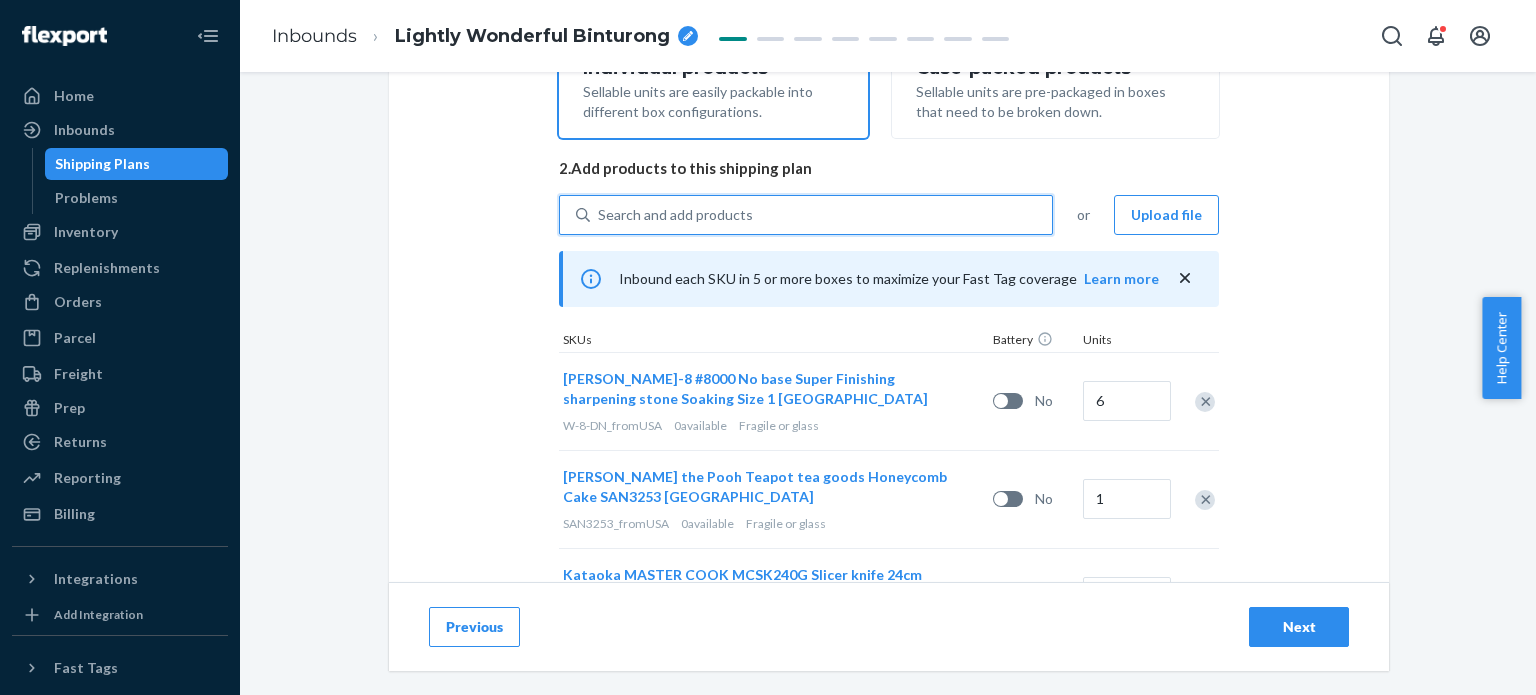 paste on "DES2DUL862B" 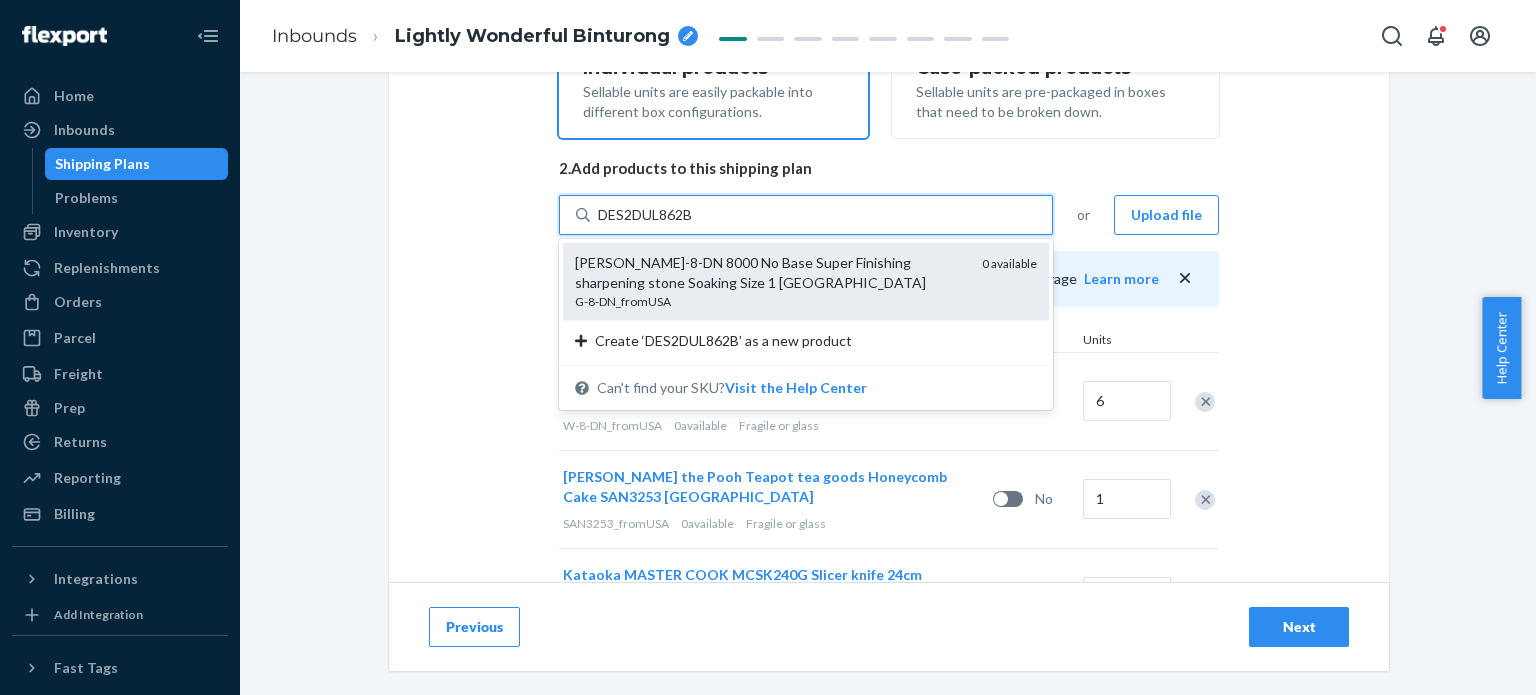 click on "[PERSON_NAME]-8-DN 8000 No Base Super Finishing sharpening stone Soaking Size 1 [GEOGRAPHIC_DATA]" at bounding box center [770, 273] 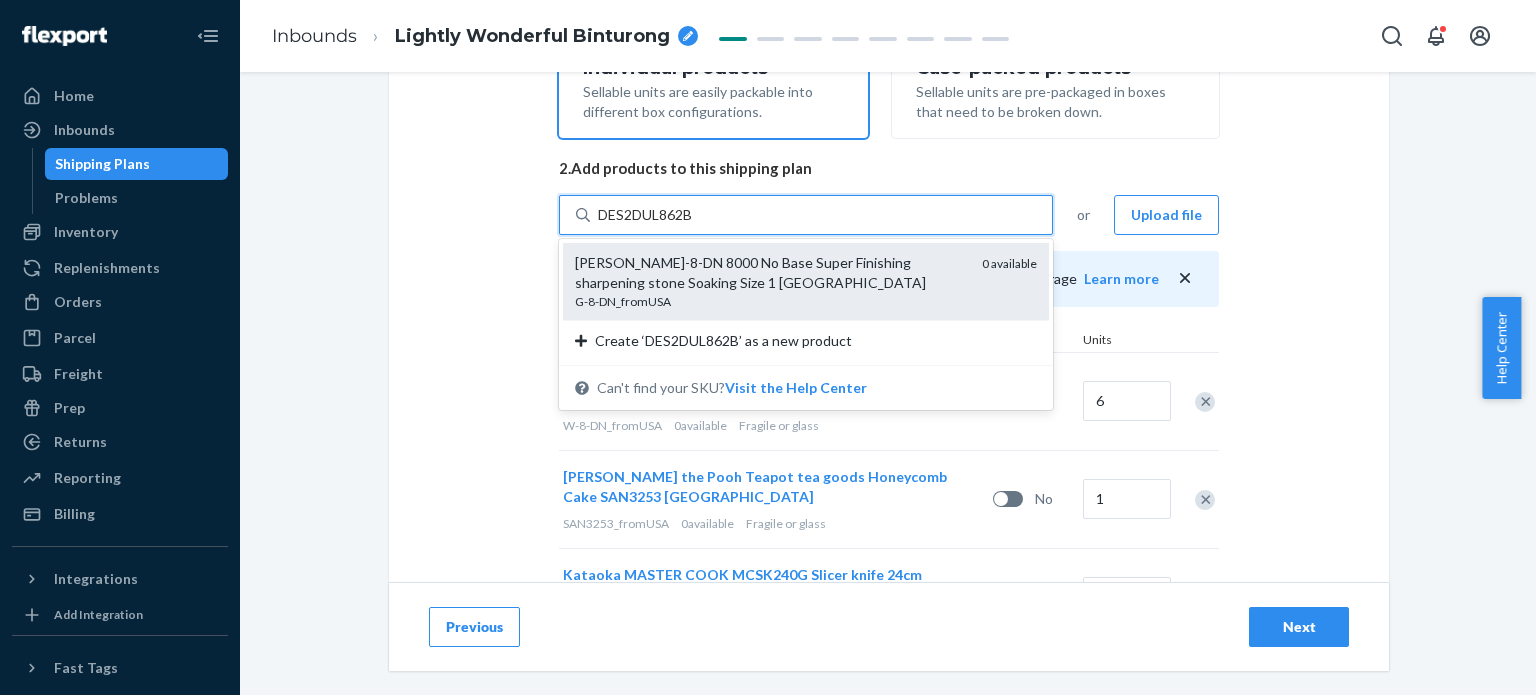 click on "DES2DUL862B" at bounding box center [647, 215] 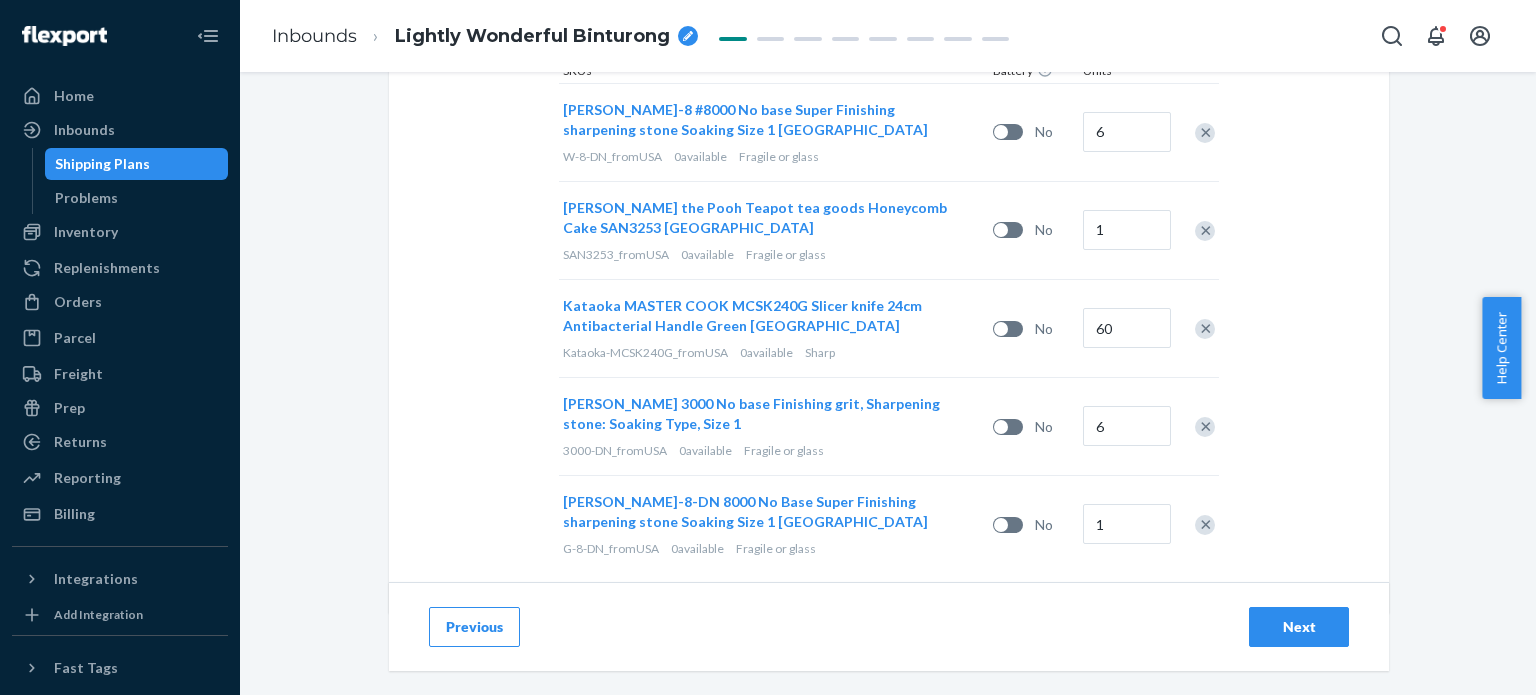 scroll, scrollTop: 695, scrollLeft: 0, axis: vertical 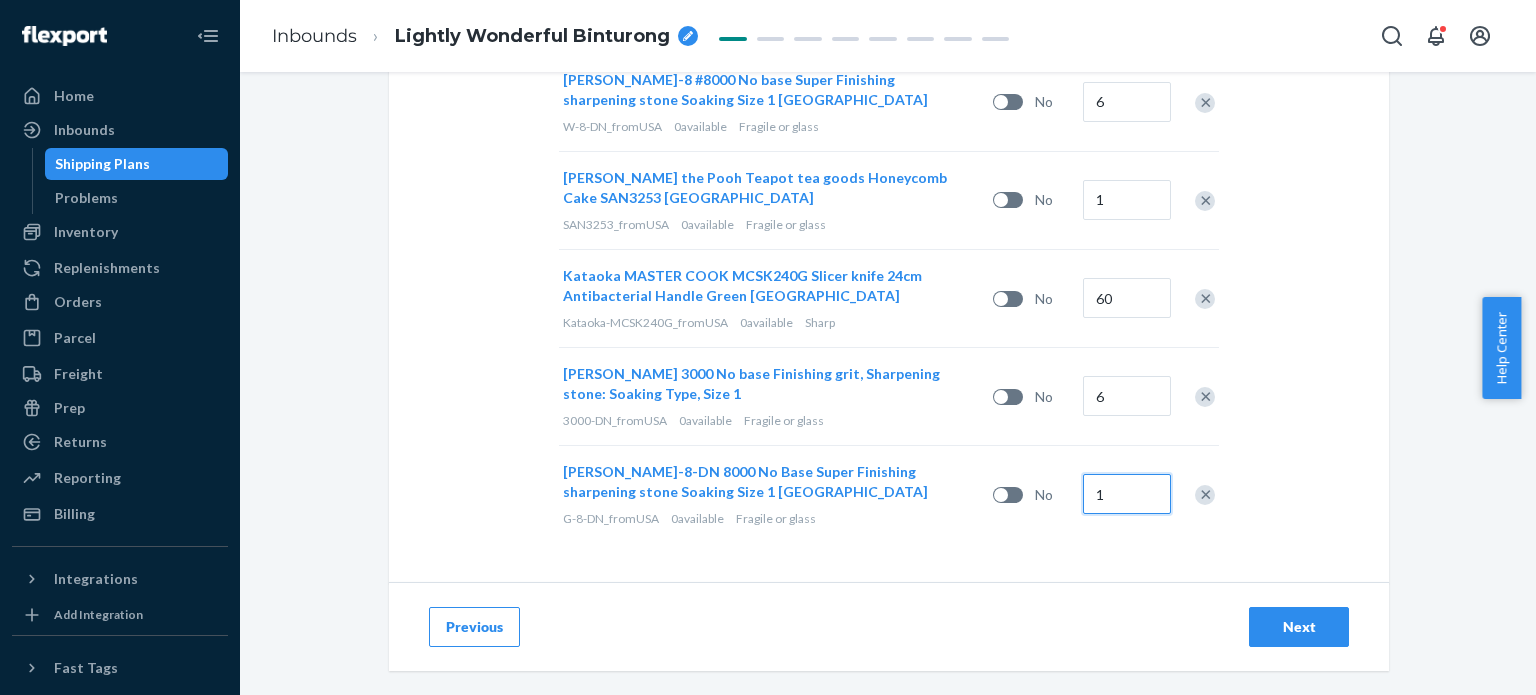 click on "1" at bounding box center (1127, 494) 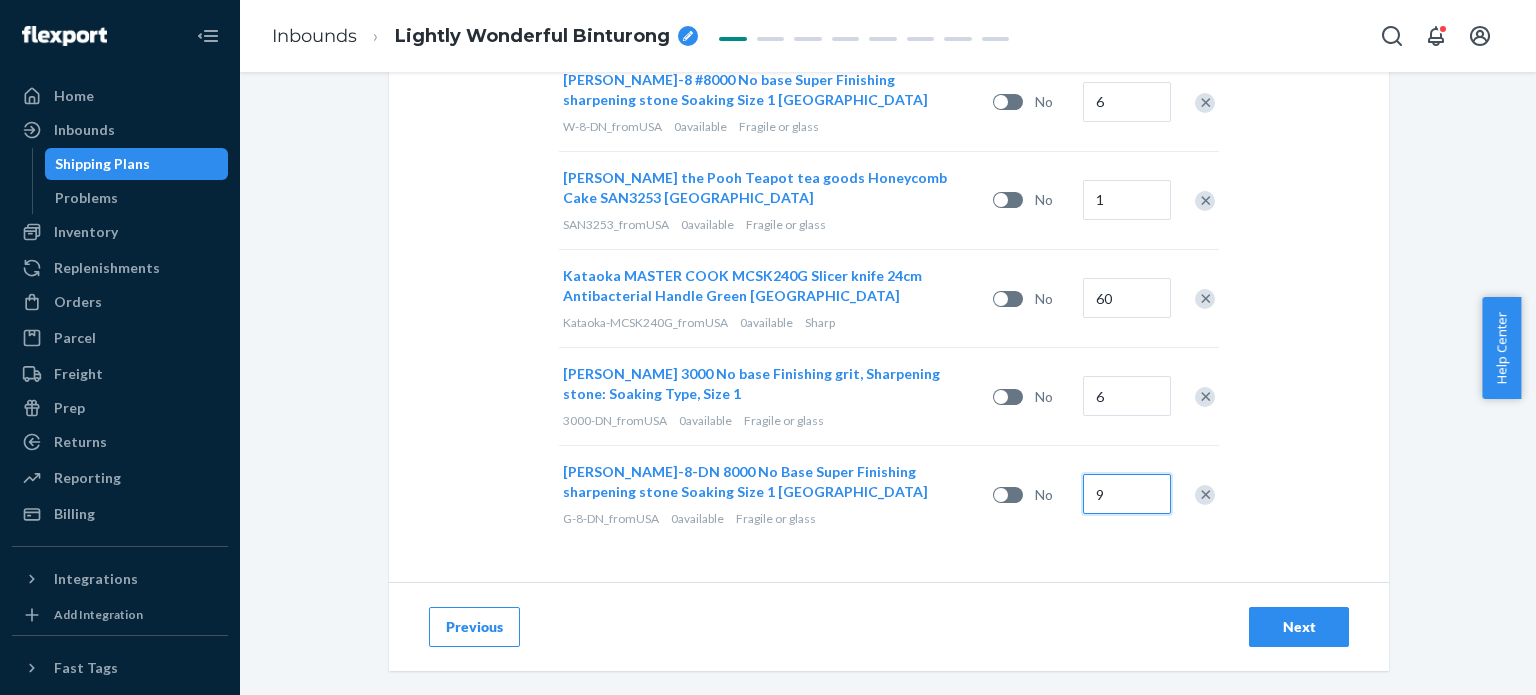 type on "9" 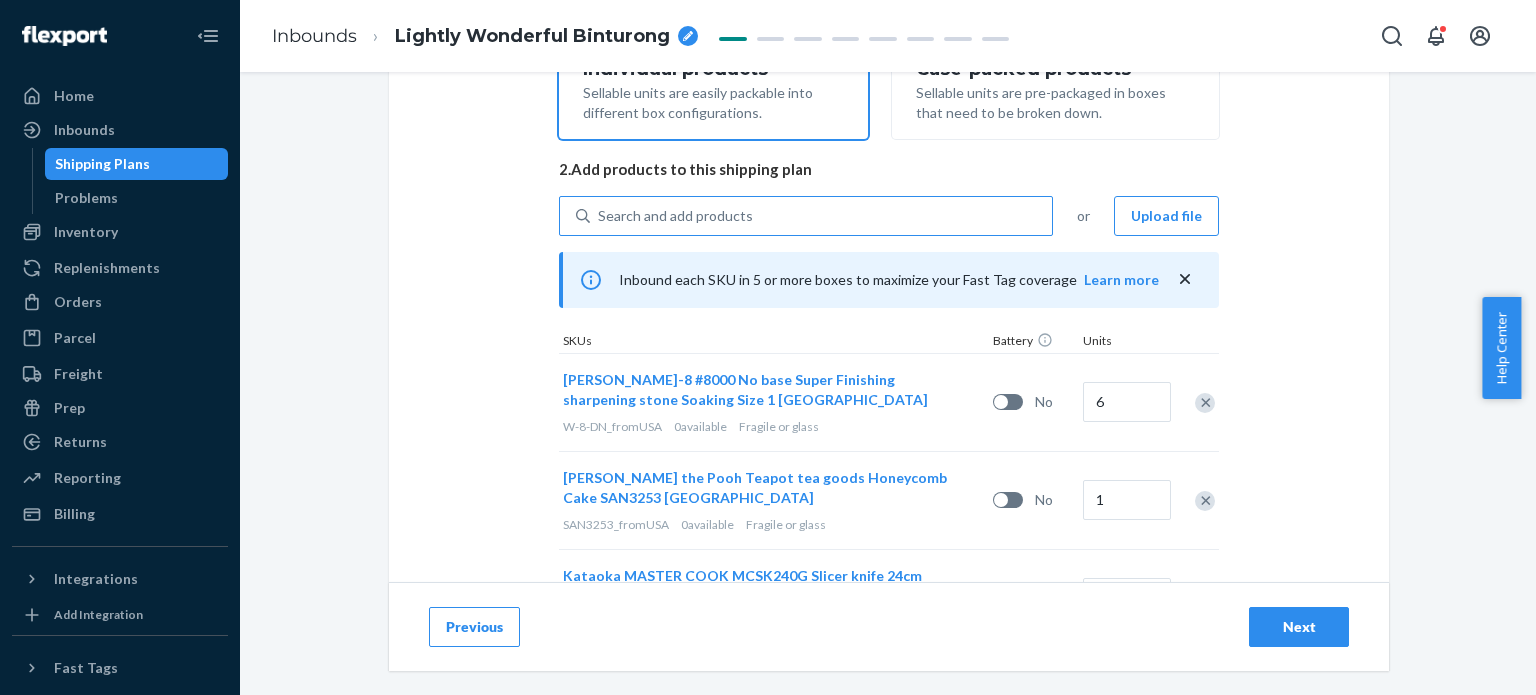 click on "Search and add products" at bounding box center [675, 216] 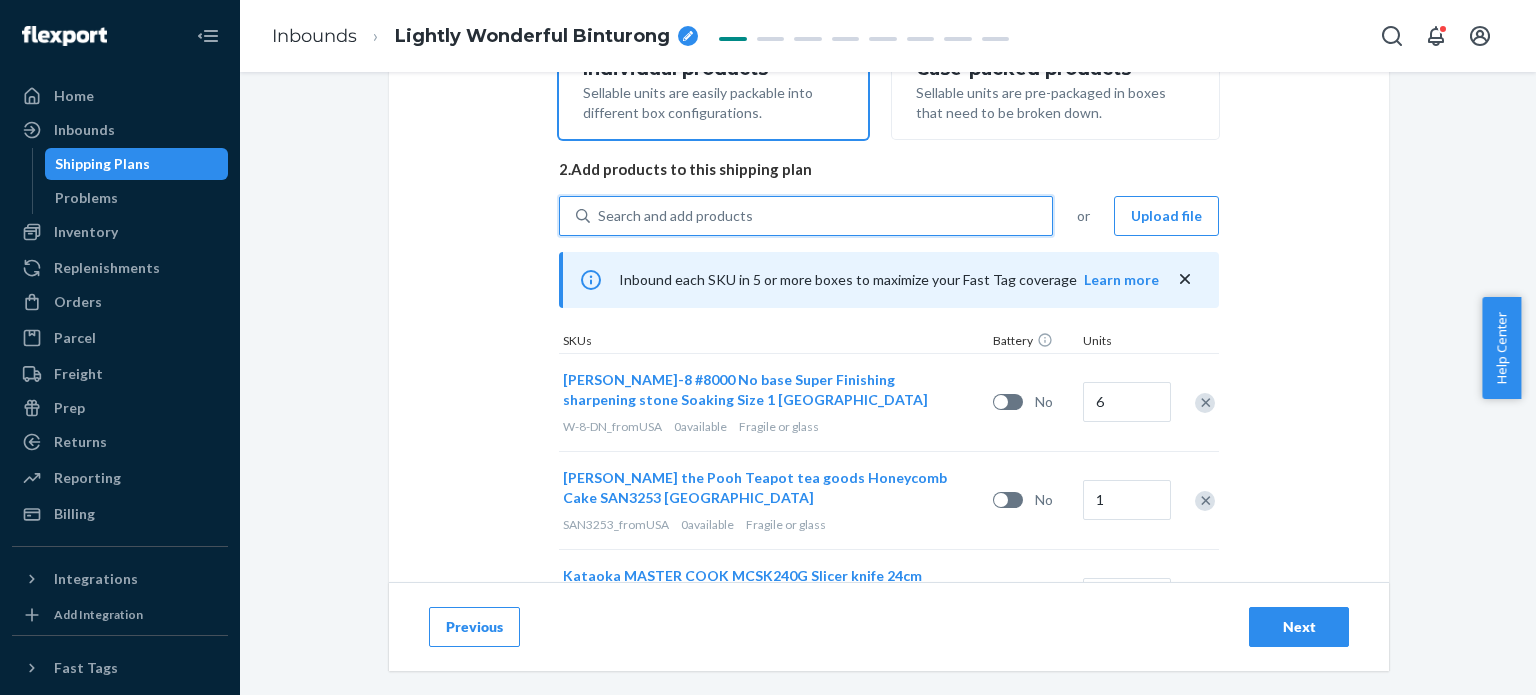 paste on "DPRRP2XWTWE" 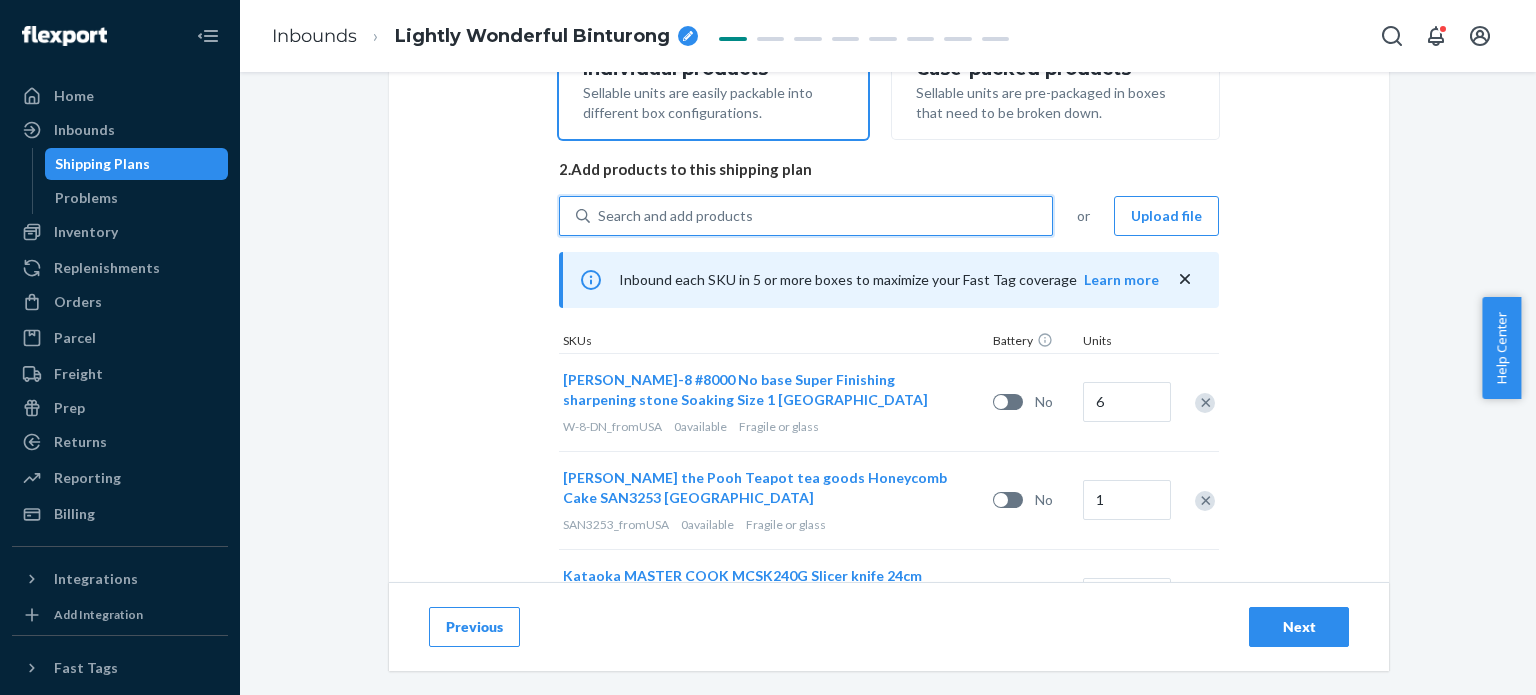 type on "DPRRP2XWTWE" 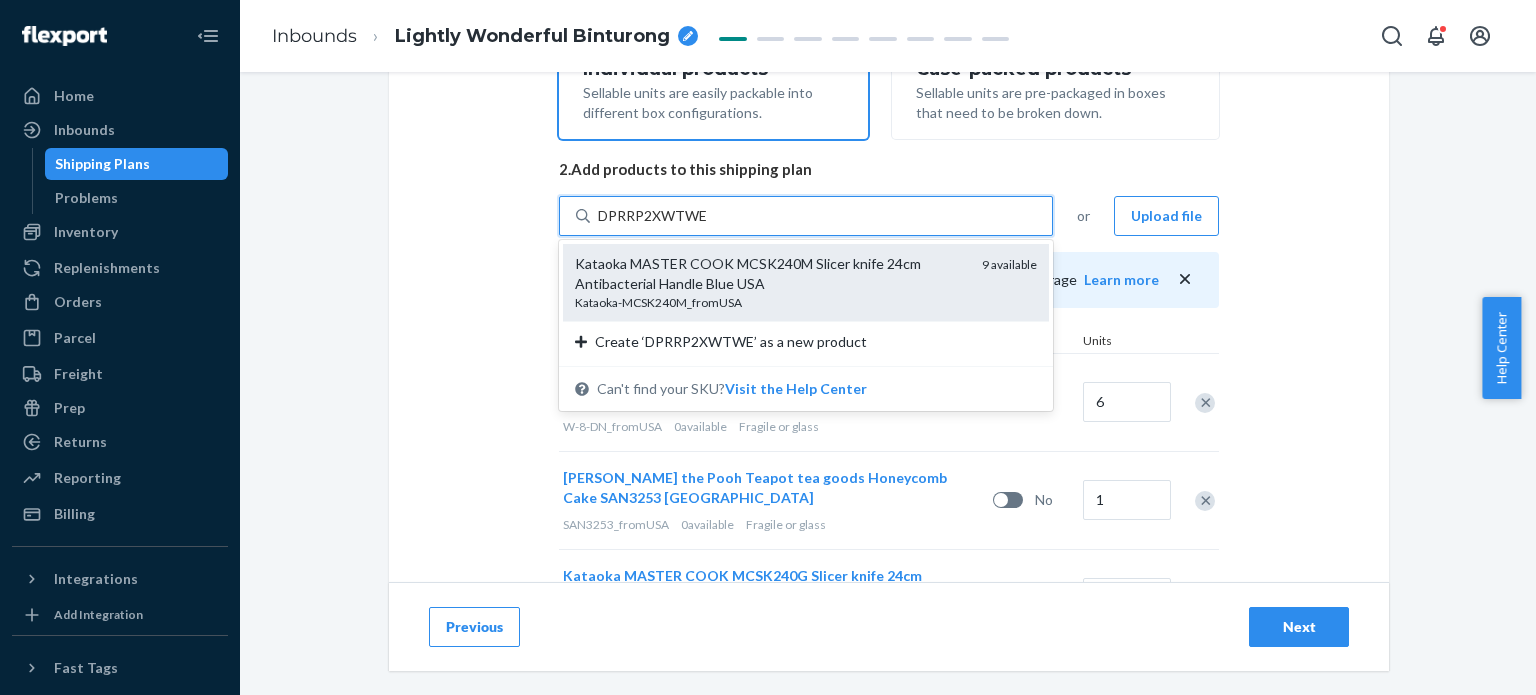 click on "Kataoka MASTER COOK MCSK240M Slicer knife 24cm Antibacterial Handle Blue USA" at bounding box center (770, 274) 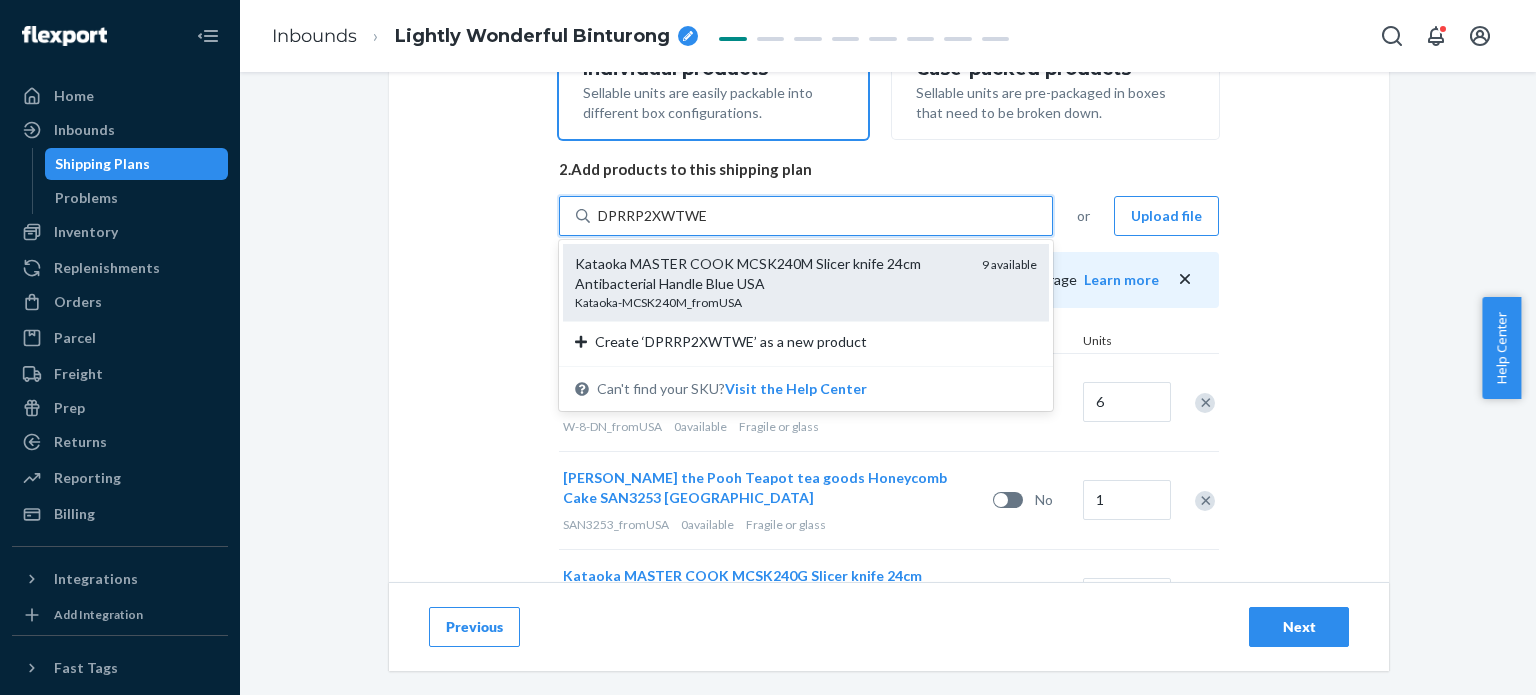 click on "DPRRP2XWTWE" at bounding box center (653, 216) 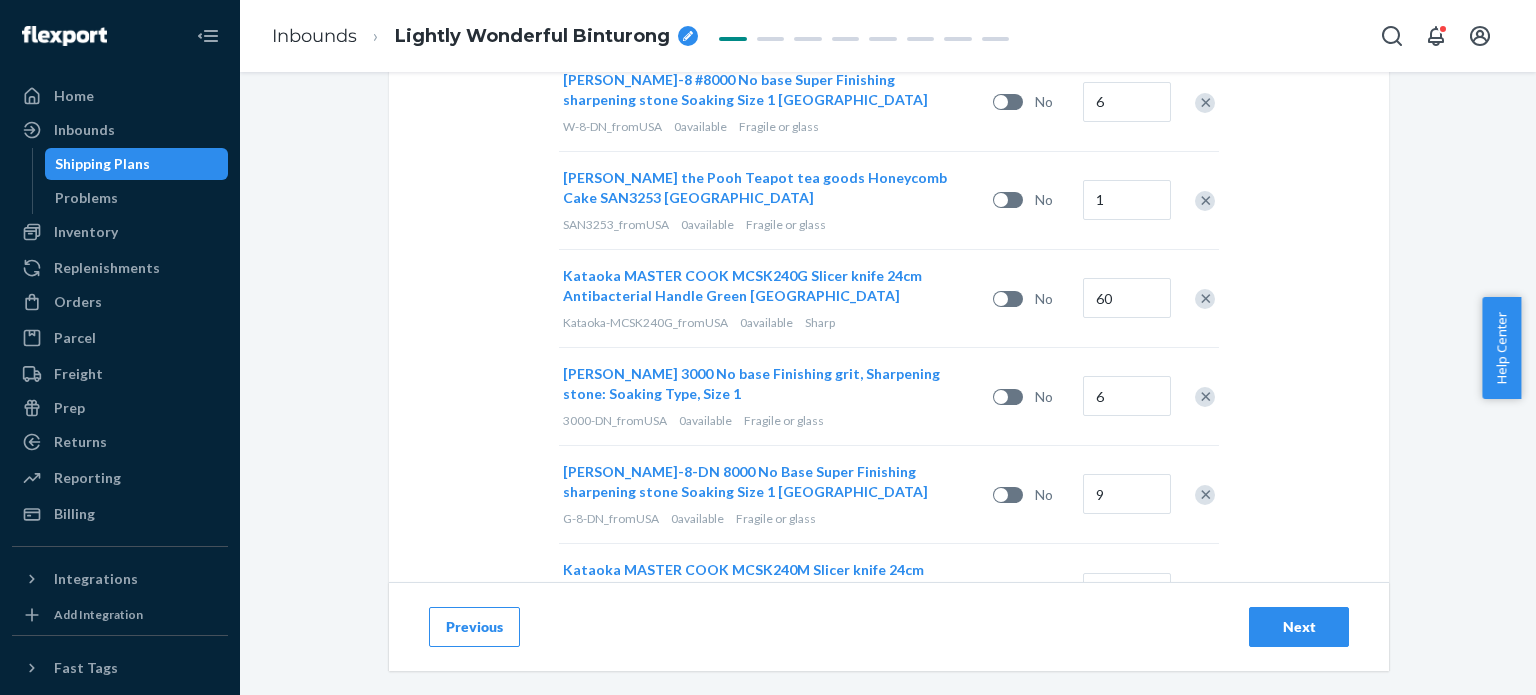 scroll, scrollTop: 940, scrollLeft: 0, axis: vertical 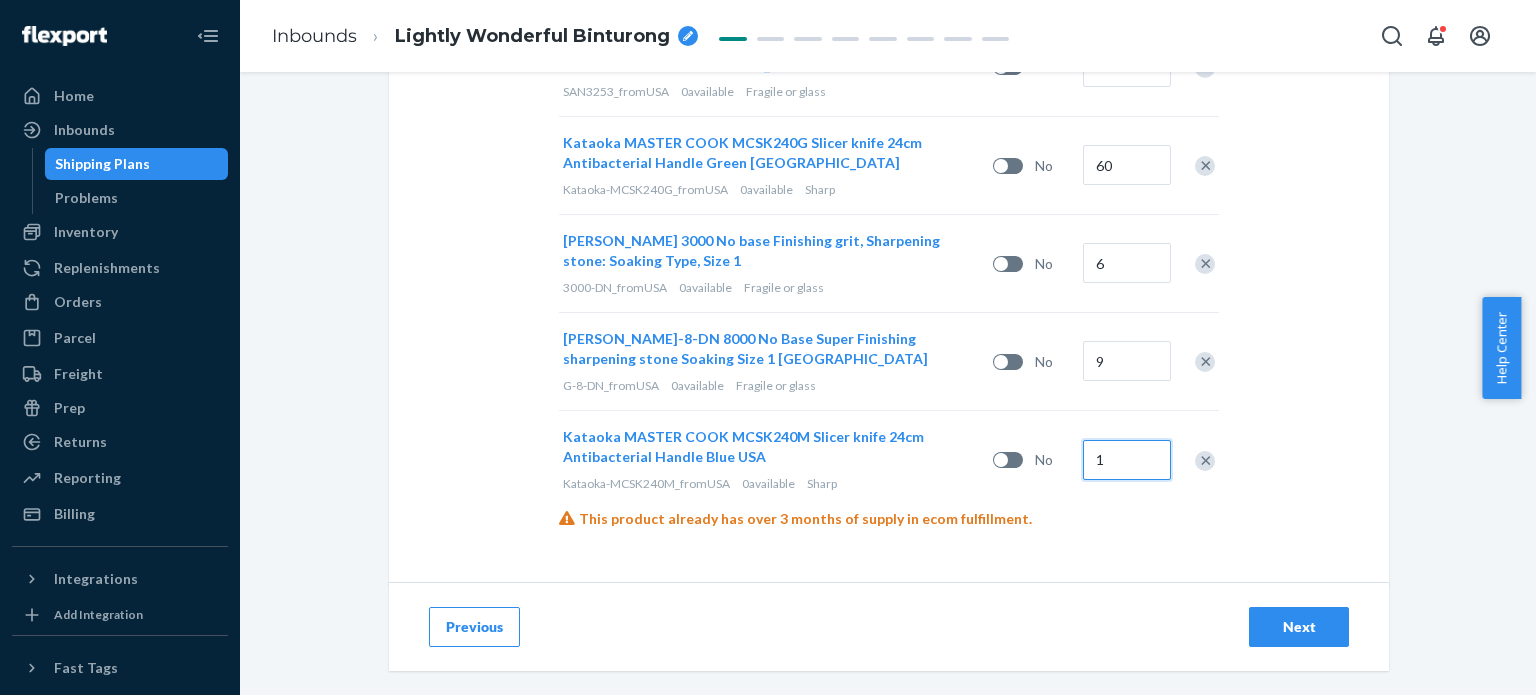 click on "1" at bounding box center (1127, 460) 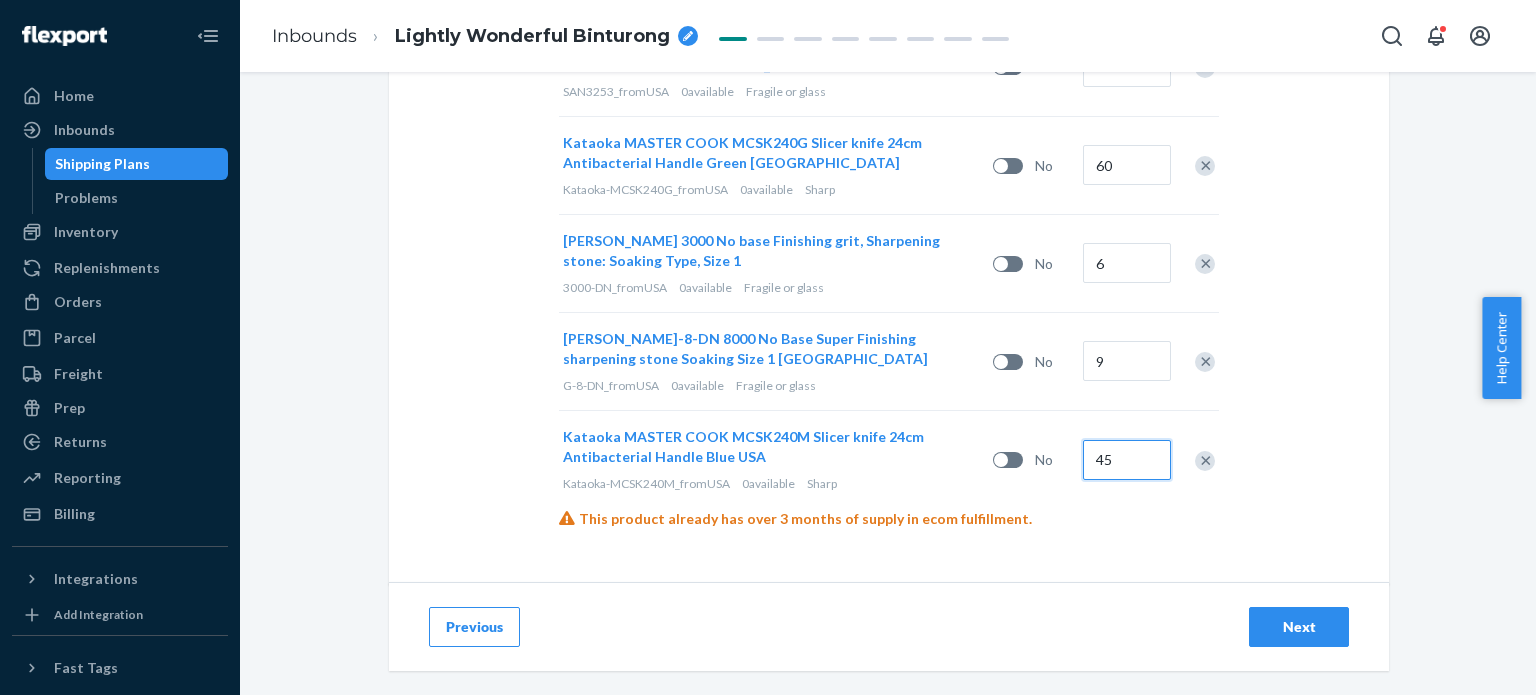 type on "45" 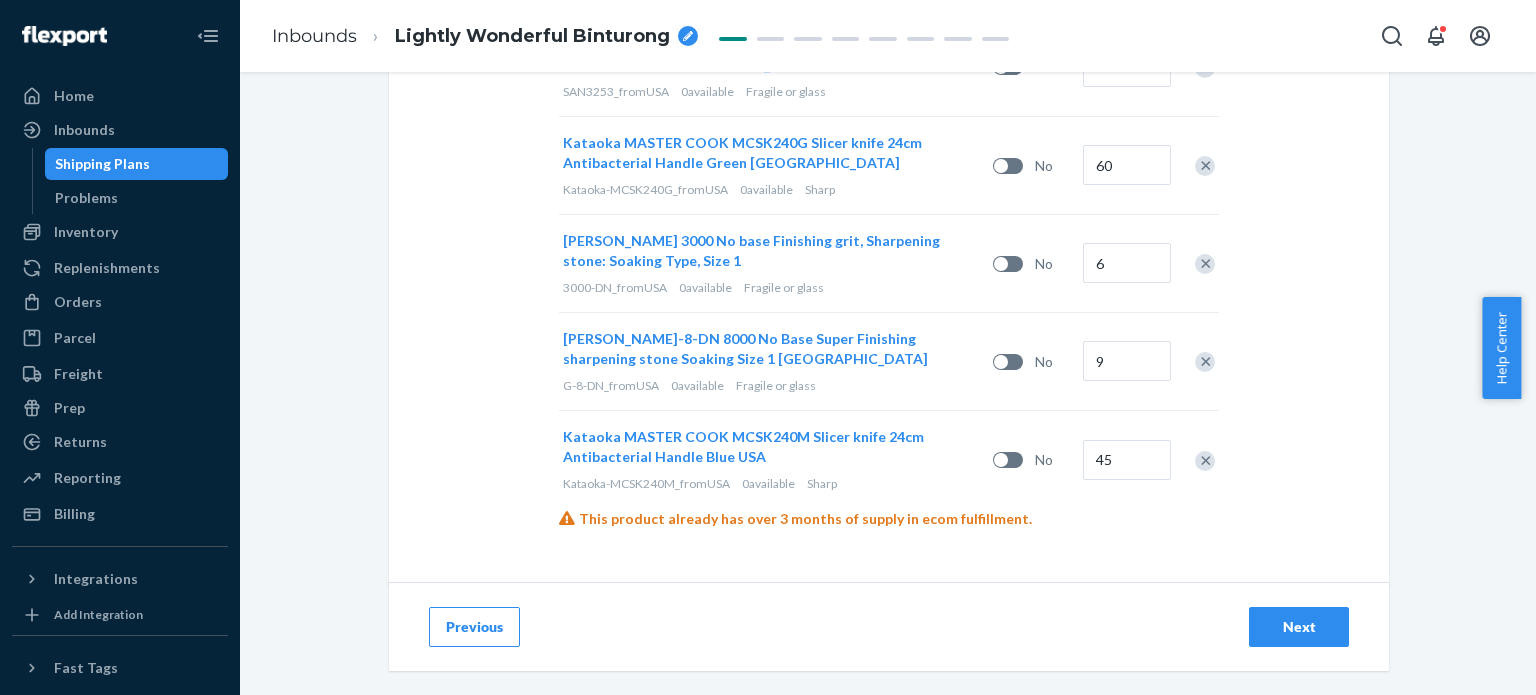 click on "Select and Add Products
Ensure your products meet our  dimension requirements  and are not in the  restricted product  list.
Battery products  must be pre-approved before inbounding.
1.   Select  packing type Individual products Sellable units are easily packable into different box configurations. Case-packed products Sellable units are pre-packaged in boxes that need to be broken down. 2.  Add products to this shipping plan Search and add products or Upload file Inbound each SKU in 5 or more boxes to maximize your Fast Tag coverage Learn more Consider sending to reserve storage To save on storage costs, enable smart replenishment to ecom, and more, select “reserve storage” in the previous step.  Learn more about reserve storage benefits SKUs Battery Units Suehiro W-8 #8000 No base Super Finishing sharpening stone Soaking Size 1 [GEOGRAPHIC_DATA] W-8-DN_fromUSA 0  available Fragile or glass No 6 [PERSON_NAME] the Pooh Teapot tea goods Honeycomb Cake SAN3253 [GEOGRAPHIC_DATA] SAN3253_fromUSA 0  available No 1 0 0" at bounding box center (889, -127) 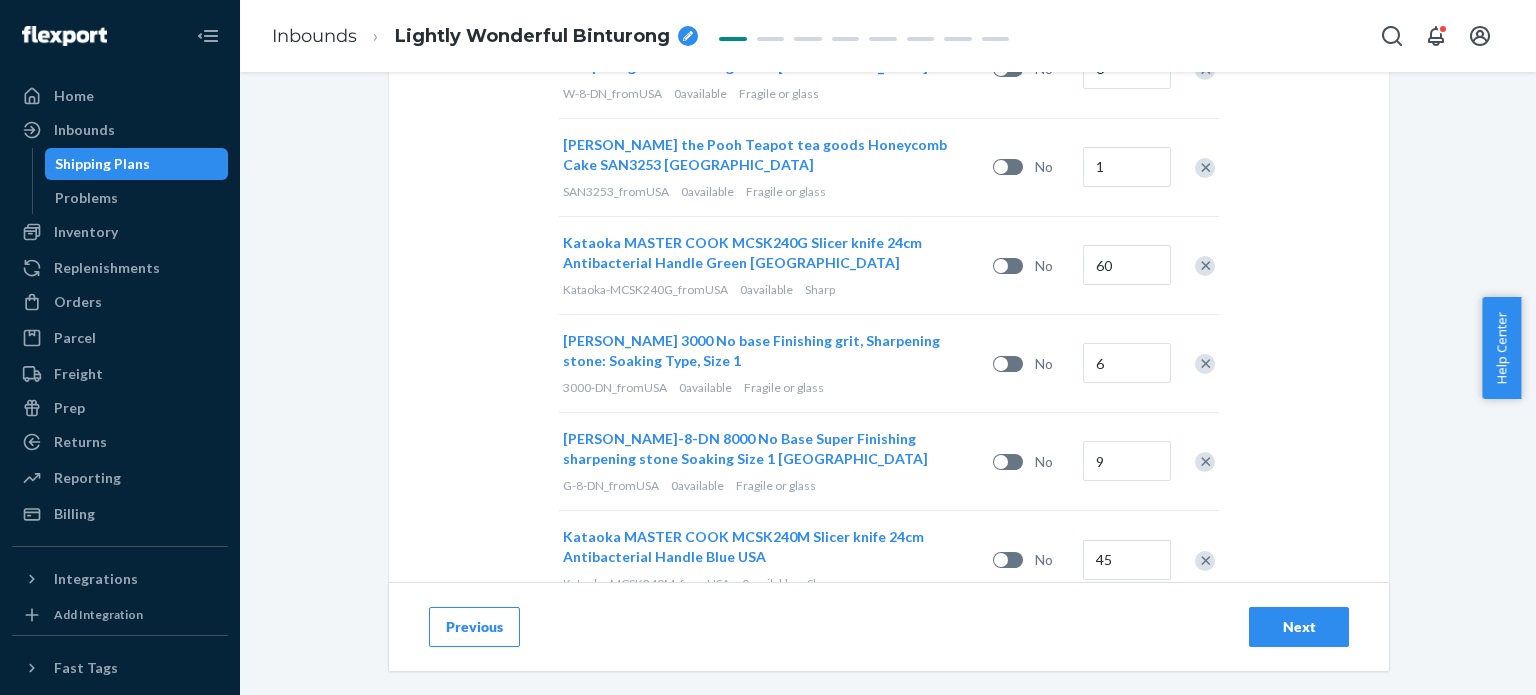 scroll, scrollTop: 940, scrollLeft: 0, axis: vertical 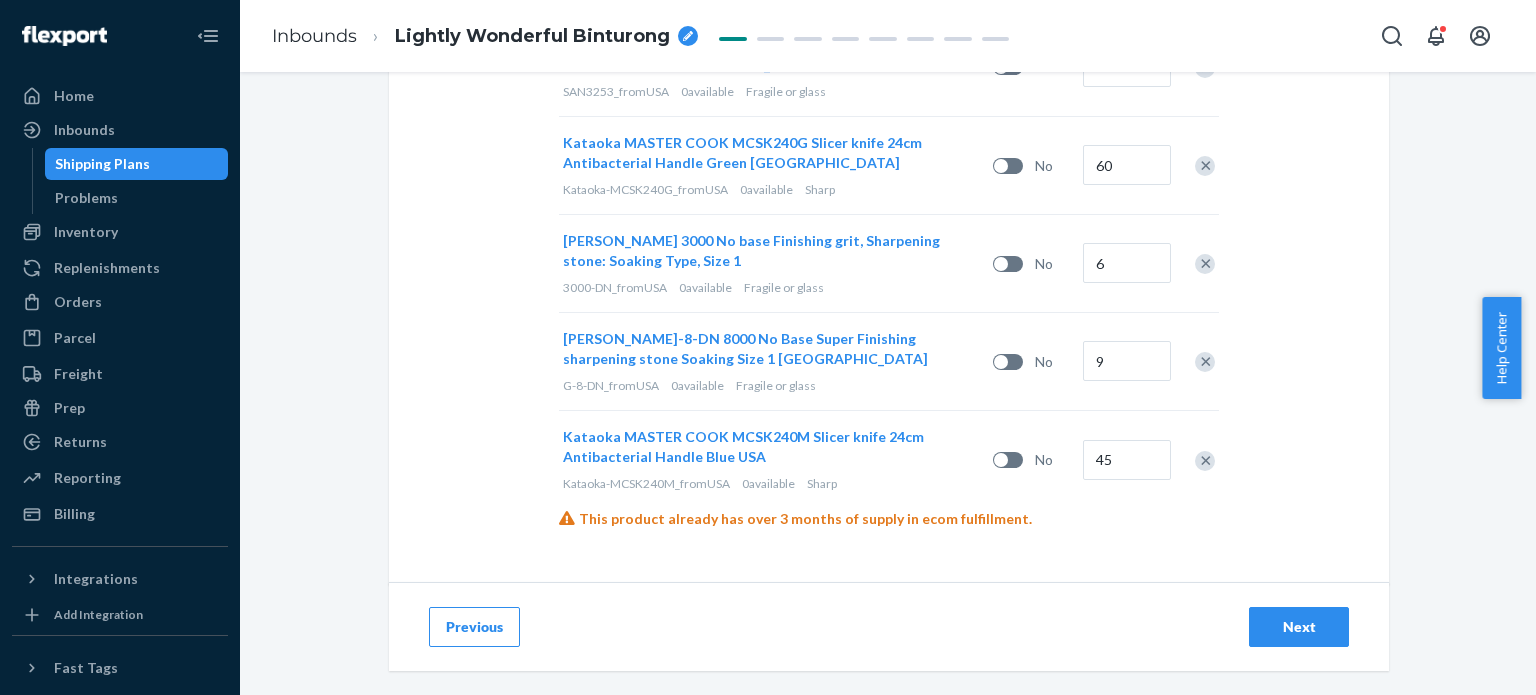click on "Next" at bounding box center (1299, 627) 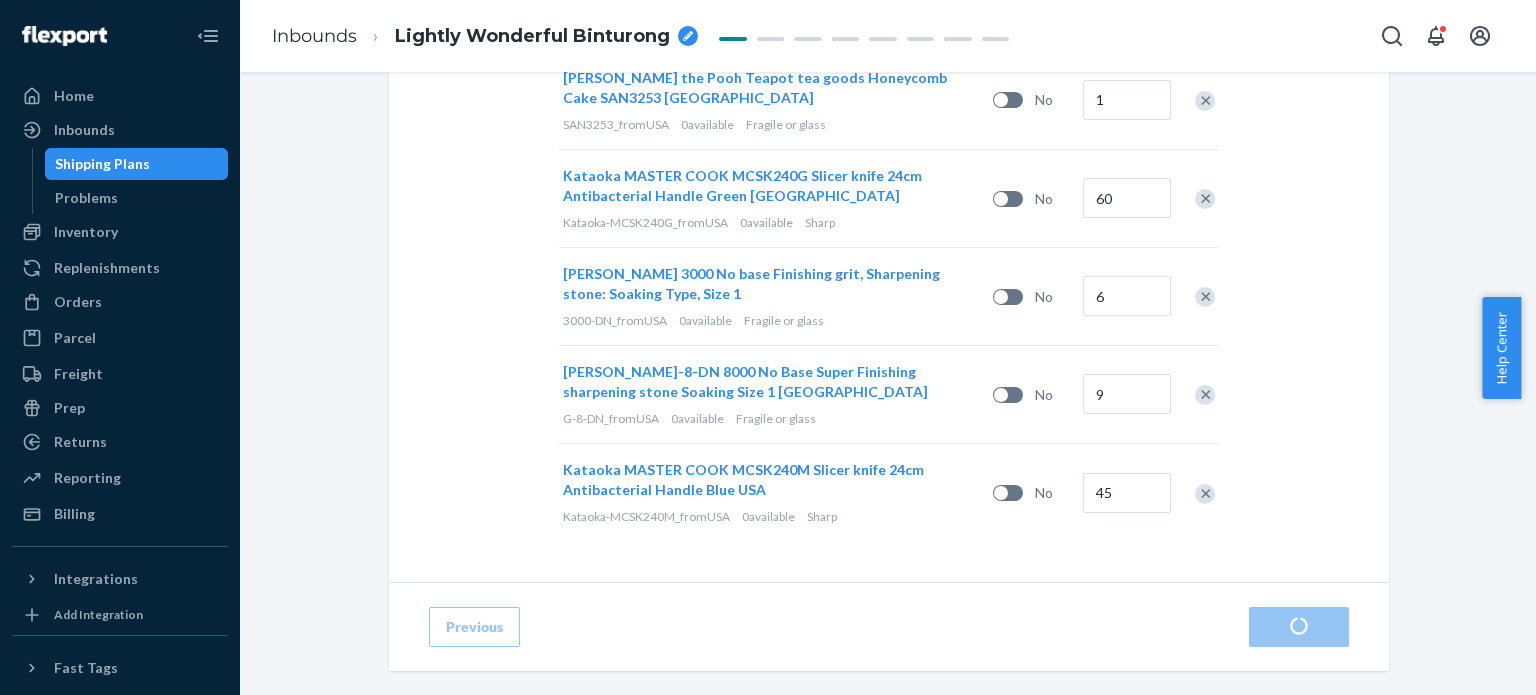 scroll, scrollTop: 0, scrollLeft: 0, axis: both 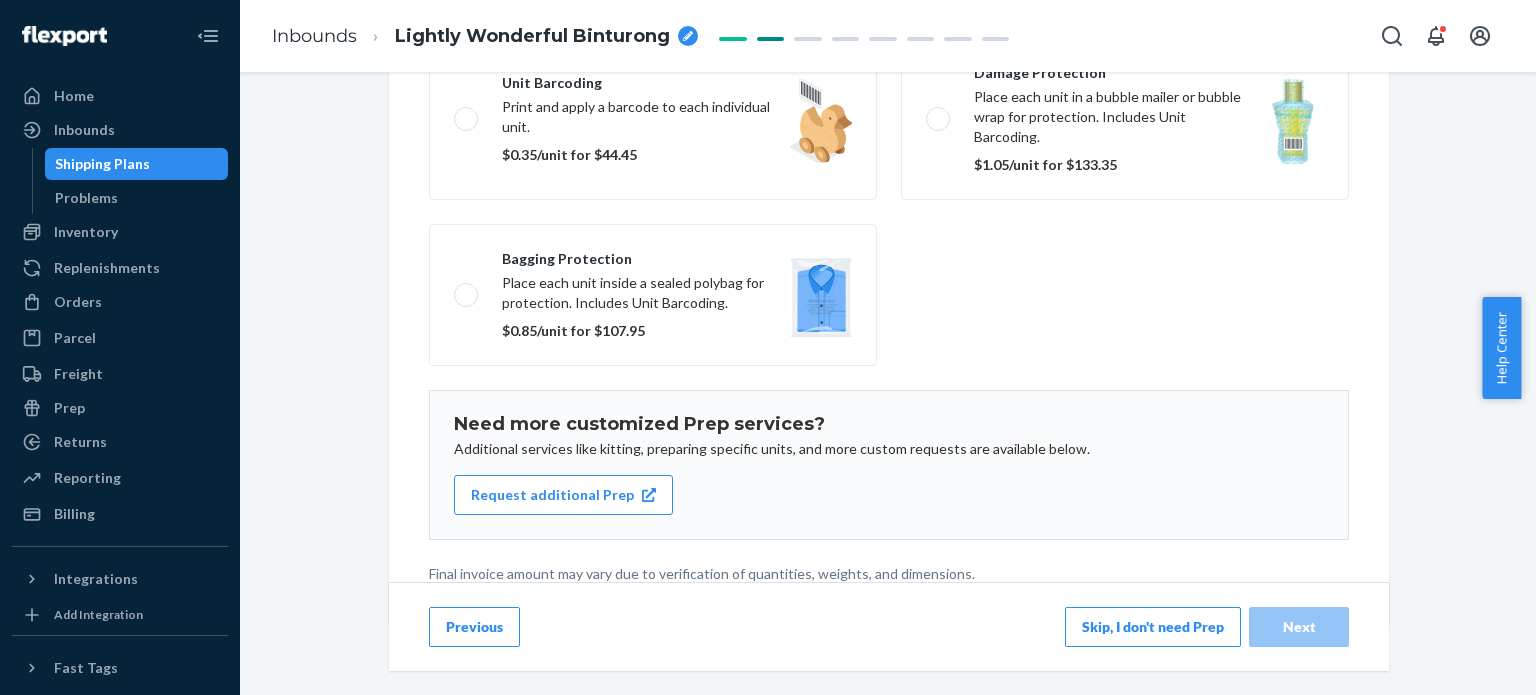 click on "Skip, I don't need Prep" at bounding box center [1153, 627] 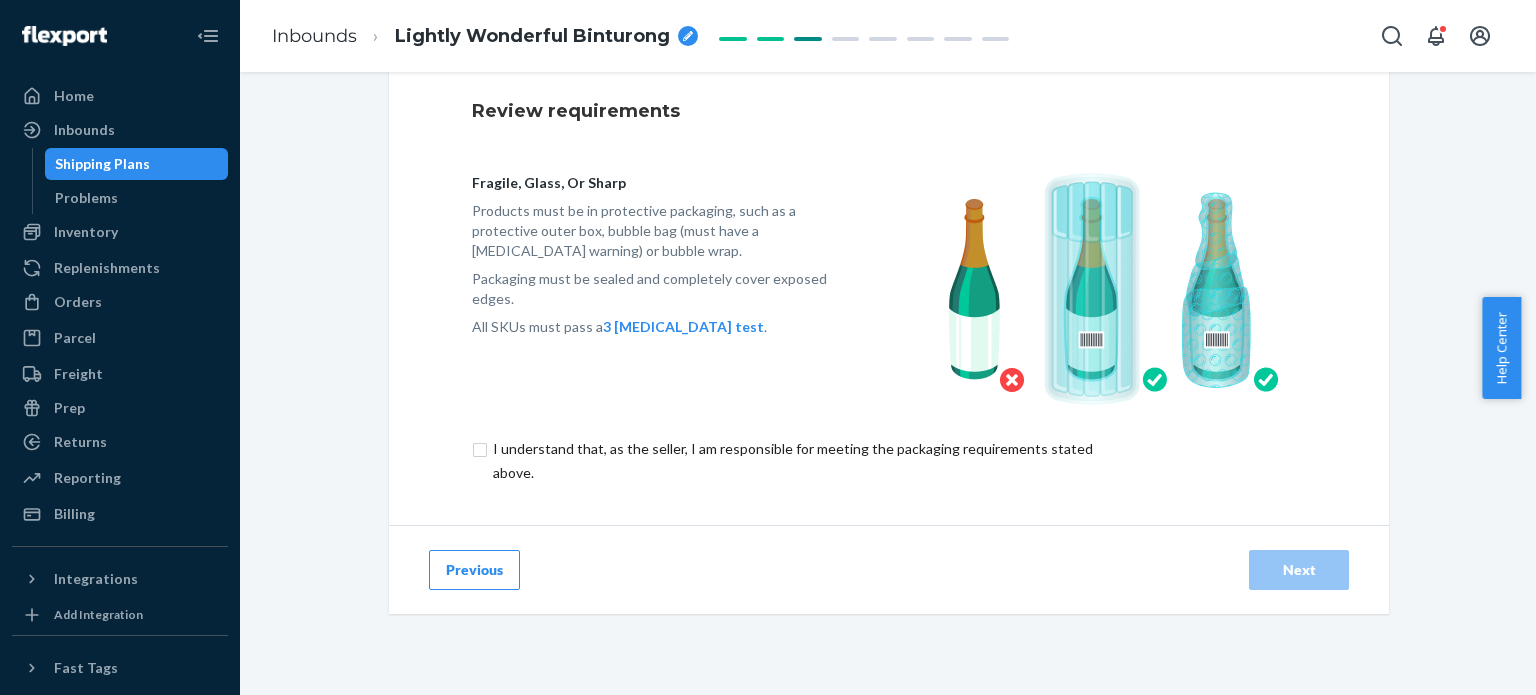 scroll, scrollTop: 171, scrollLeft: 0, axis: vertical 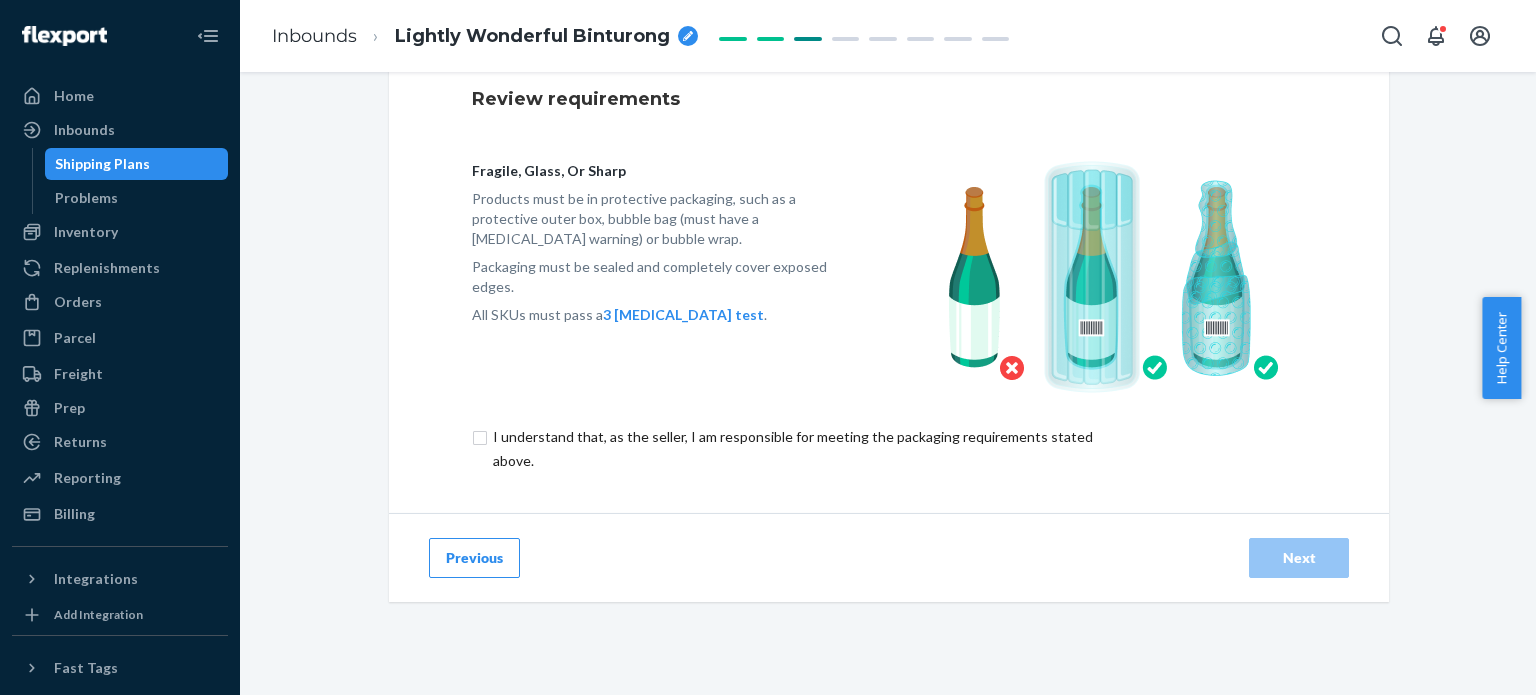 click at bounding box center [804, 449] 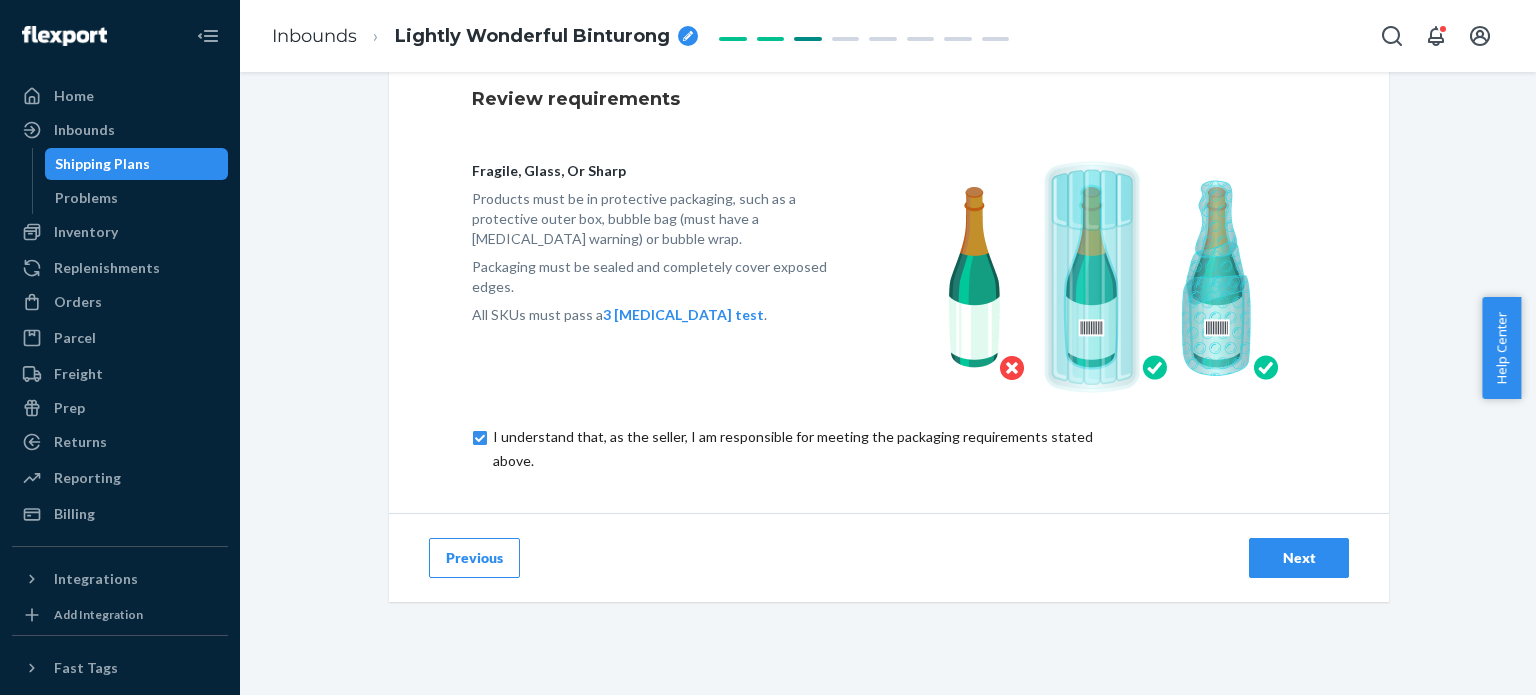 click on "Next" at bounding box center (1299, 558) 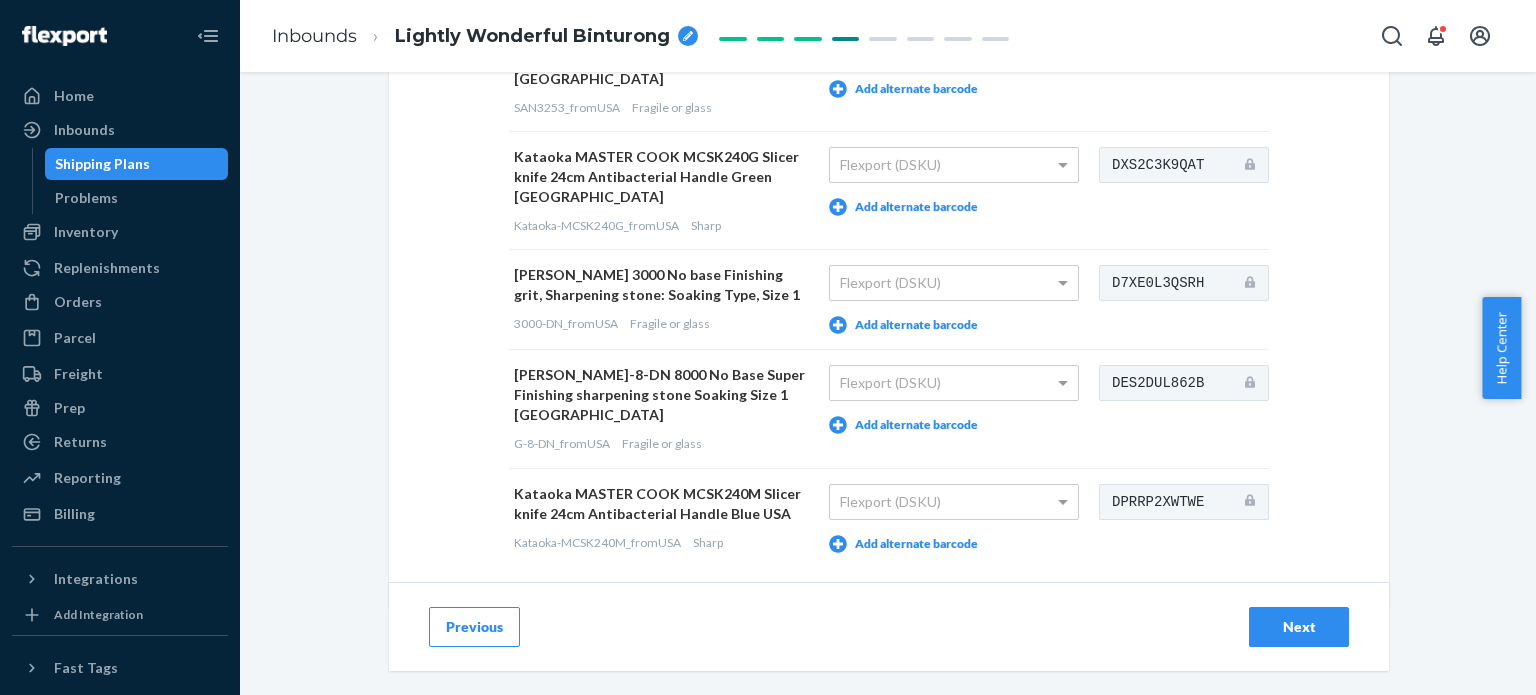 scroll, scrollTop: 437, scrollLeft: 0, axis: vertical 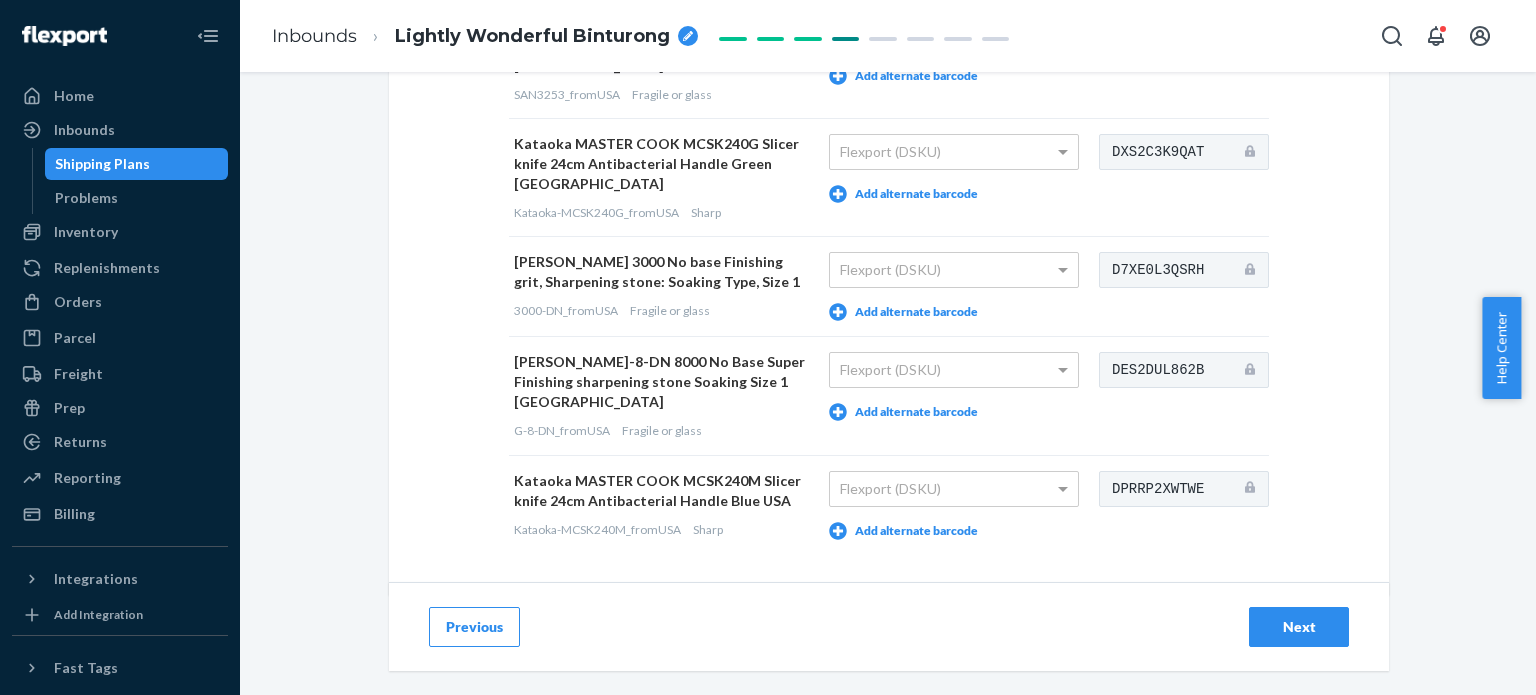 click on "Next" at bounding box center (1299, 627) 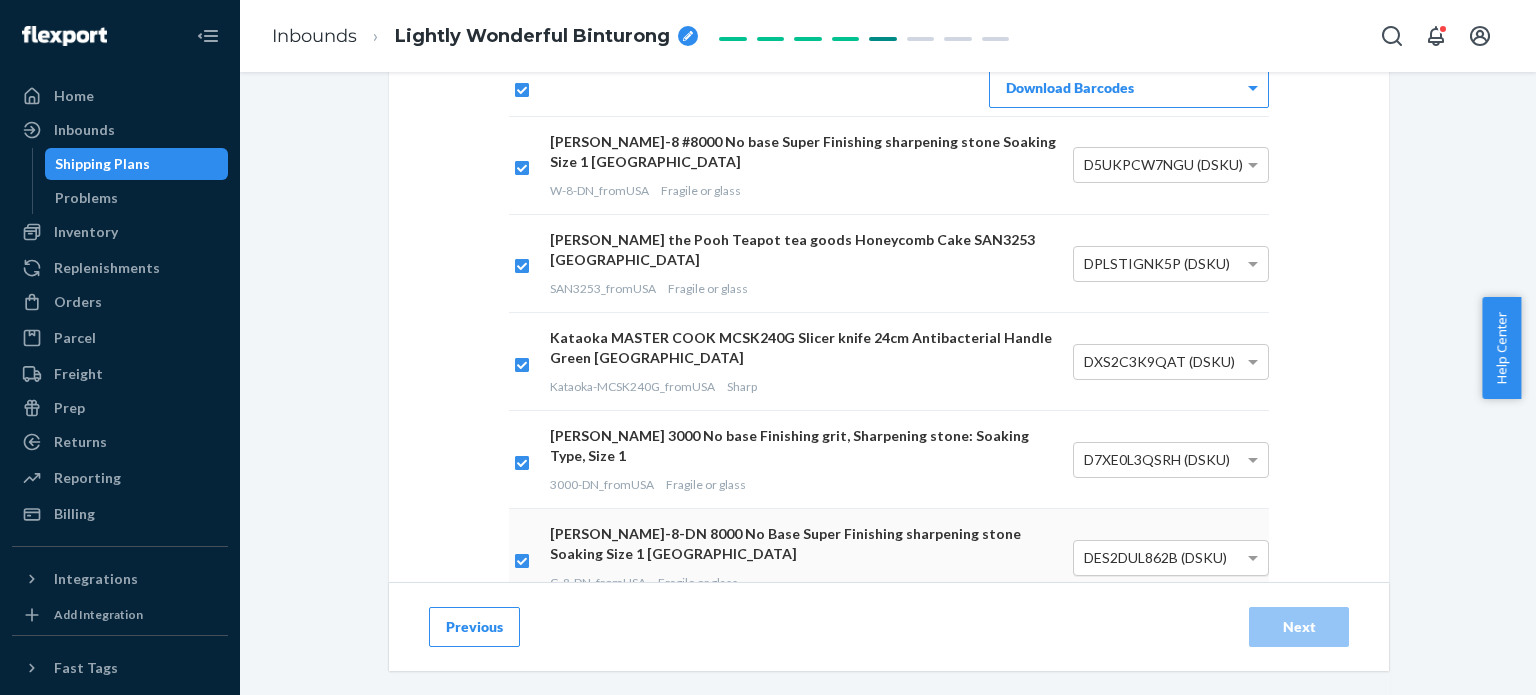 scroll, scrollTop: 0, scrollLeft: 0, axis: both 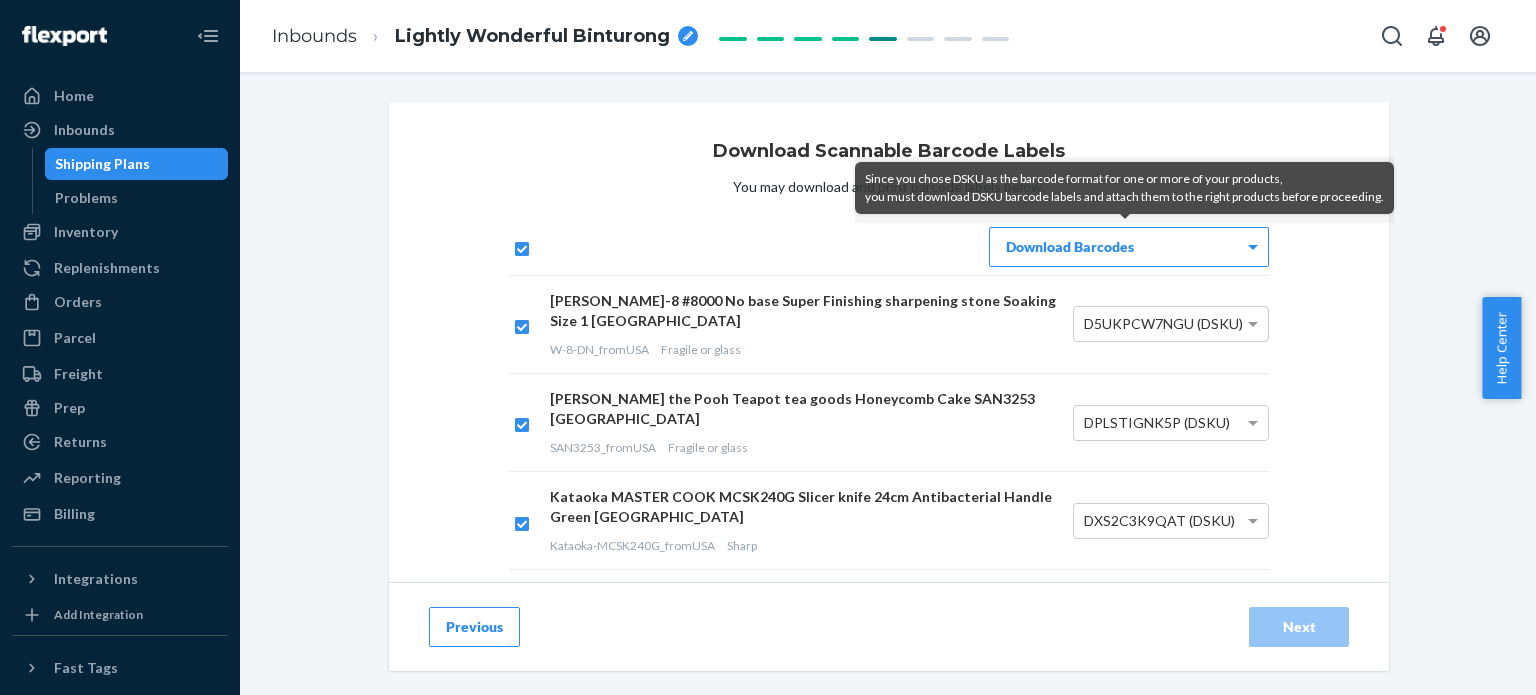 click on "Lightly Wonderful Binturong" at bounding box center [532, 37] 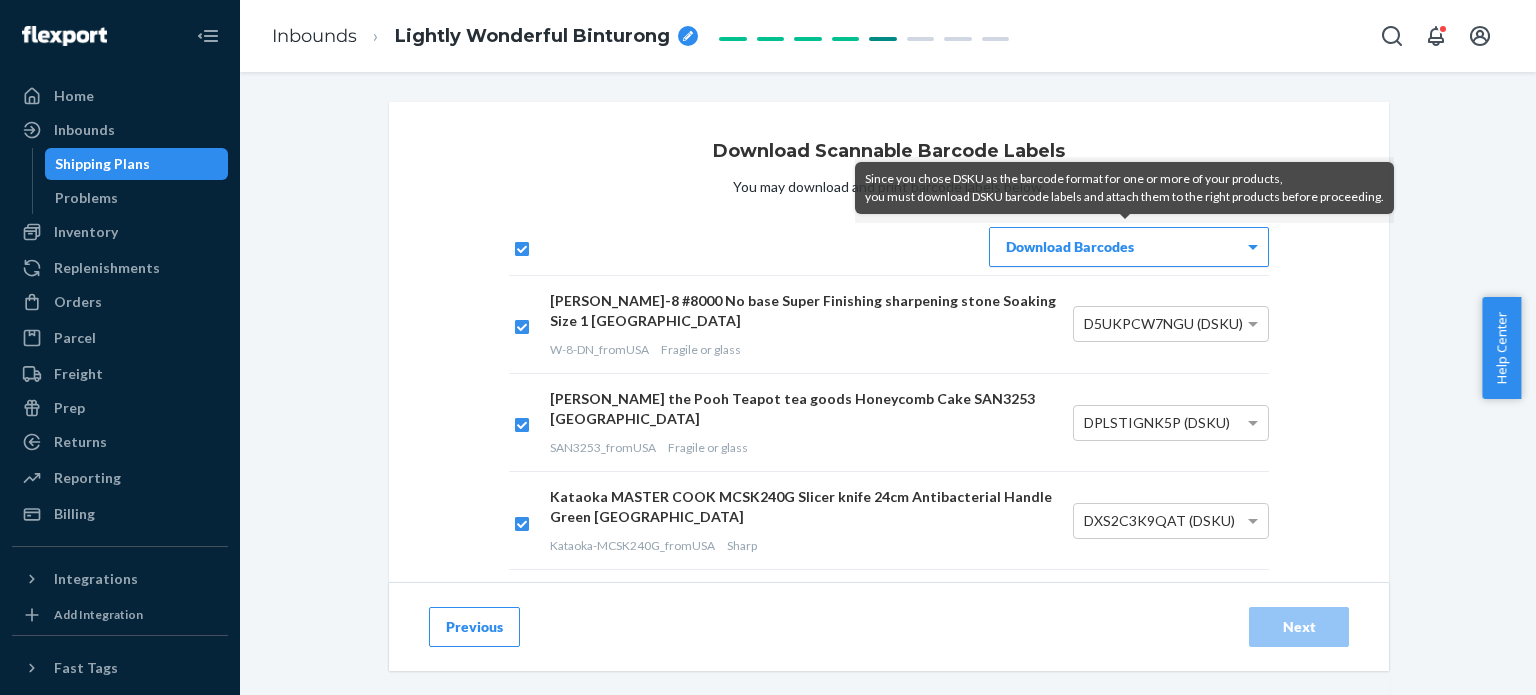 click on "Download Barcodes" at bounding box center (1129, 247) 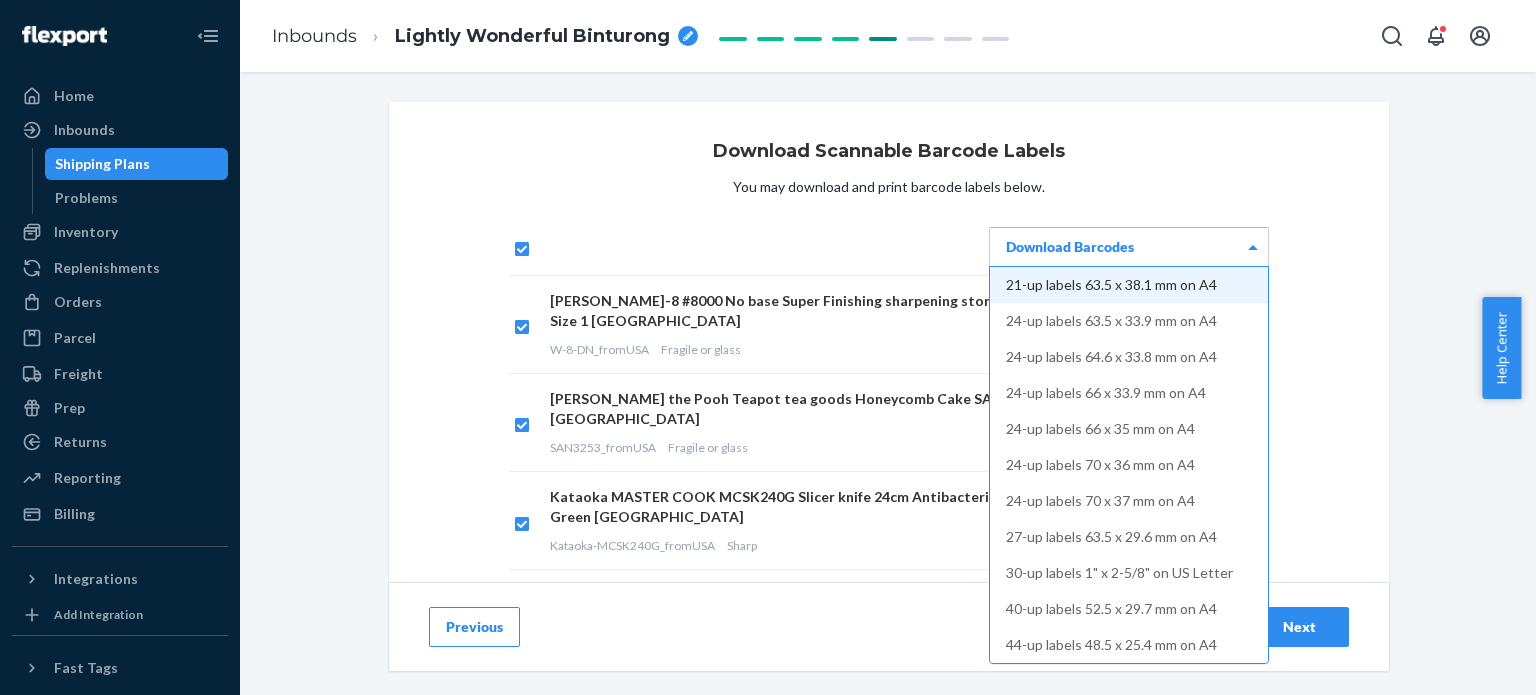 click on "Download Barcodes" at bounding box center (1129, 247) 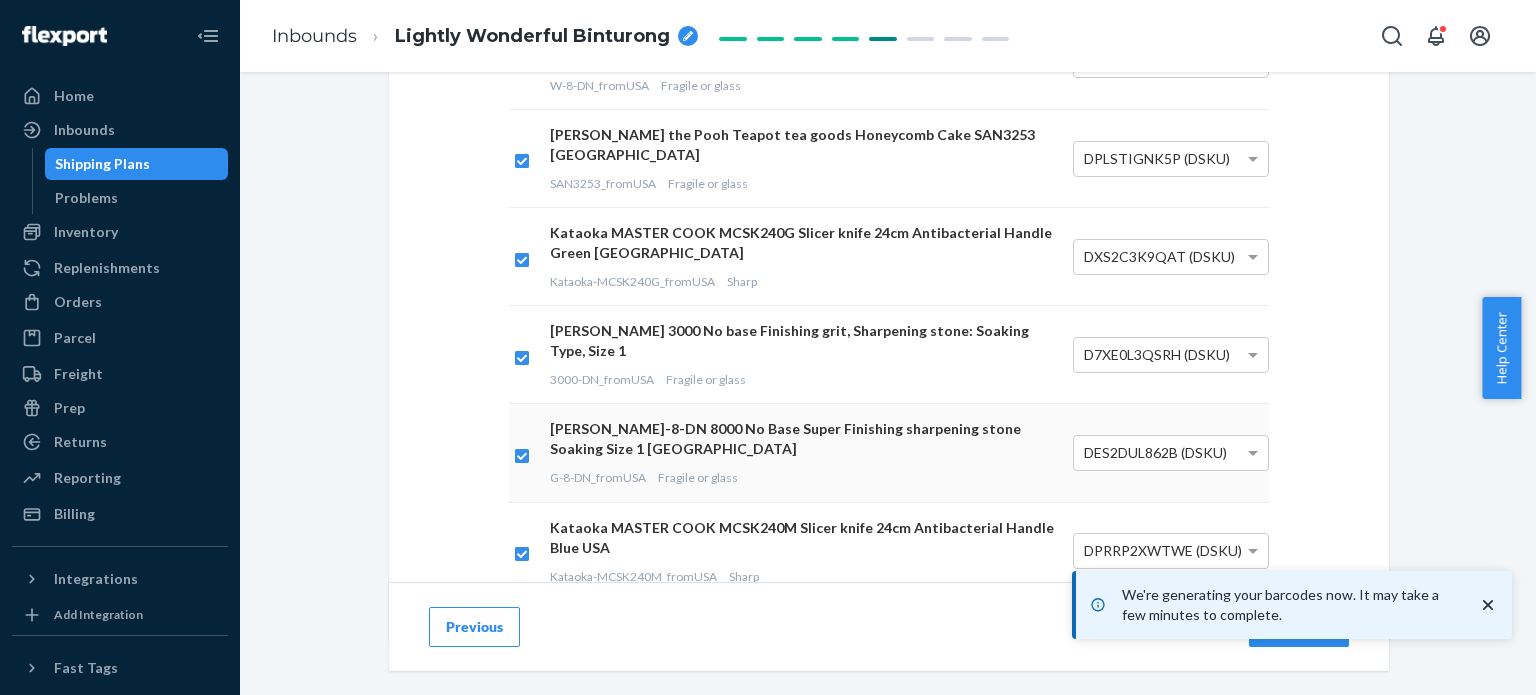 scroll, scrollTop: 322, scrollLeft: 0, axis: vertical 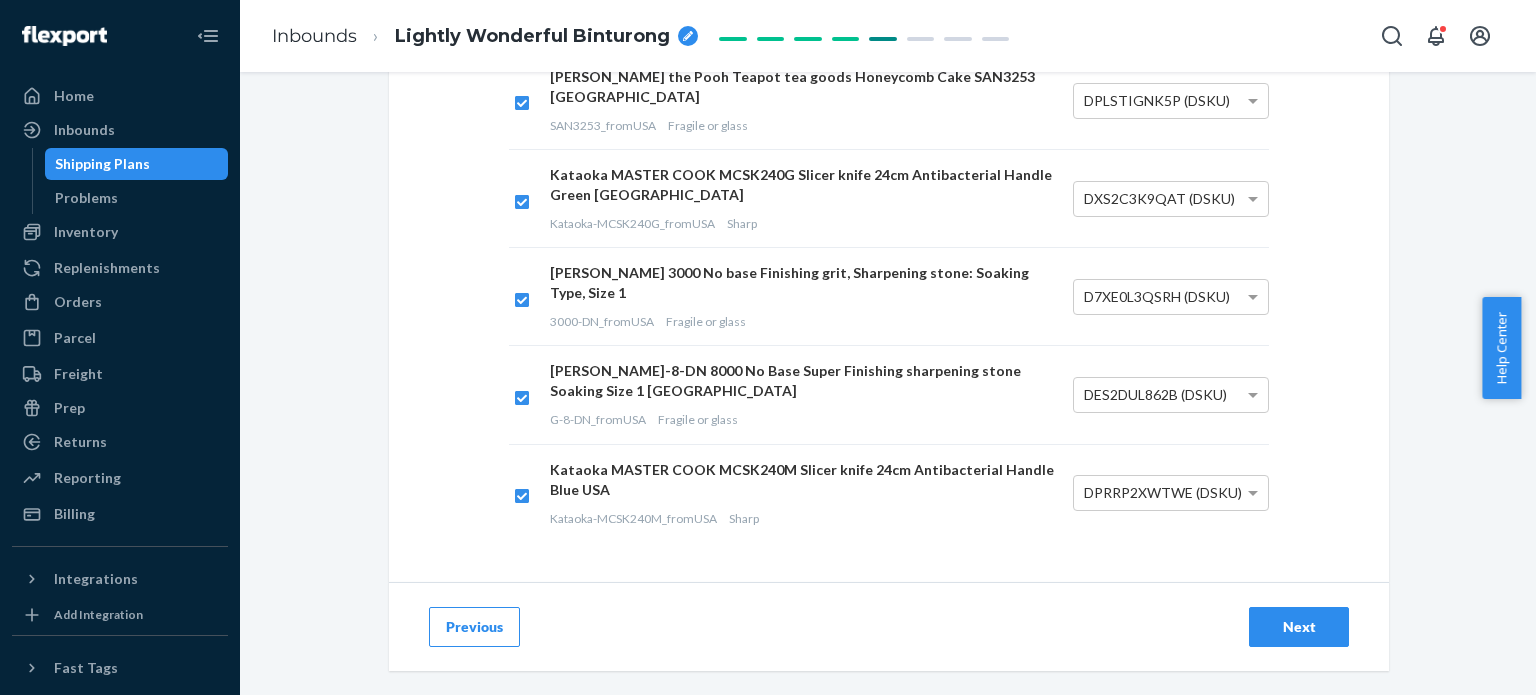 click on "Next" at bounding box center [1299, 627] 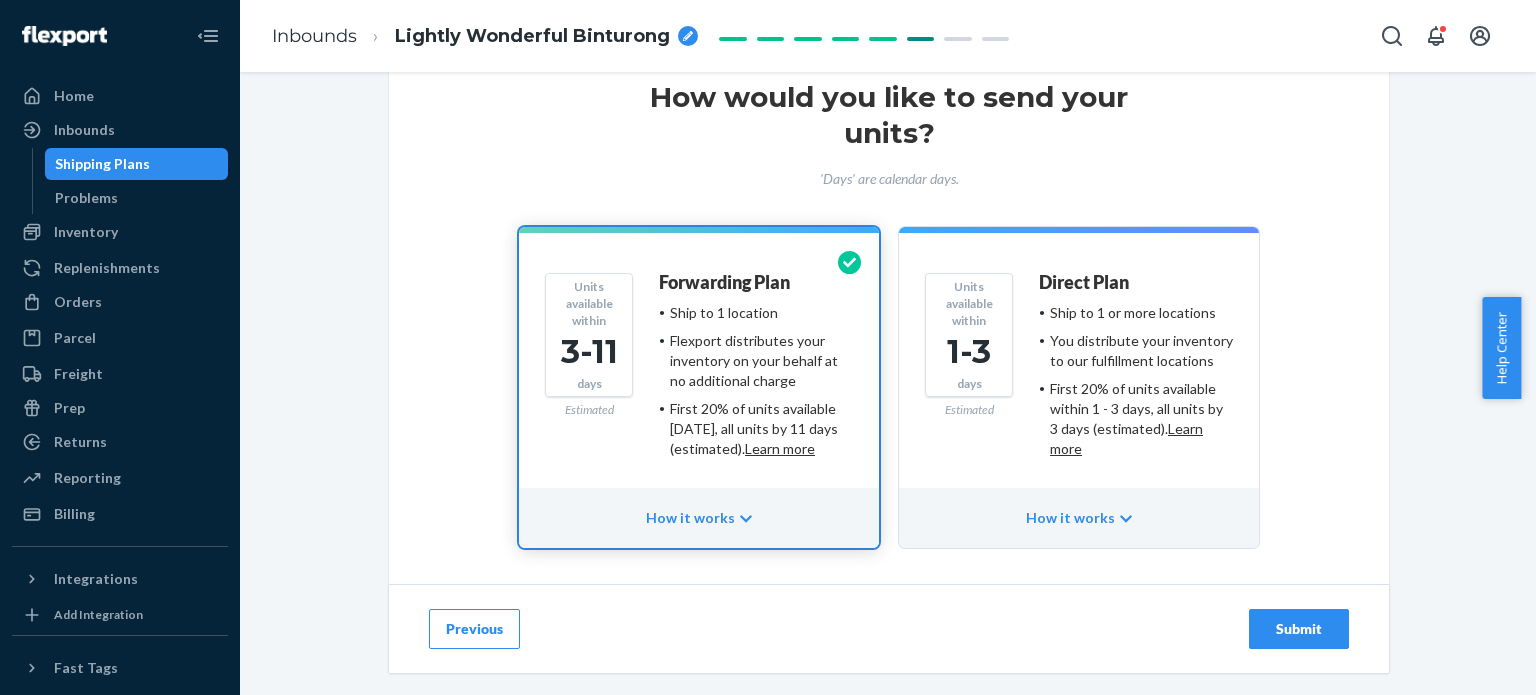 scroll, scrollTop: 158, scrollLeft: 0, axis: vertical 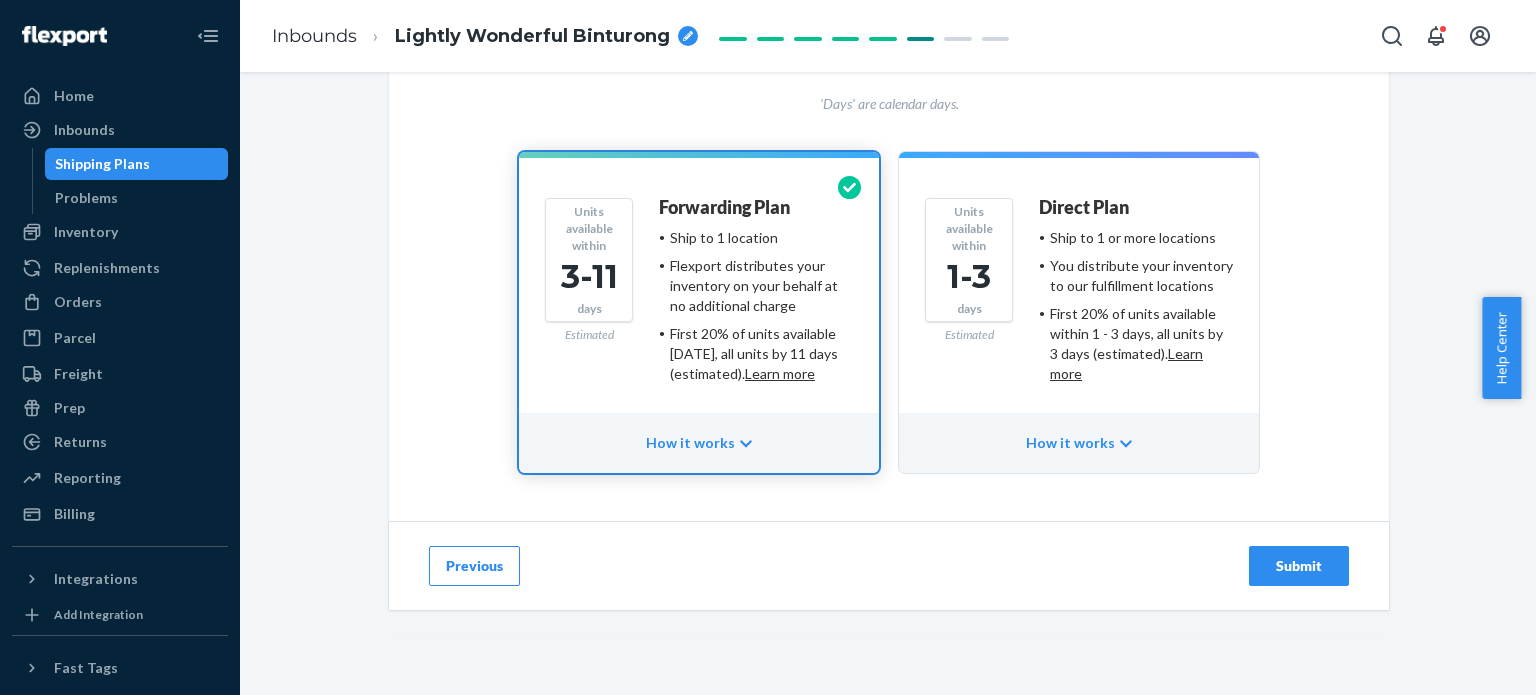 click on "Submit" at bounding box center [1299, 566] 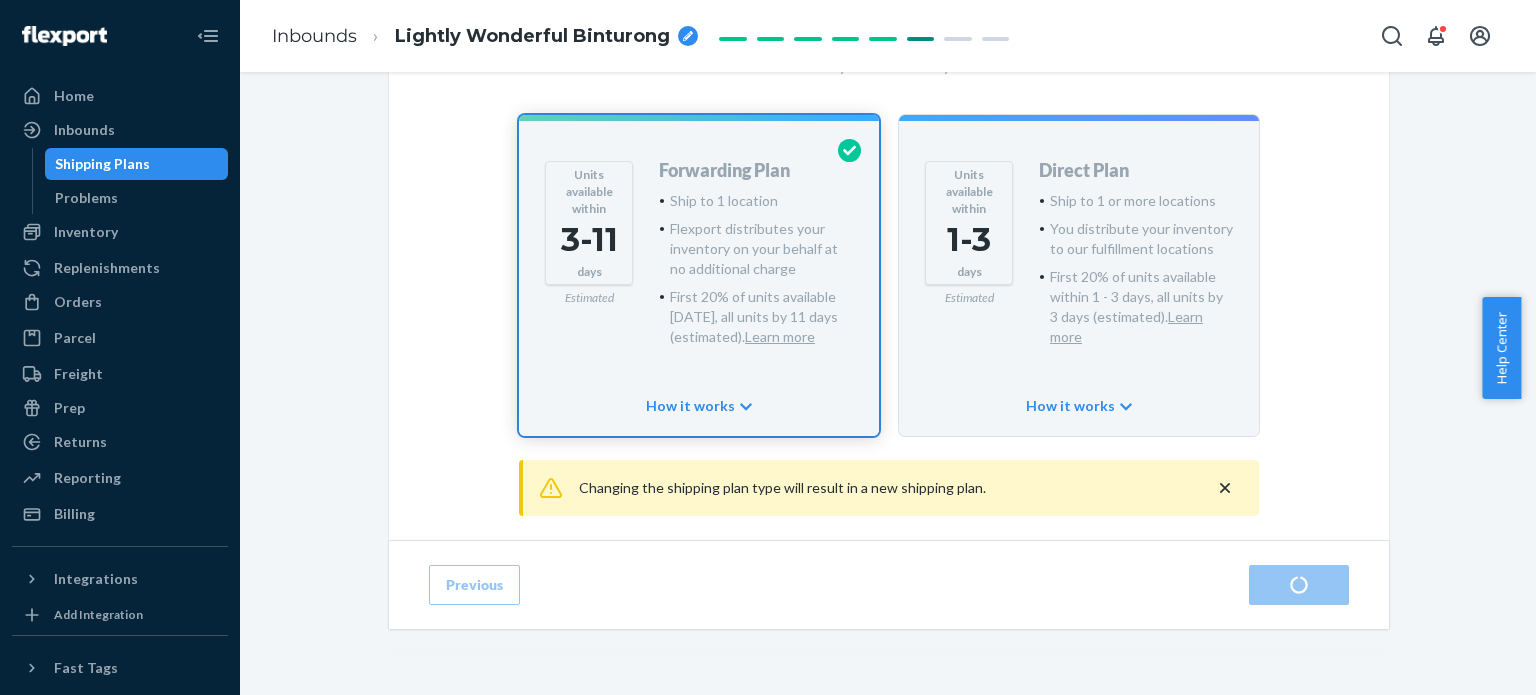 scroll, scrollTop: 214, scrollLeft: 0, axis: vertical 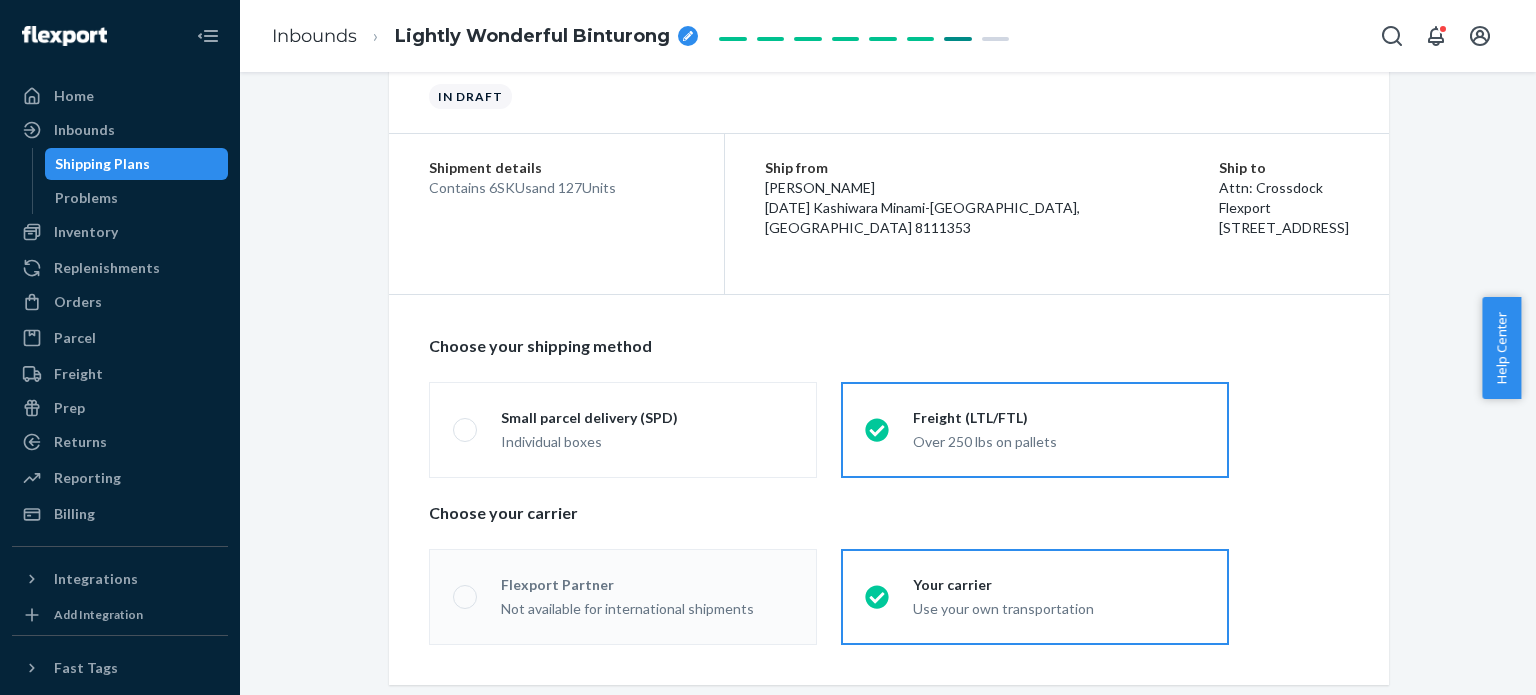 radio on "true" 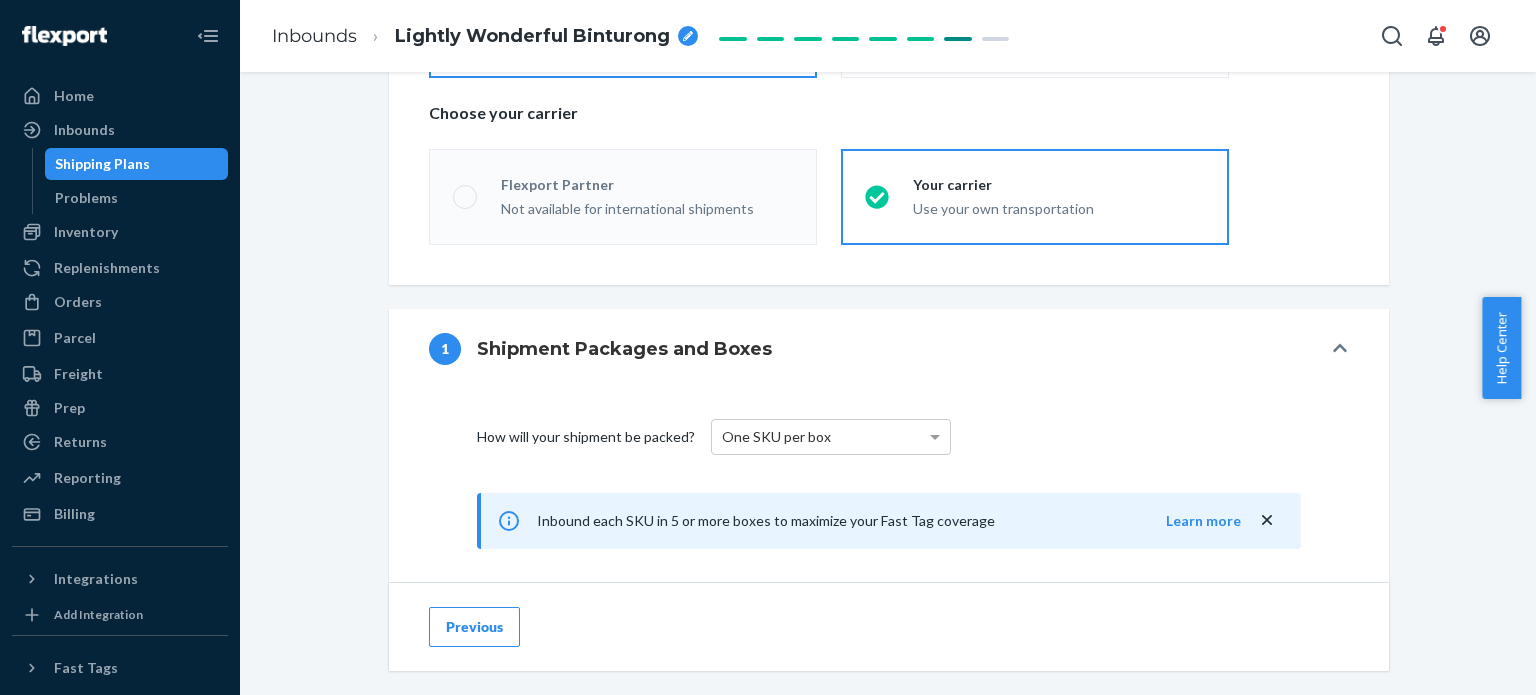 scroll, scrollTop: 600, scrollLeft: 0, axis: vertical 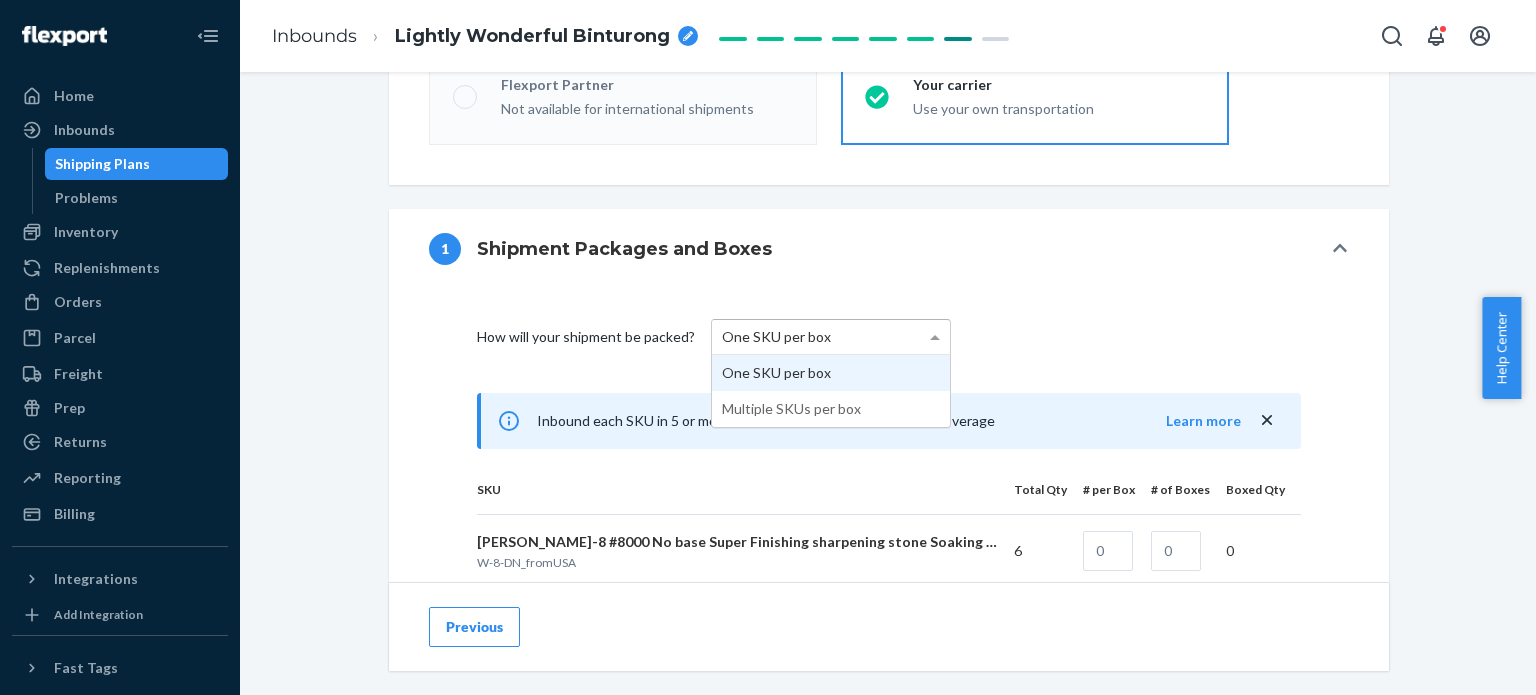 click on "One SKU per box" at bounding box center [831, 337] 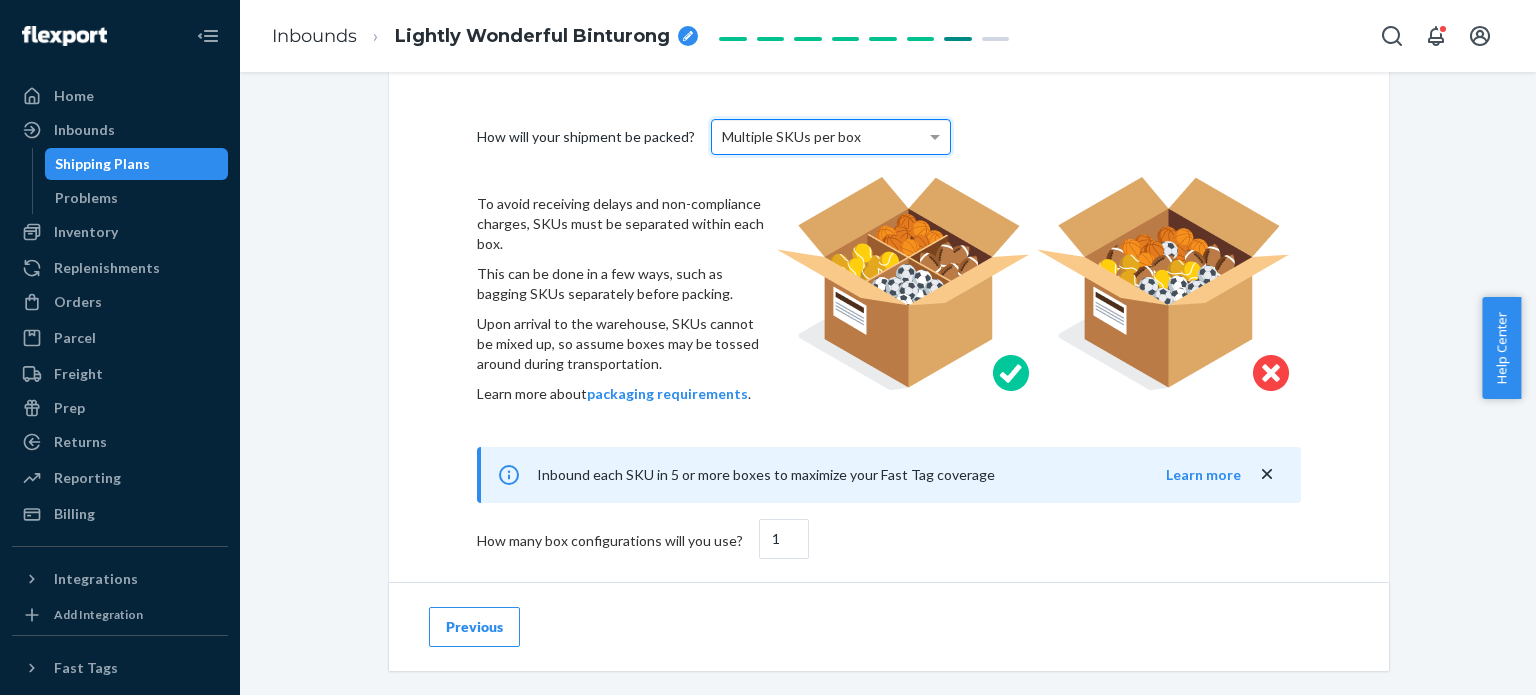 scroll, scrollTop: 900, scrollLeft: 0, axis: vertical 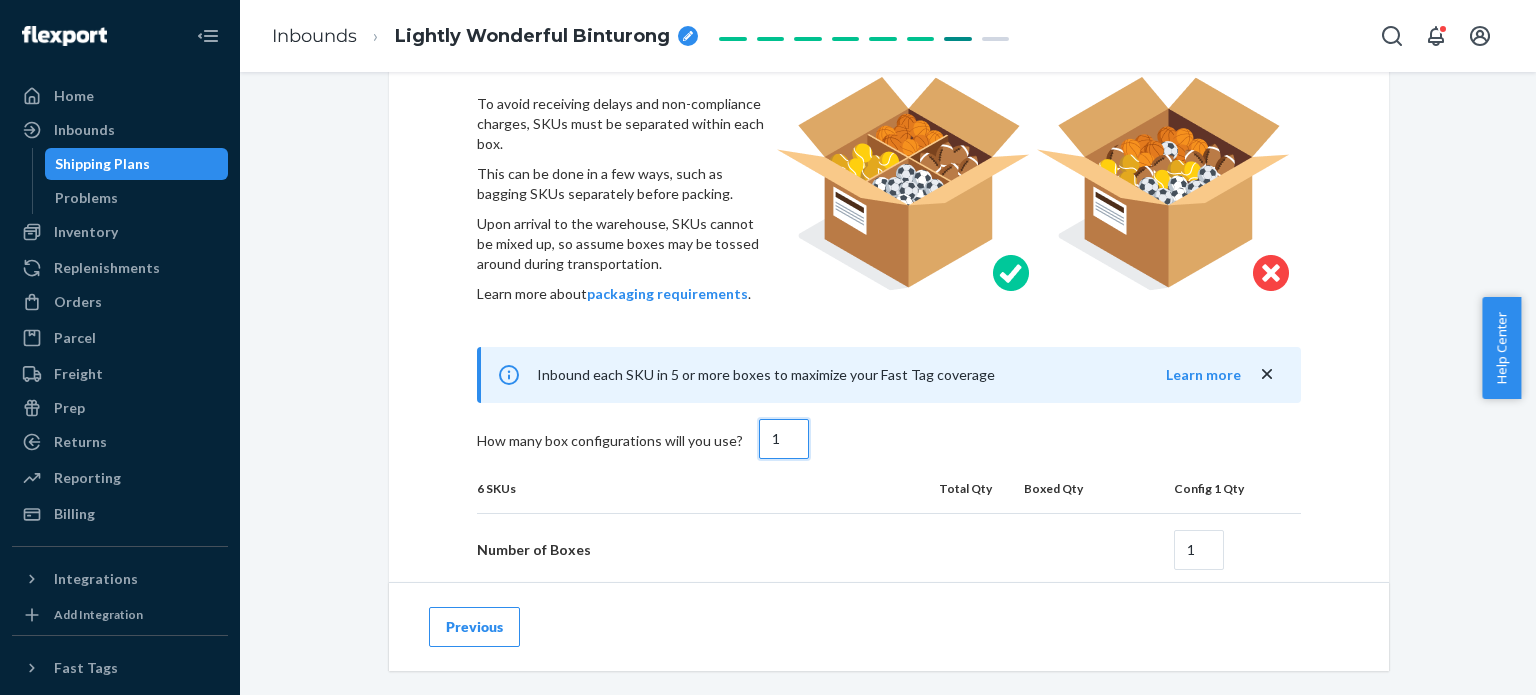 click on "1" at bounding box center (784, 439) 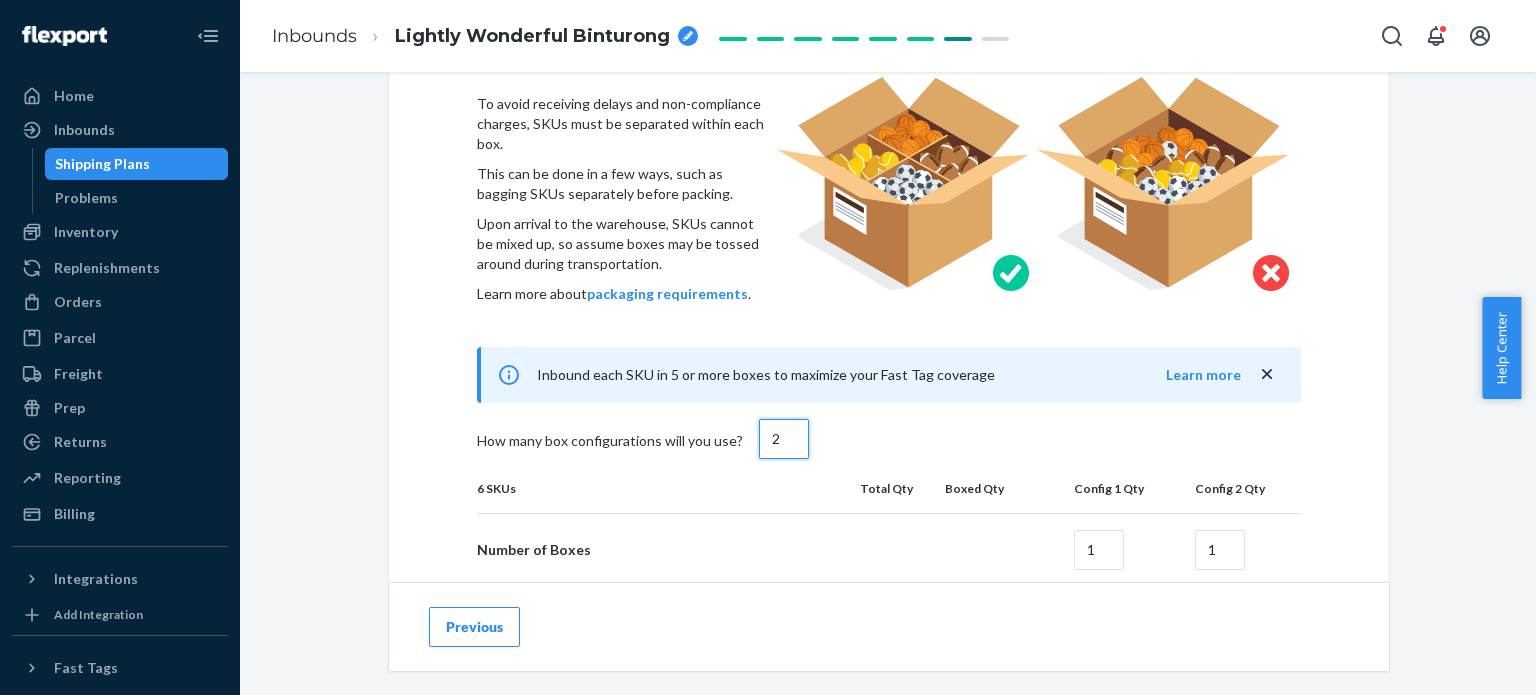 type on "2" 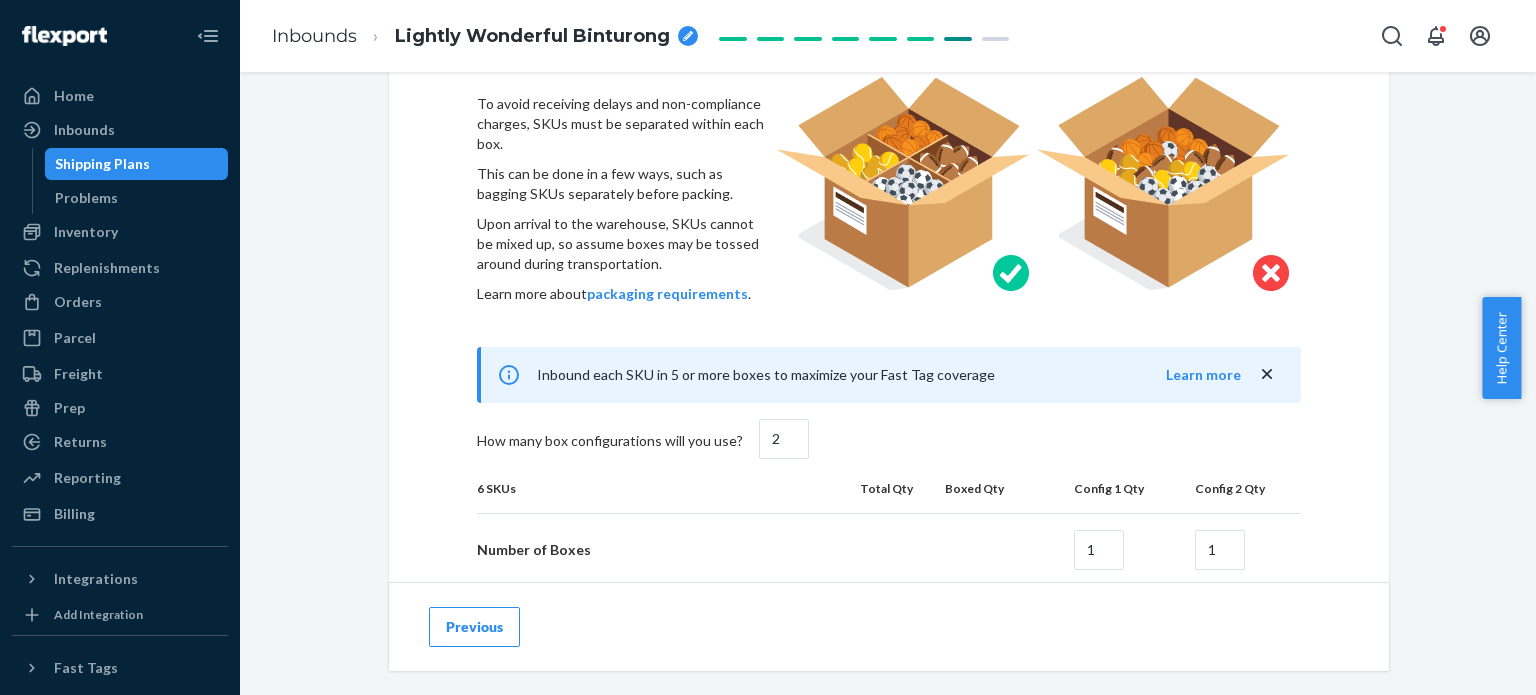 click on "How will your shipment be packed? Multiple SKUs per box To avoid receiving delays and non-compliance charges, SKUs must be separated within each box. This can be done in a few ways, such as bagging SKUs separately before packing. Upon arrival to the warehouse, SKUs cannot be mixed up, so assume boxes may be tossed around during transportation. Learn more about  packaging requirements . Inbound each SKU in 5 or more boxes to maximize your Fast Tag coverage Learn more How many box configurations will you use? 2 6   SKUs Total Qty Boxed Qty Config 1 Qty Config 2 Qty Number of Boxes 1 1 Suehiro W-8 #8000 No base Super Finishing sharpening stone Soaking Size 1 [GEOGRAPHIC_DATA] W-8-DN_fromUSA 6 0 [PERSON_NAME] the Pooh Teapot tea goods Honeycomb Cake SAN3253 [GEOGRAPHIC_DATA] SAN3253_fromUSA 1 0 Kataoka MASTER COOK MCSK240G Slicer knife 24cm Antibacterial Handle Green [GEOGRAPHIC_DATA] Kataoka-MCSK240G_fromUSA 60 0 [PERSON_NAME] 3000 No base Finishing grit, Sharpening stone: Soaking Type, Size 1 3000-DN_fromUSA 6 0 G-8-DN_fromUSA 9 0 45 0 uploading a file" at bounding box center [889, 591] 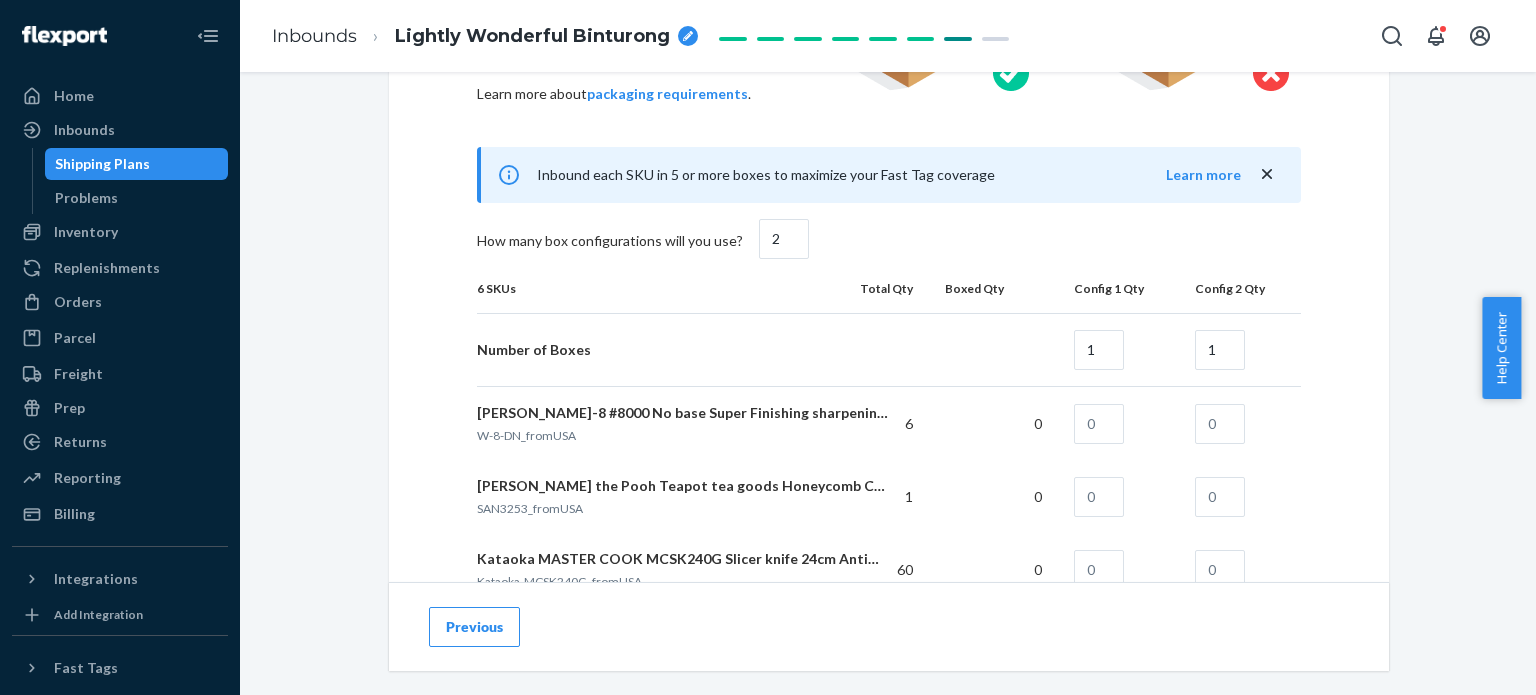 scroll, scrollTop: 1200, scrollLeft: 0, axis: vertical 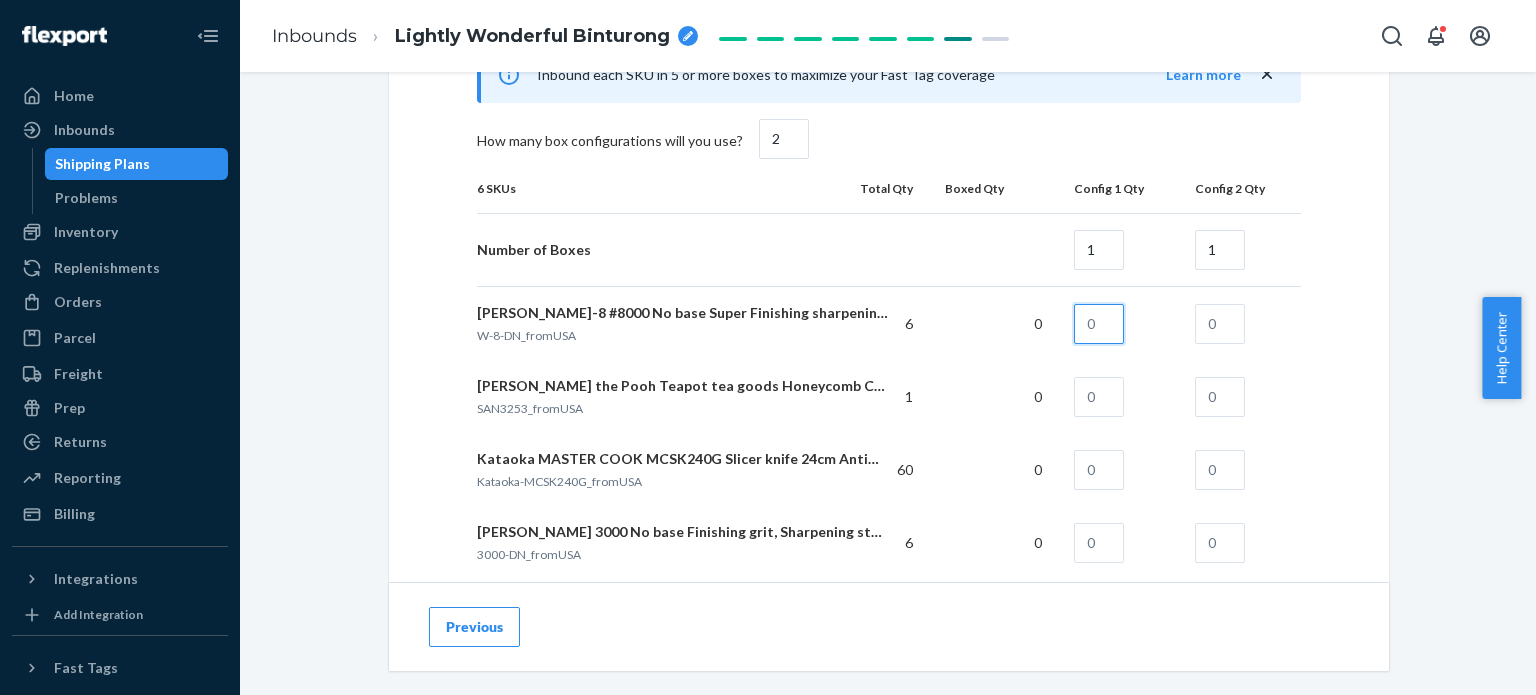 click at bounding box center (1099, 324) 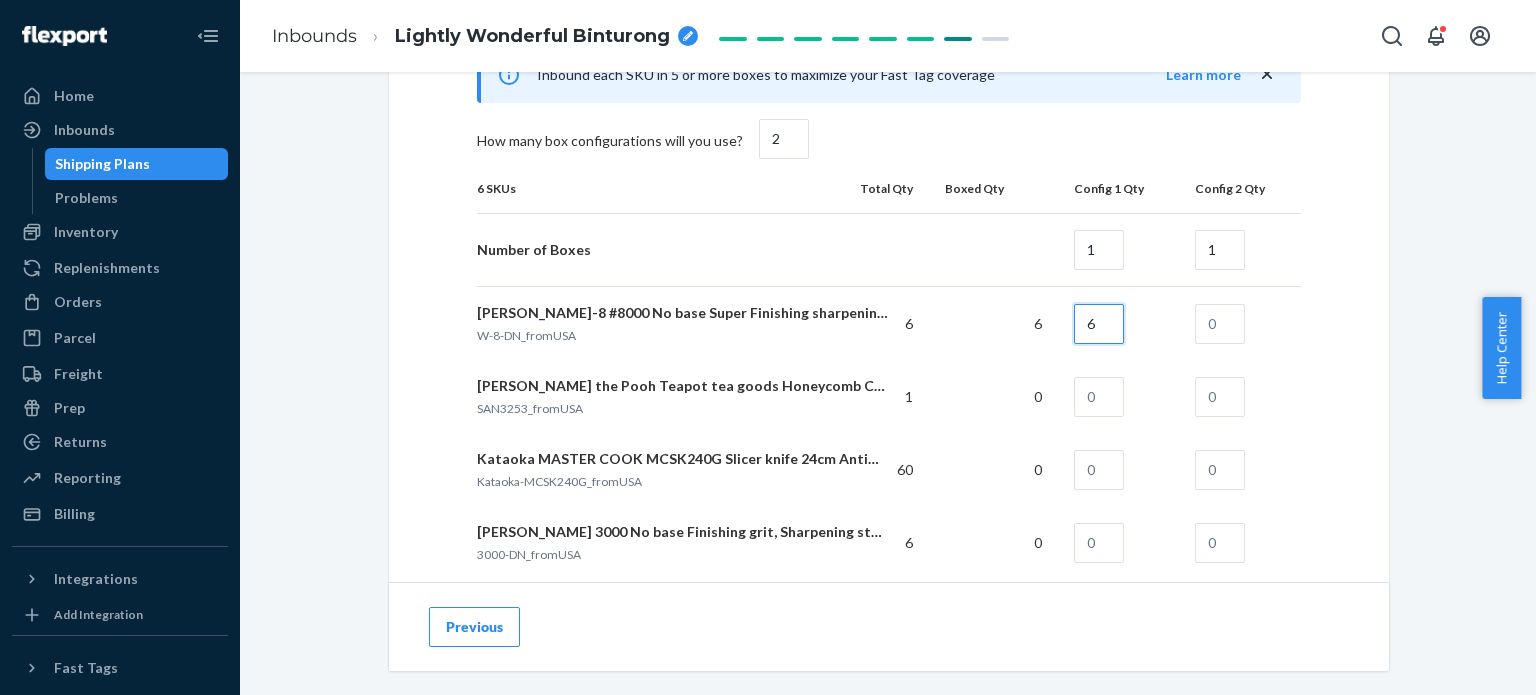 type on "6" 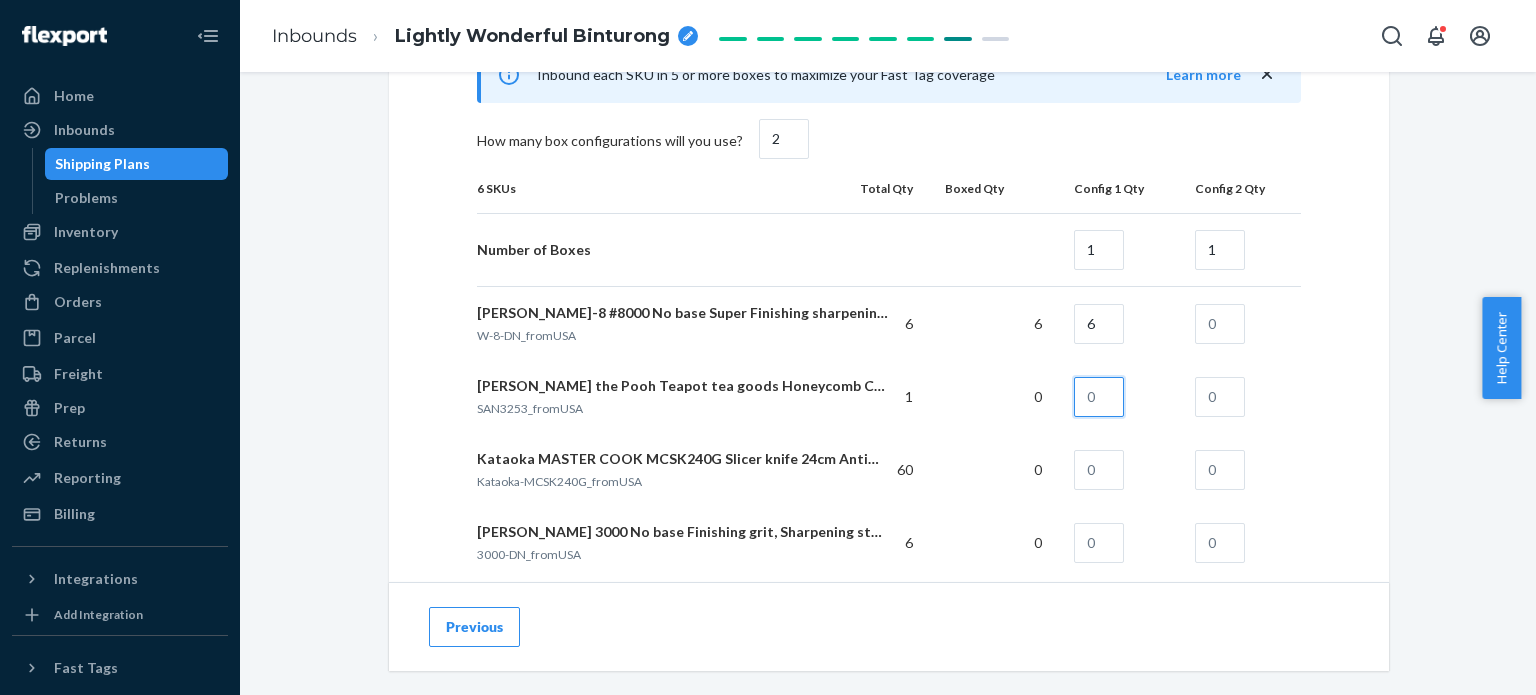 click at bounding box center [1099, 397] 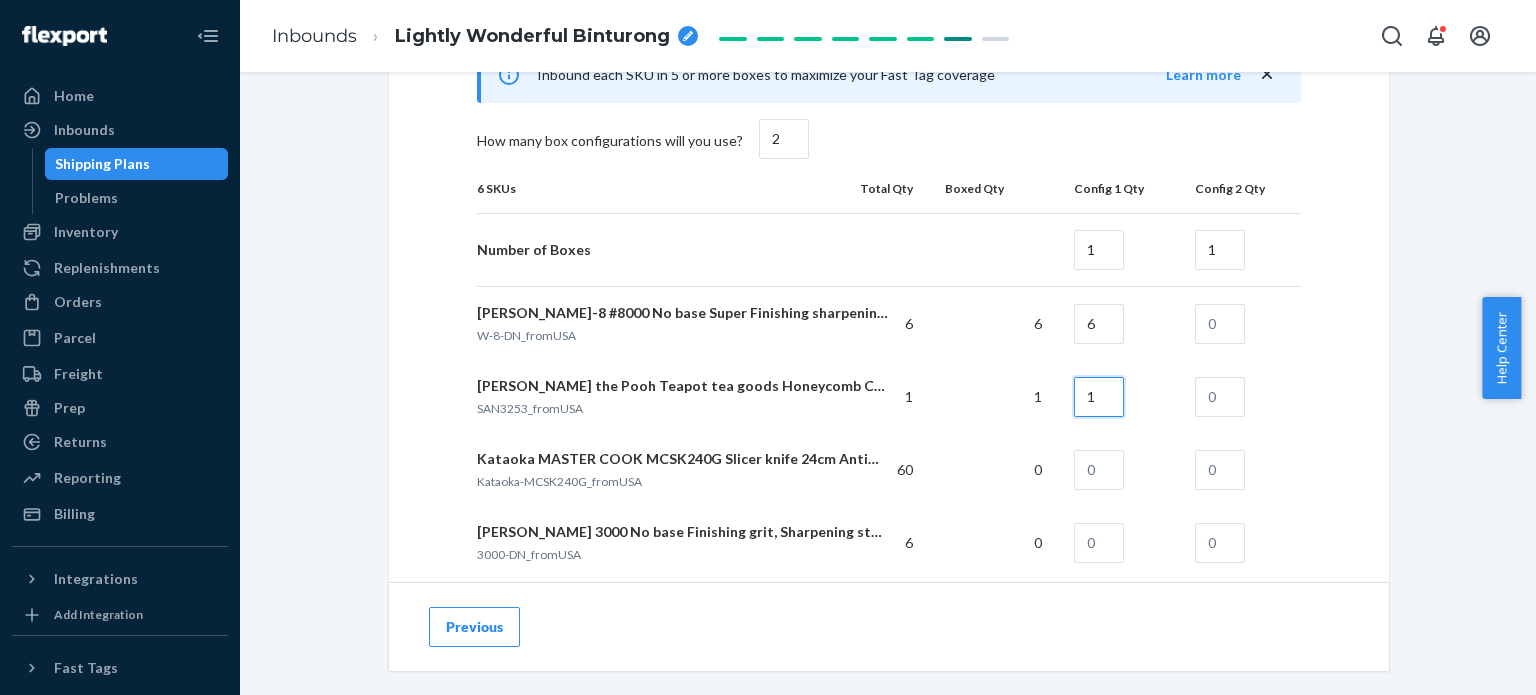 scroll, scrollTop: 1300, scrollLeft: 0, axis: vertical 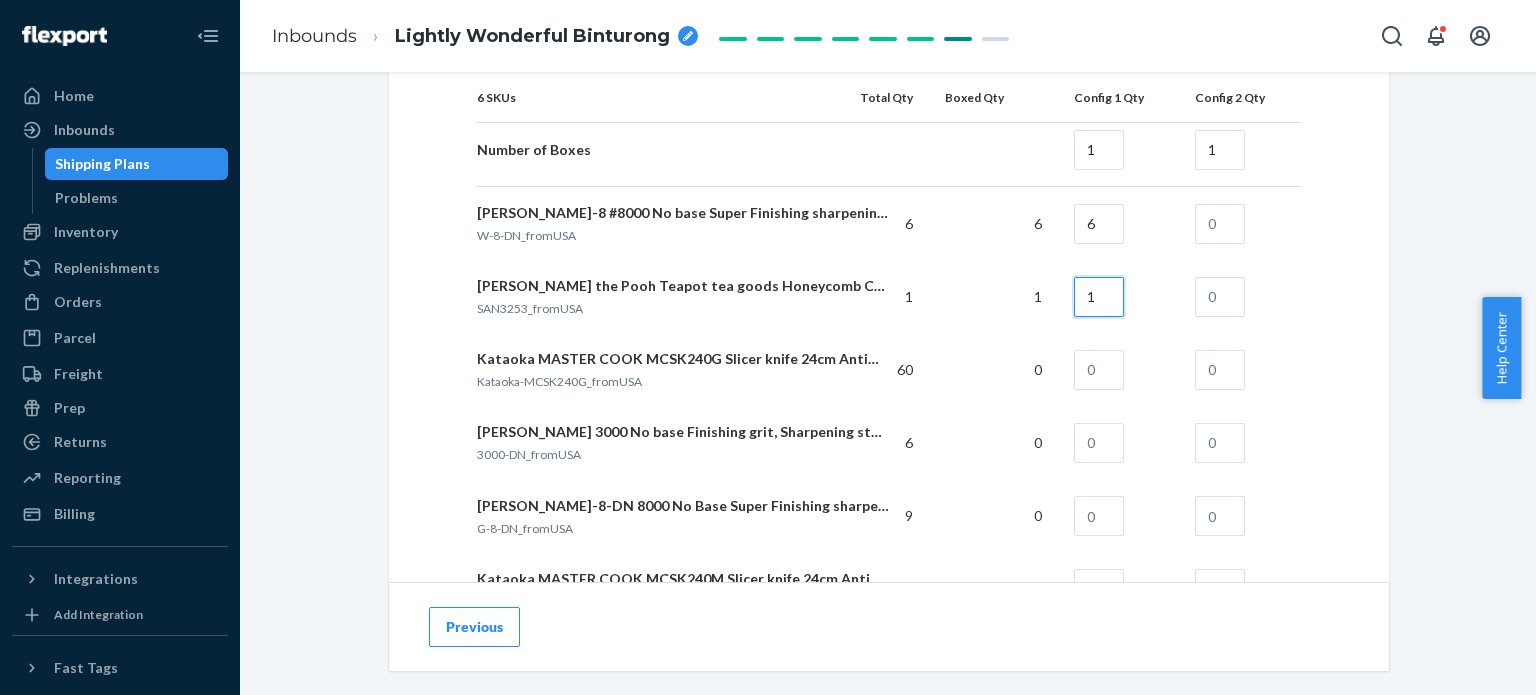 type on "1" 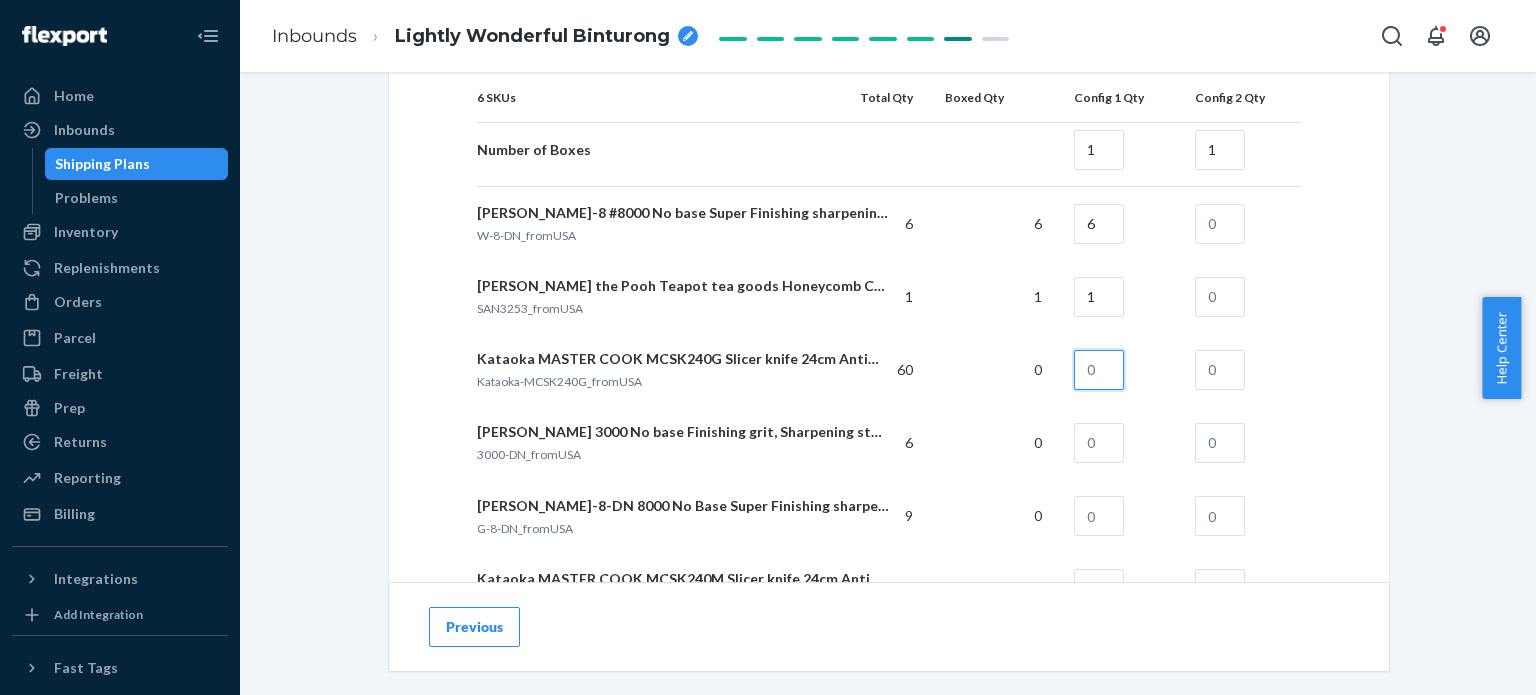 click at bounding box center [1099, 370] 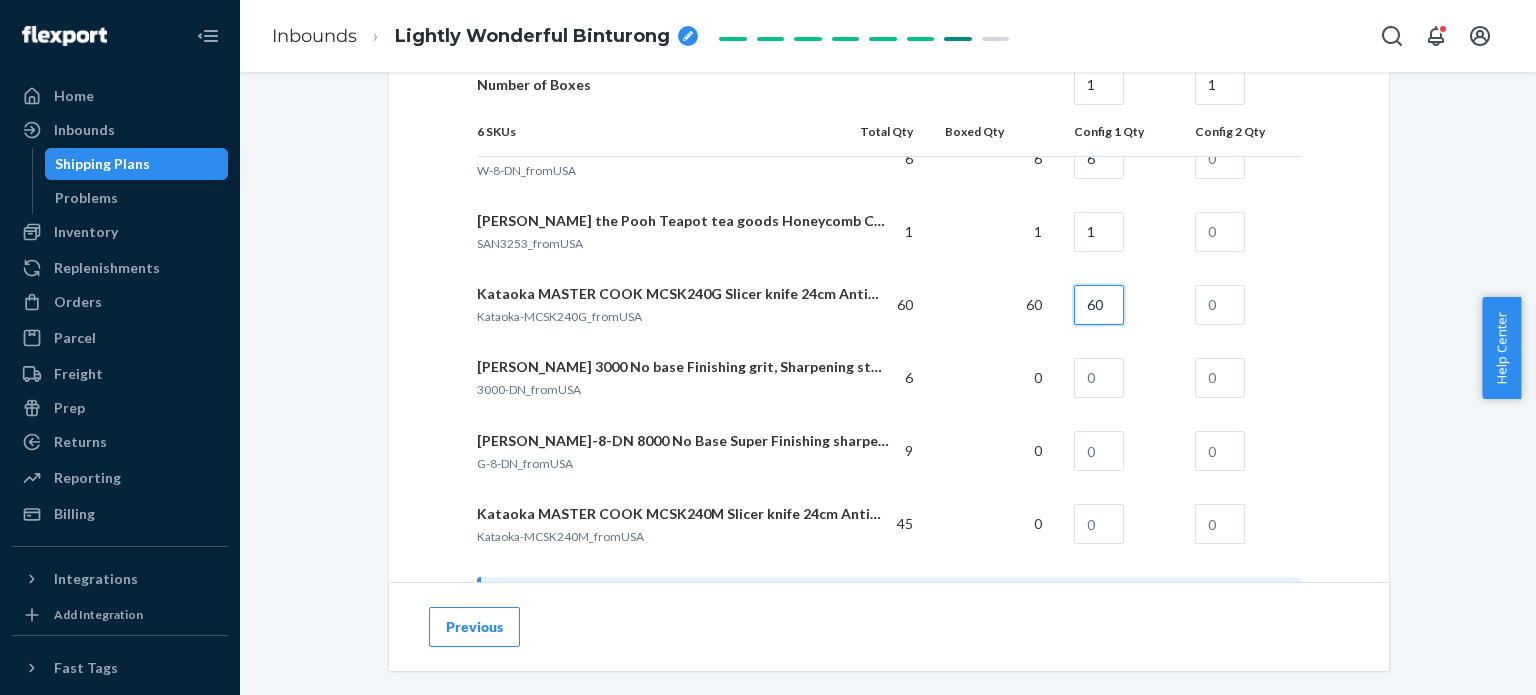 scroll, scrollTop: 1400, scrollLeft: 0, axis: vertical 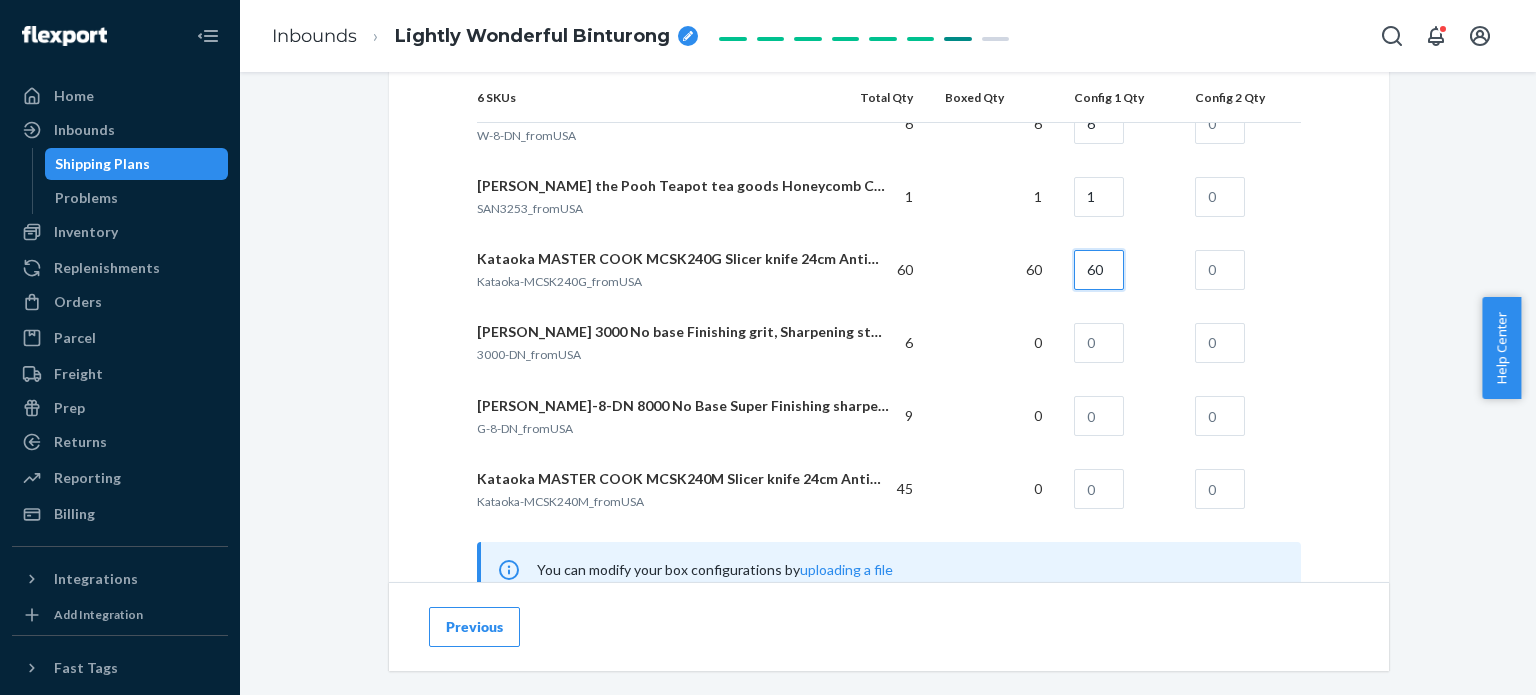 type on "60" 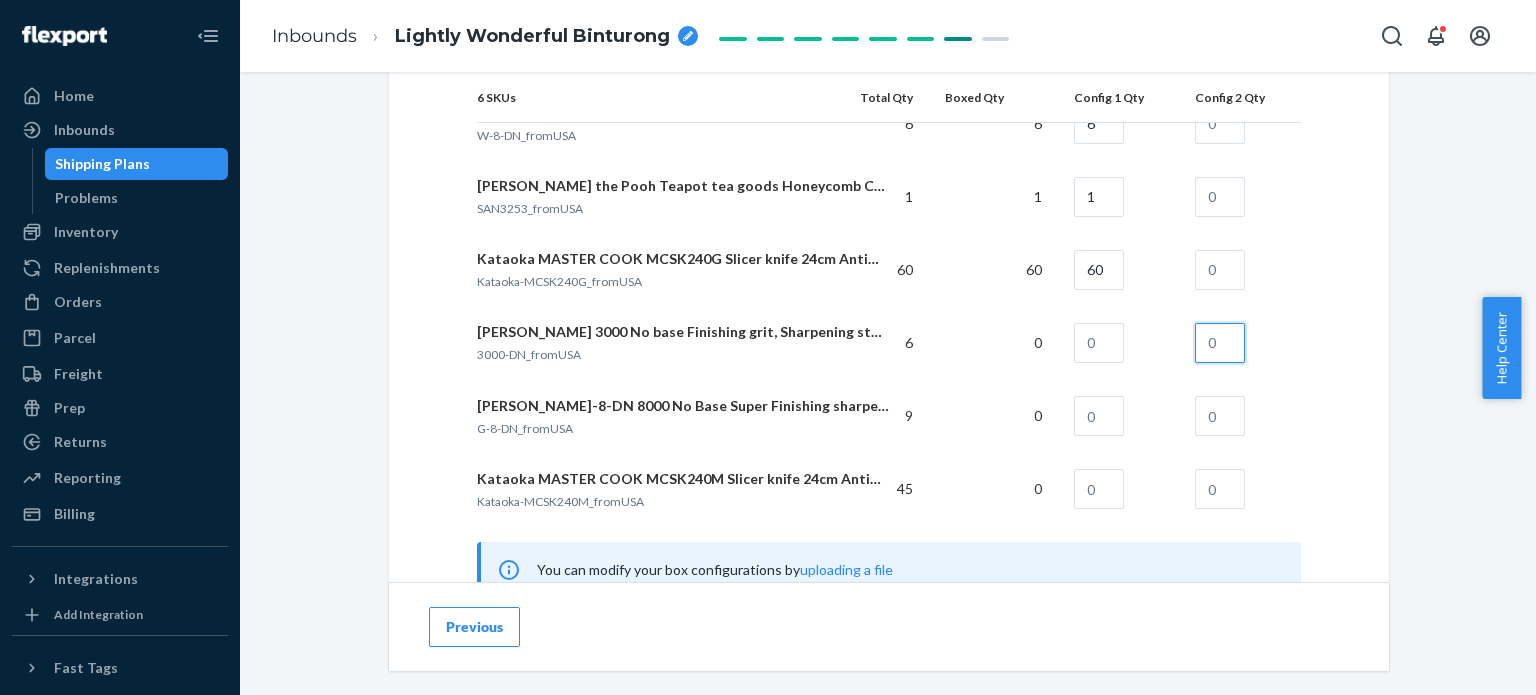 click at bounding box center (1220, 343) 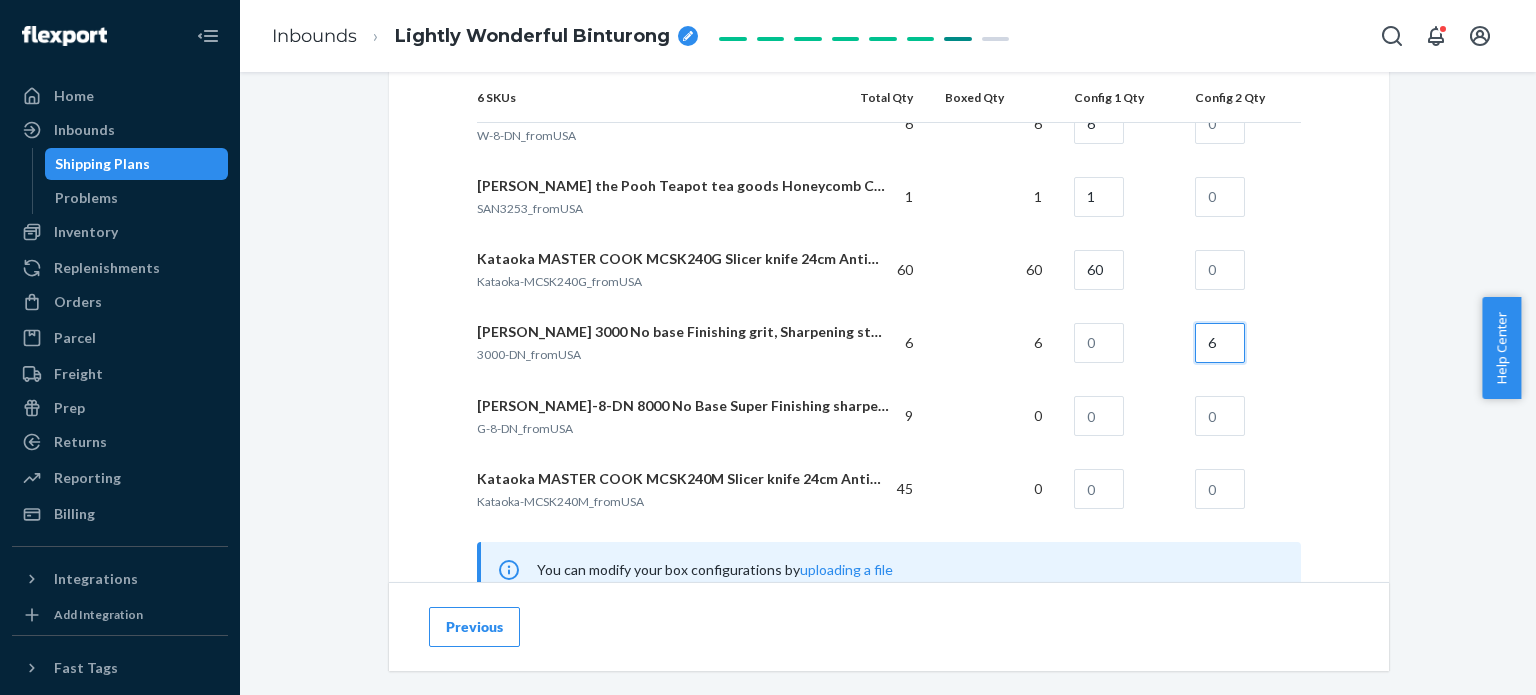 type on "6" 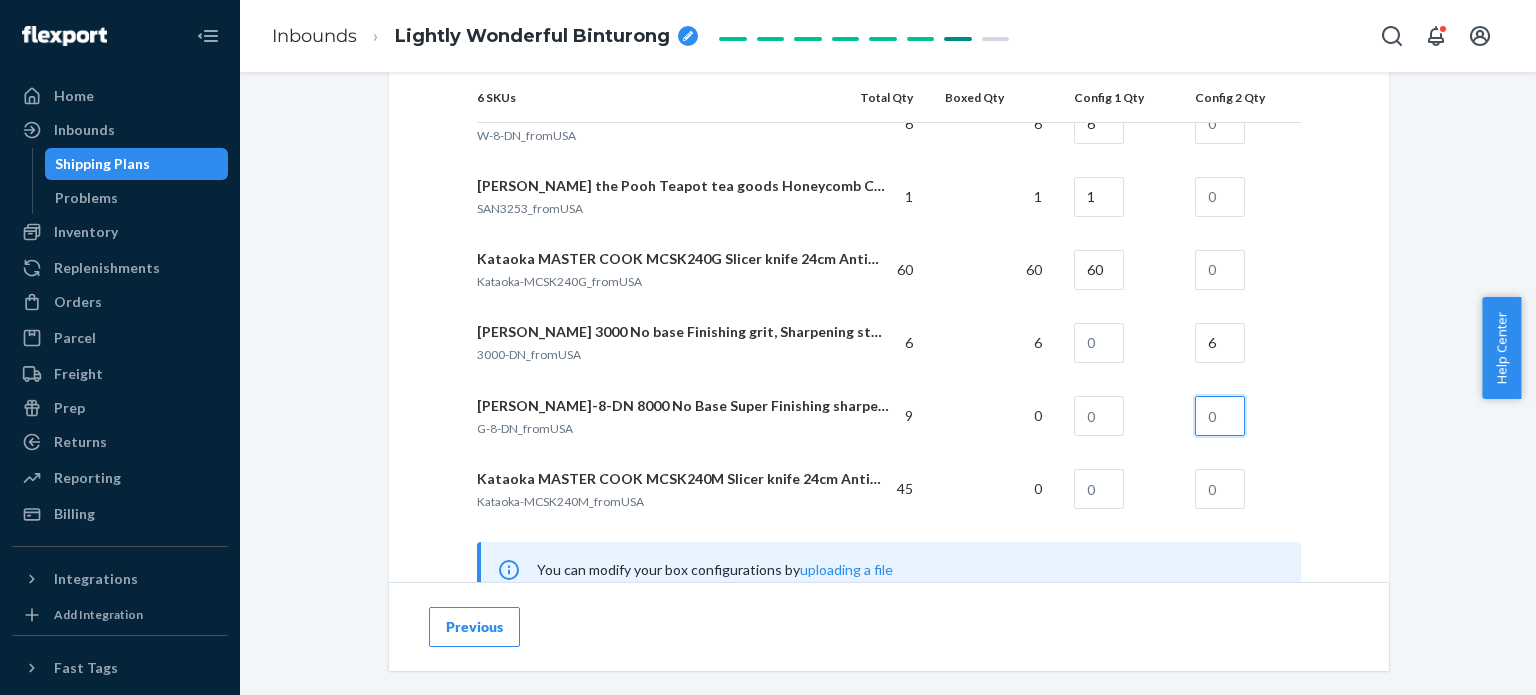 click at bounding box center (1220, 416) 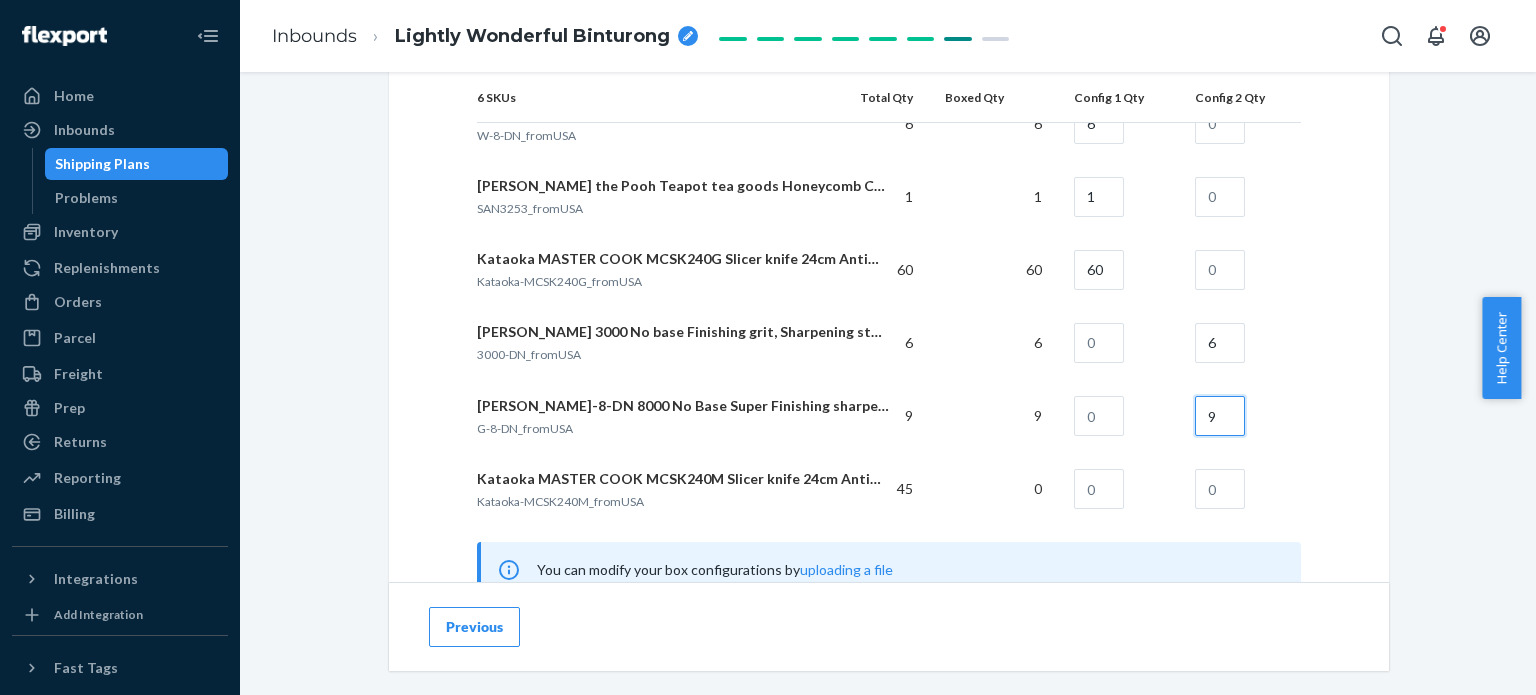 type on "9" 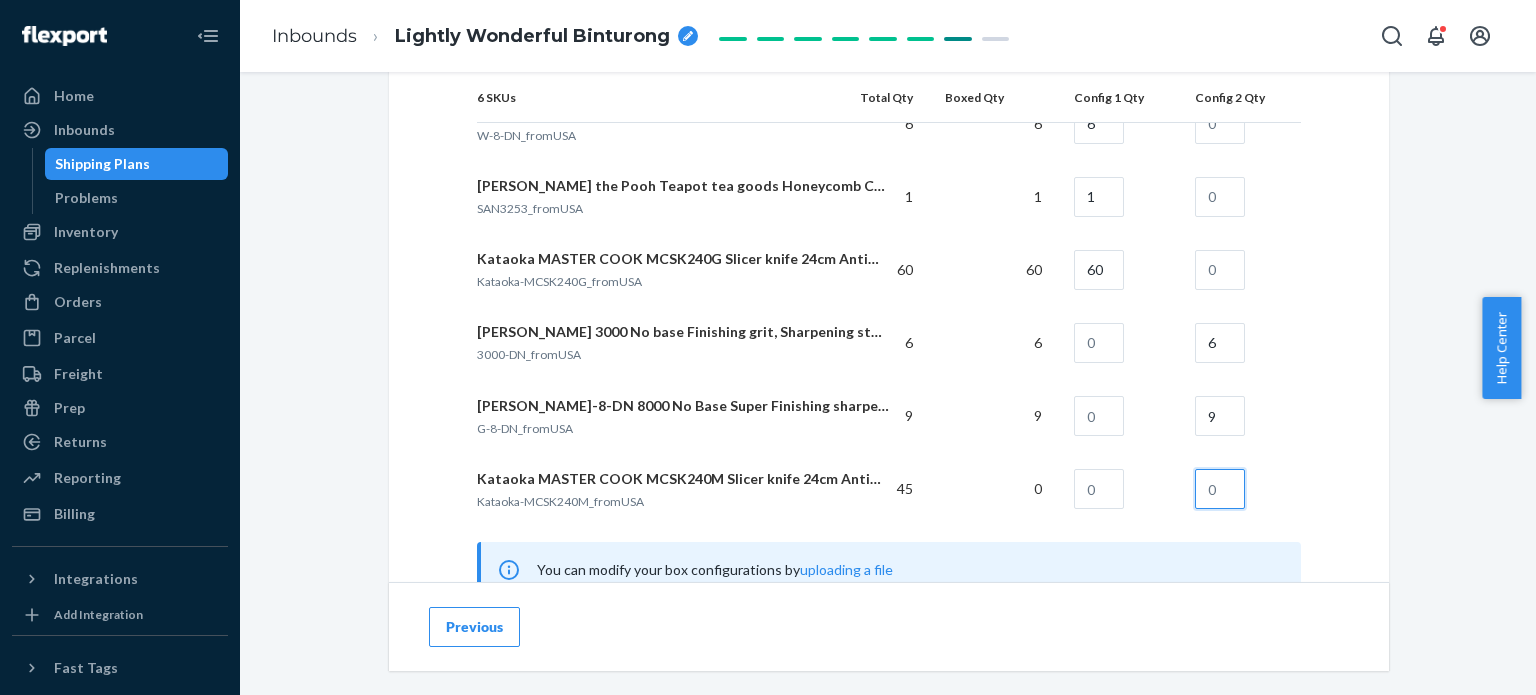 click at bounding box center [1220, 489] 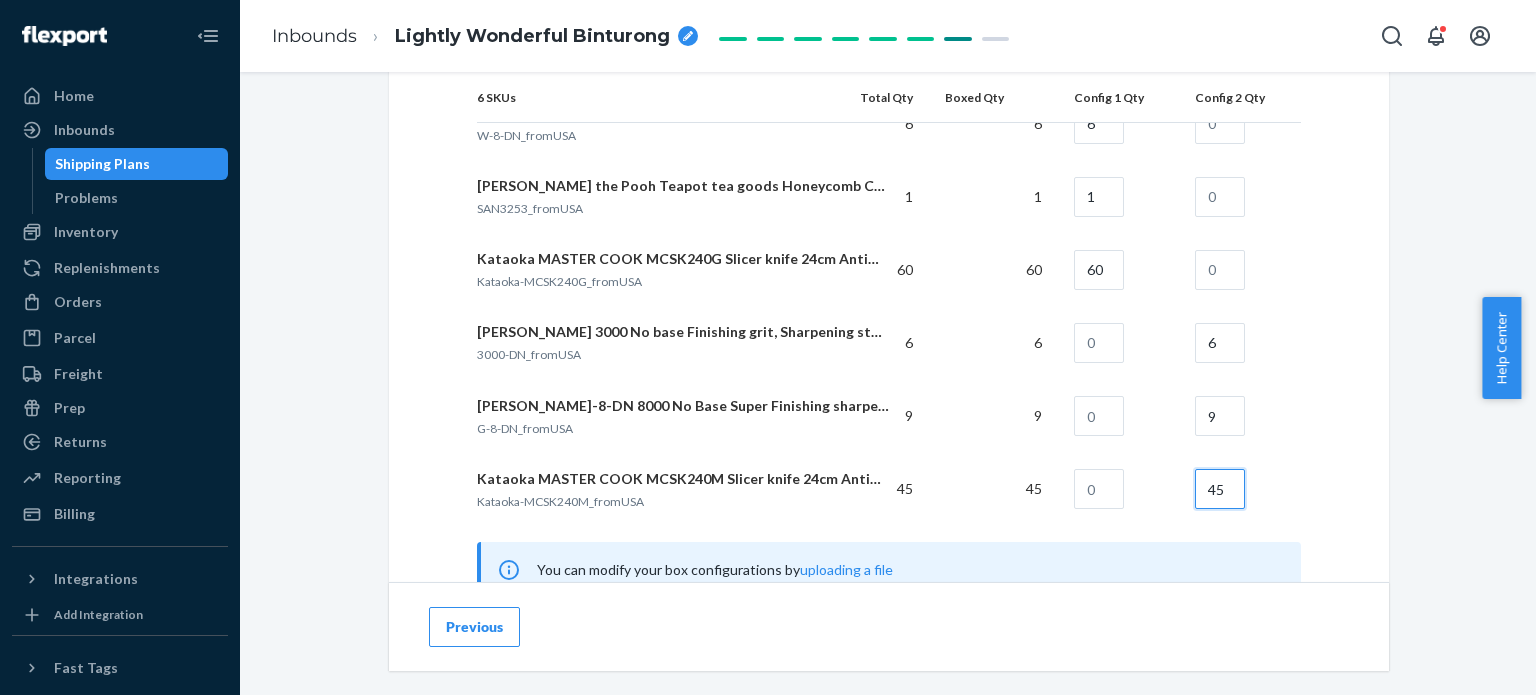 type on "45" 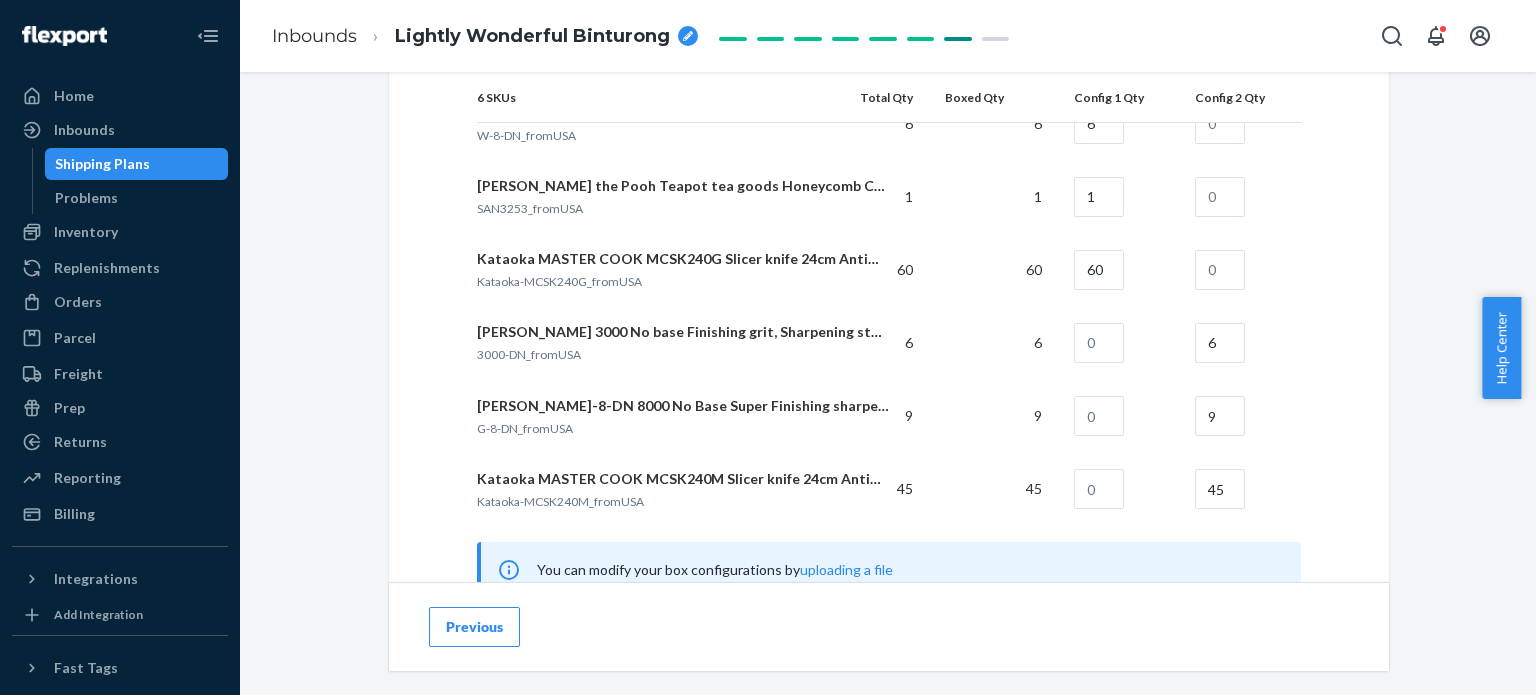 click on "9" at bounding box center (1240, 416) 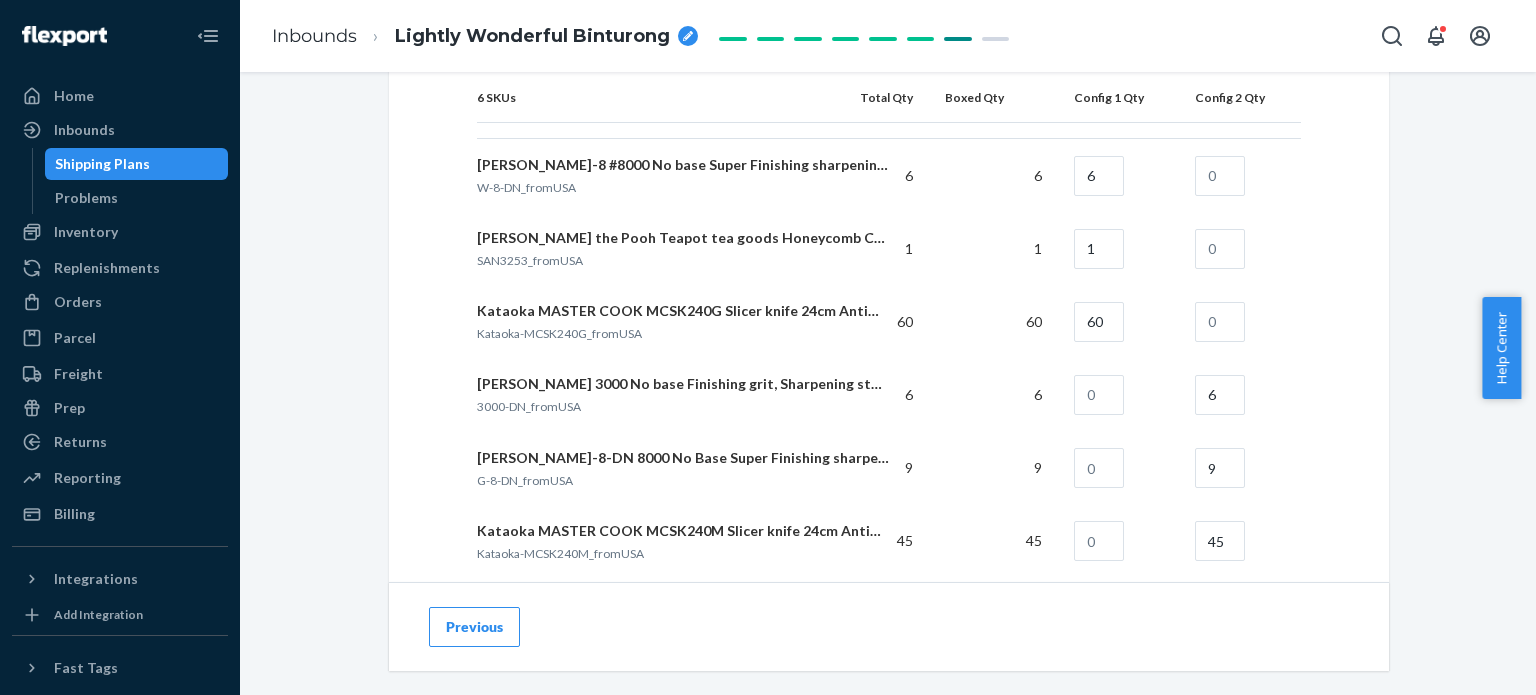 scroll, scrollTop: 1300, scrollLeft: 0, axis: vertical 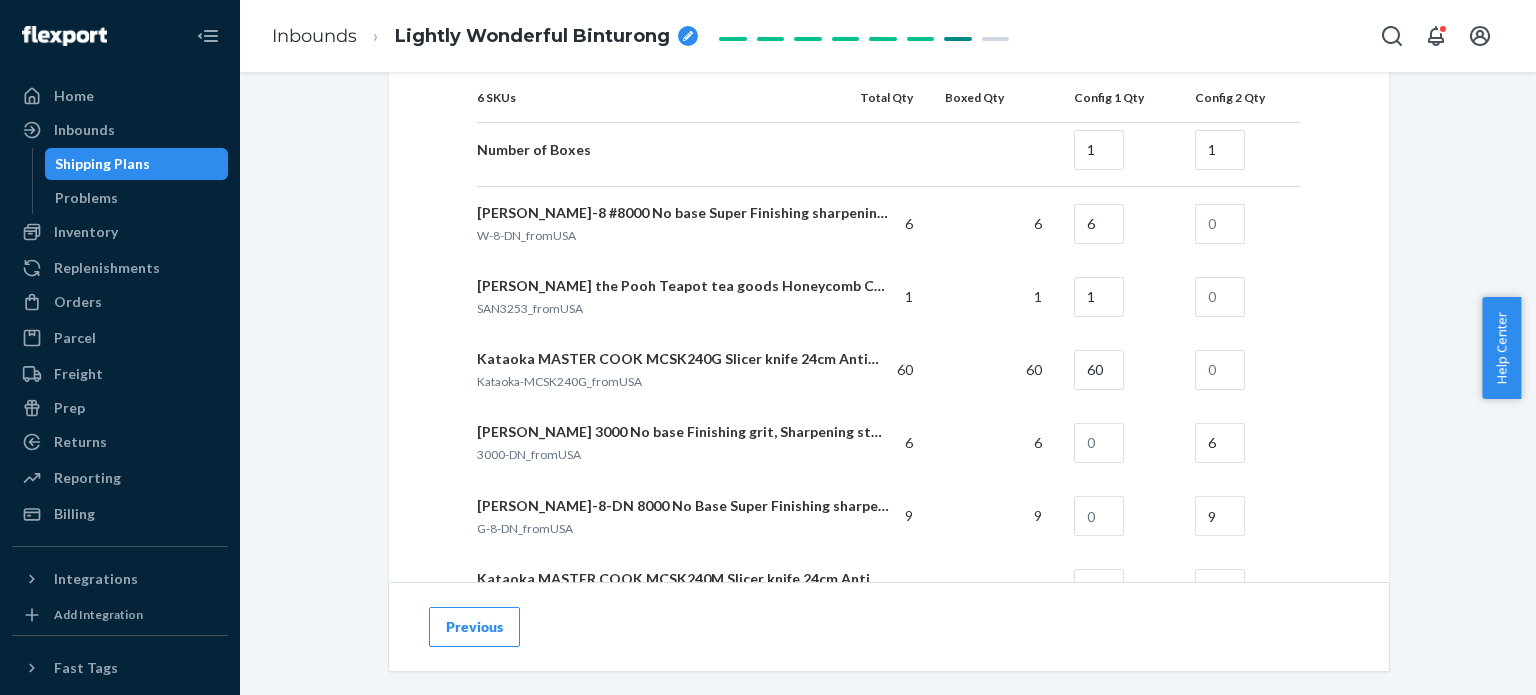 click at bounding box center [1240, 296] 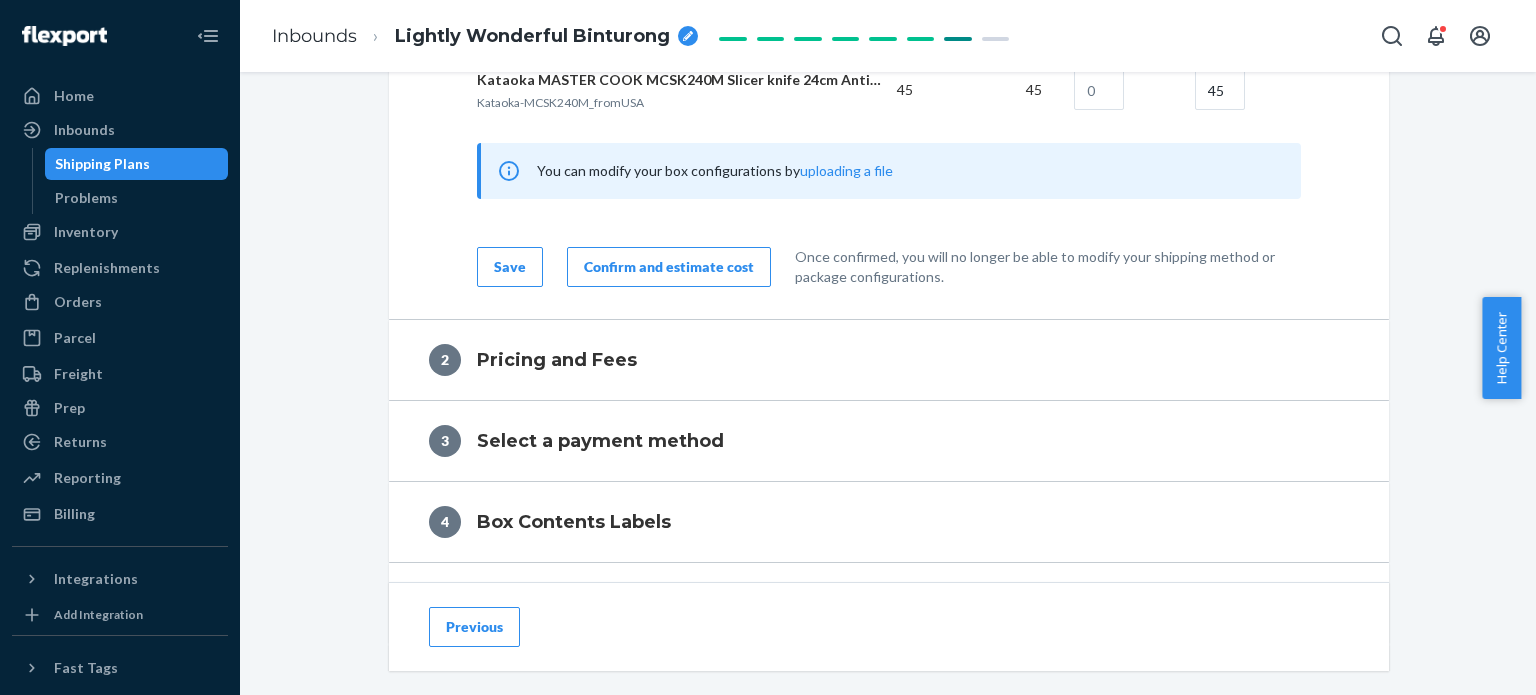 scroll, scrollTop: 1600, scrollLeft: 0, axis: vertical 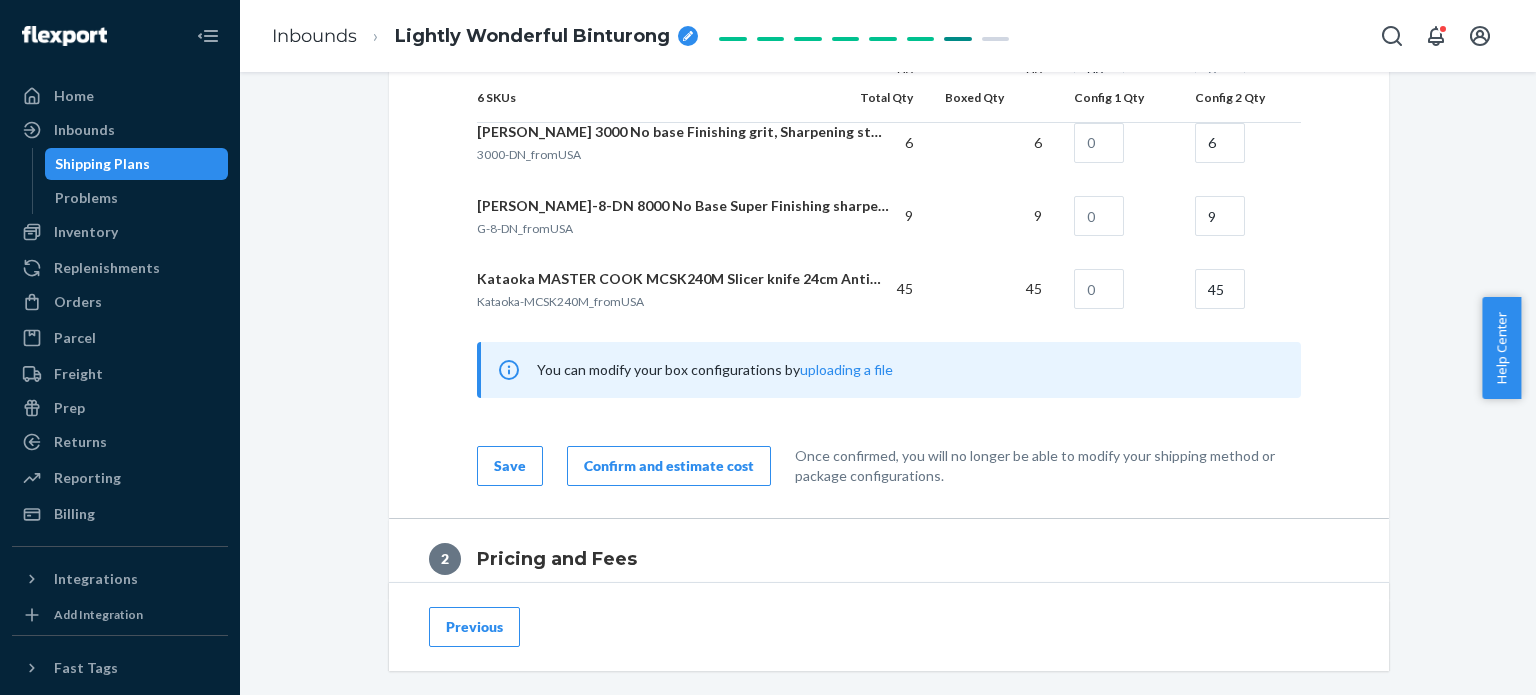 click on "Save" at bounding box center (510, 466) 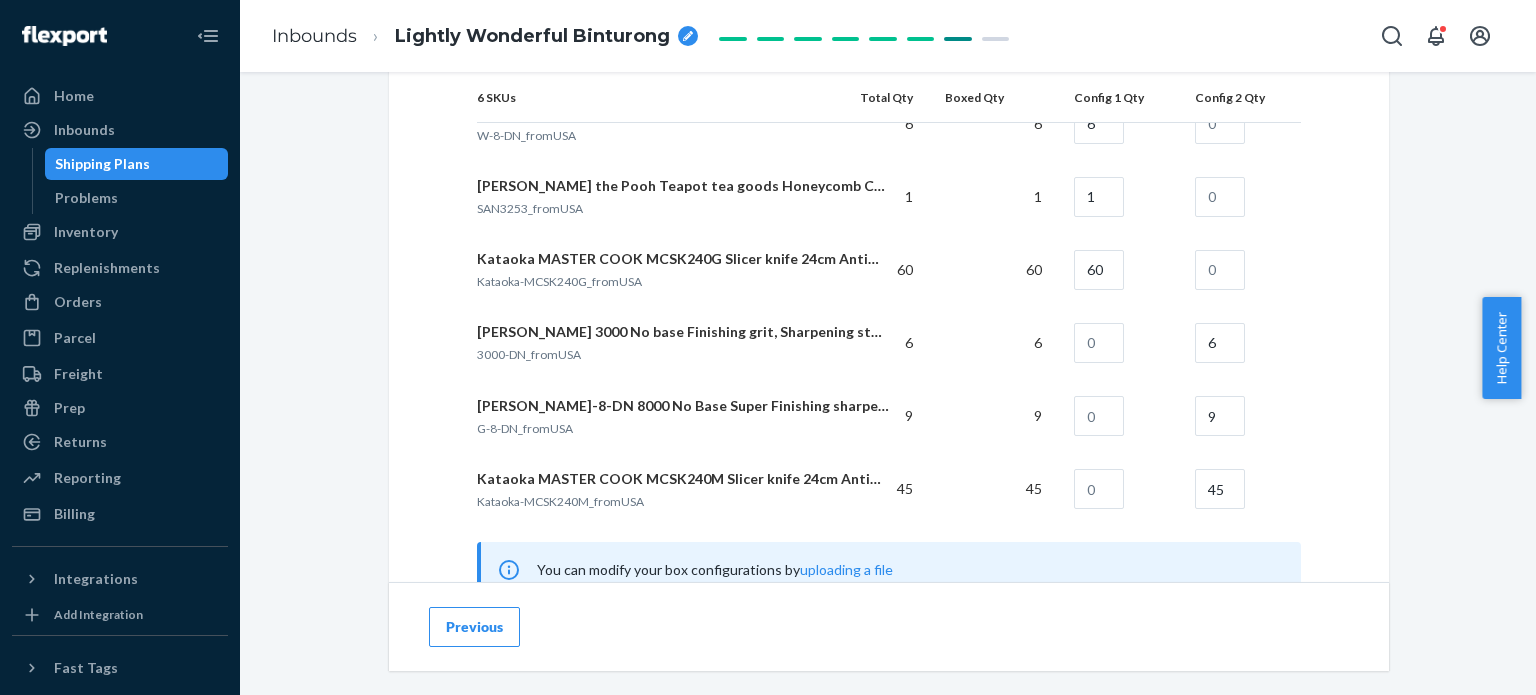 scroll, scrollTop: 1600, scrollLeft: 0, axis: vertical 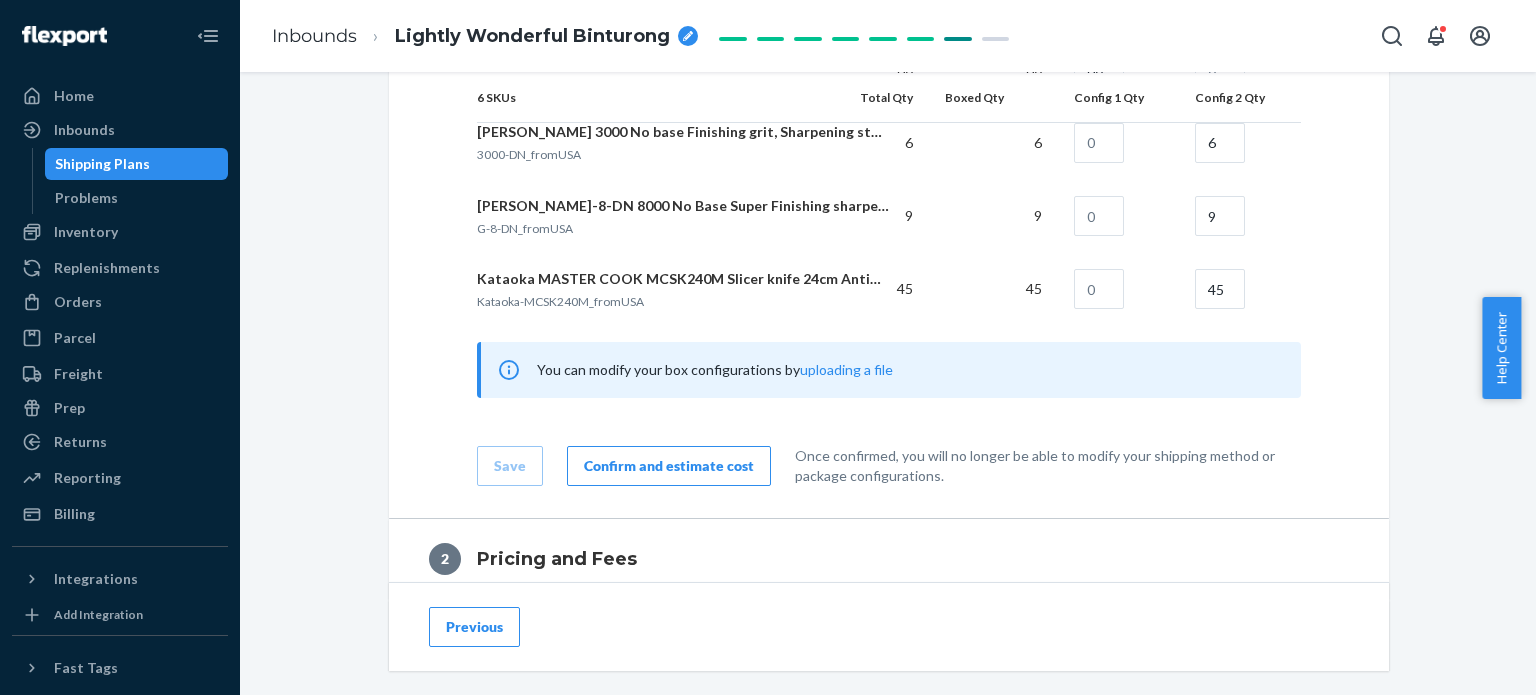 click on "Confirm and estimate cost" at bounding box center (669, 466) 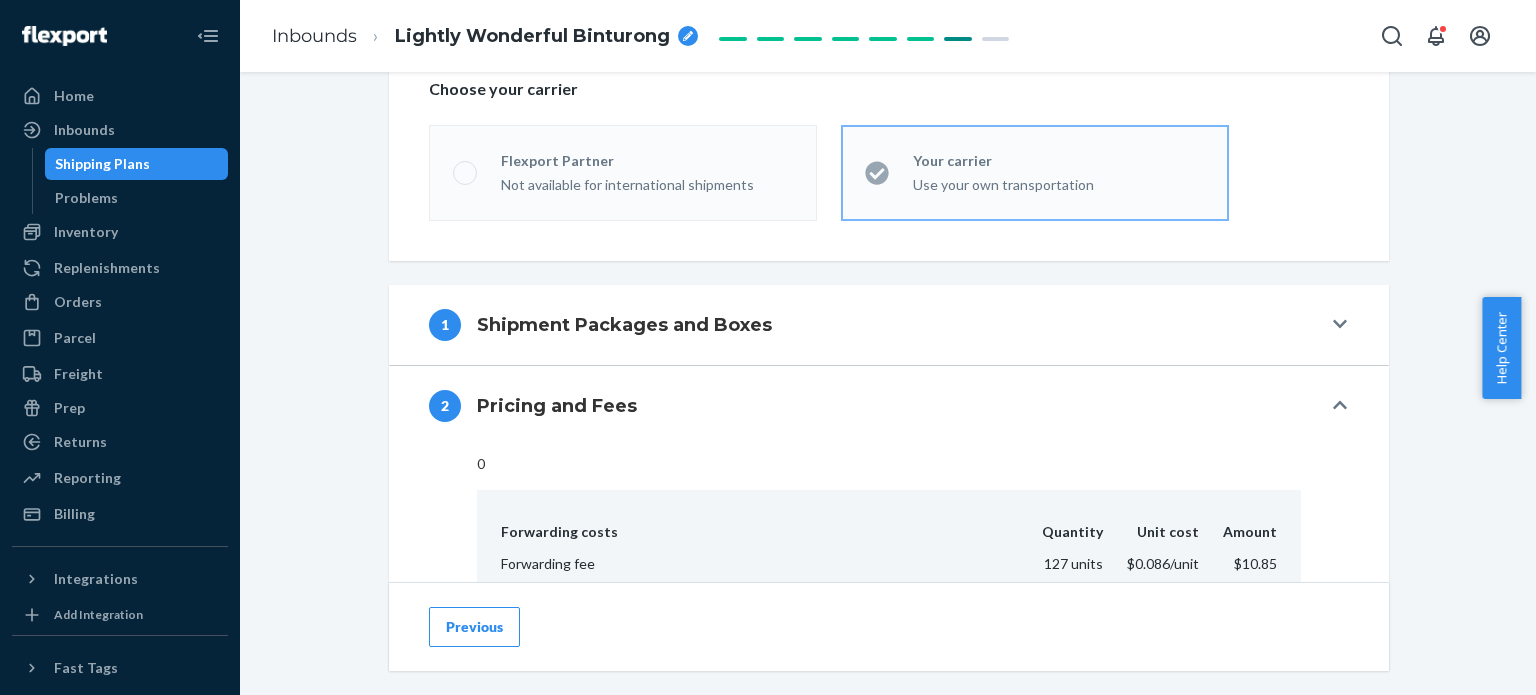 scroll, scrollTop: 924, scrollLeft: 0, axis: vertical 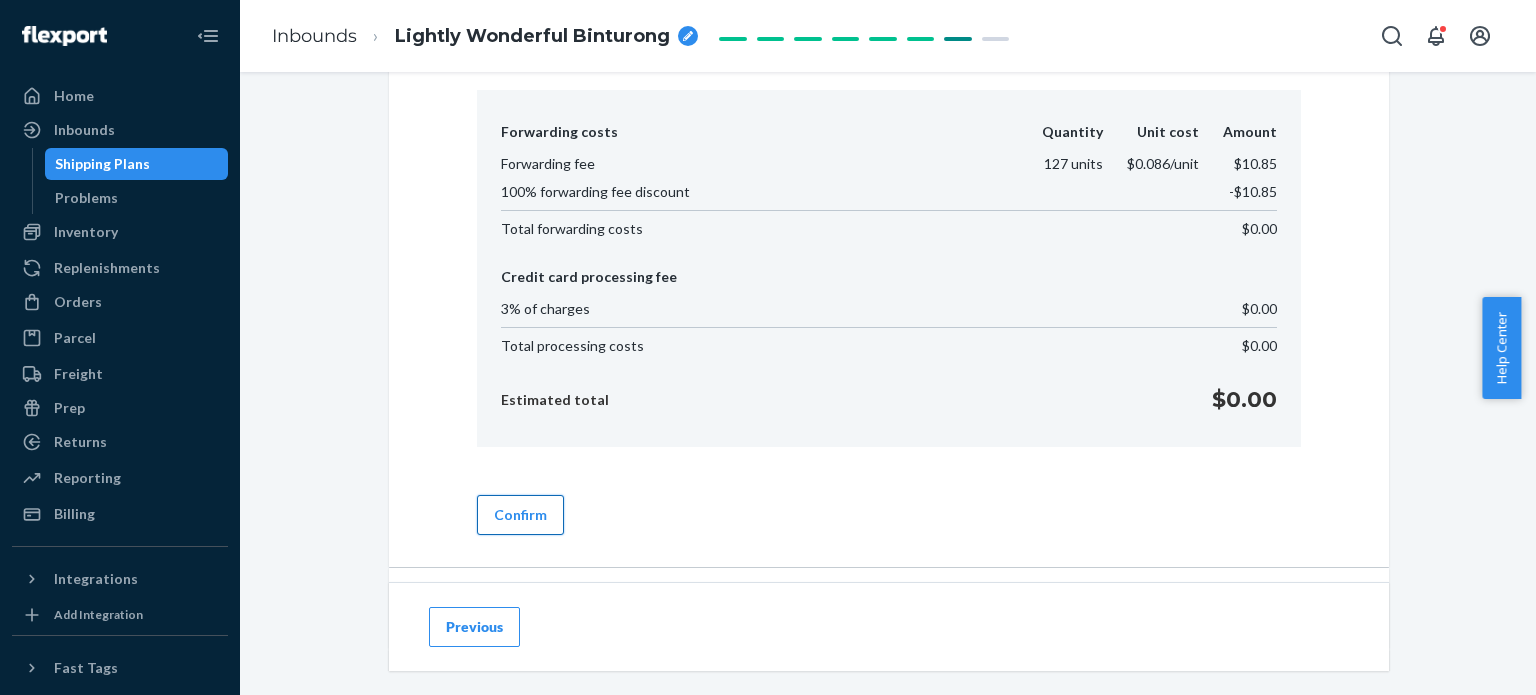 click on "Confirm" at bounding box center (520, 515) 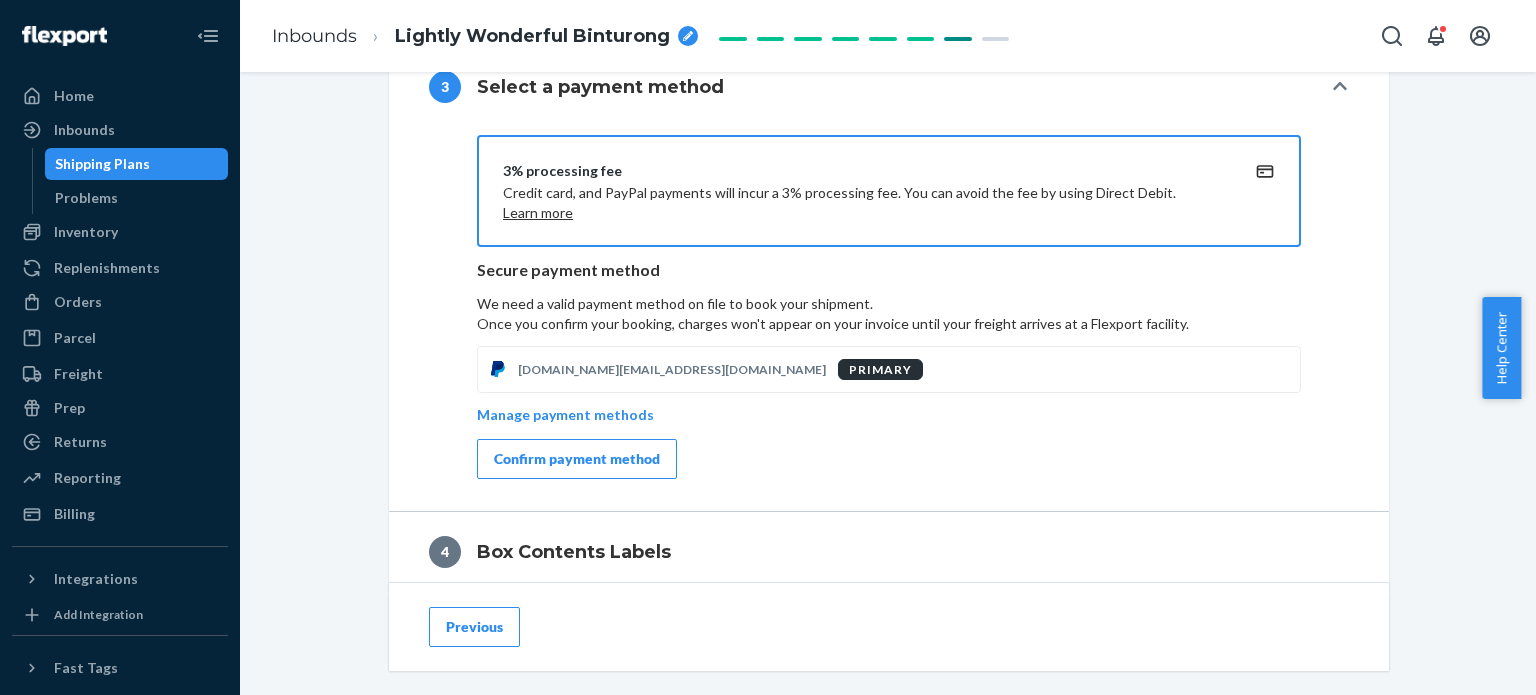click on "Confirm payment method" at bounding box center [577, 459] 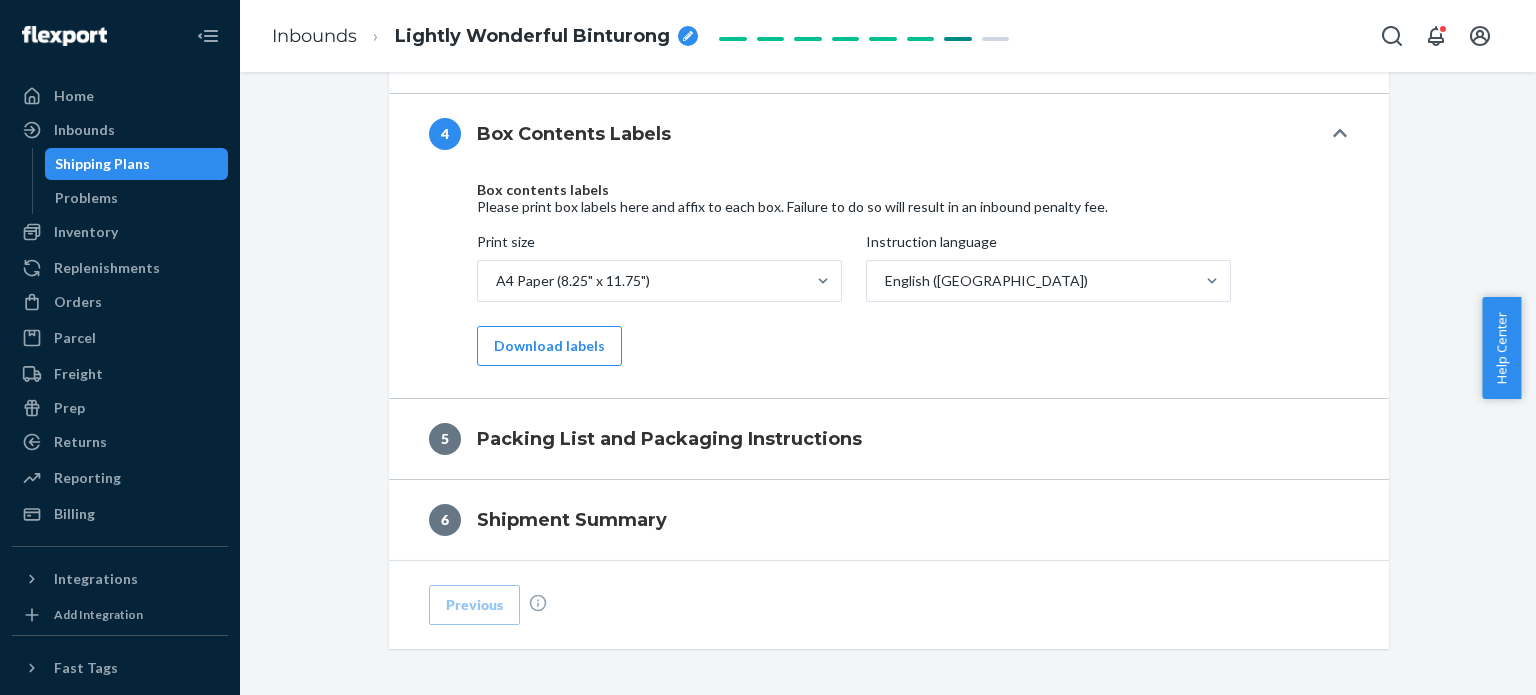 scroll, scrollTop: 924, scrollLeft: 0, axis: vertical 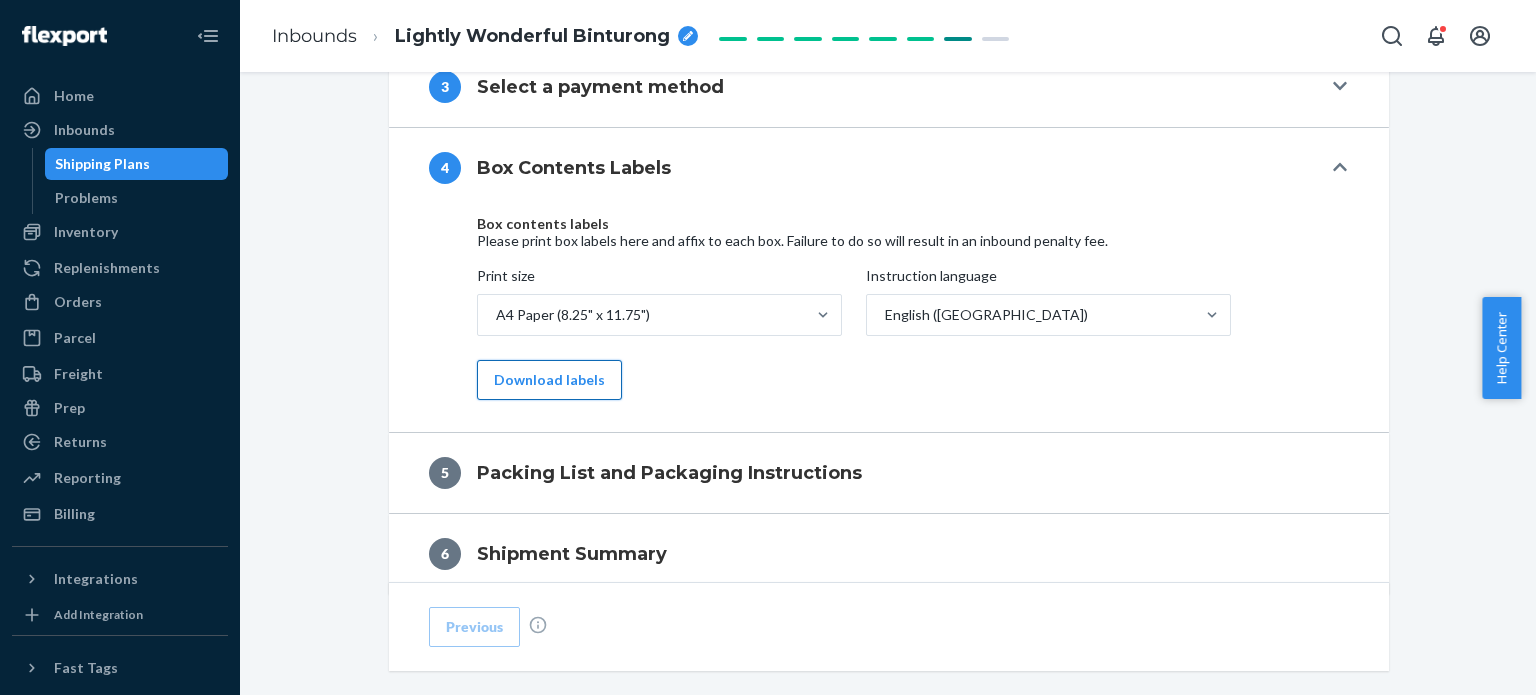click on "Download labels" at bounding box center (549, 380) 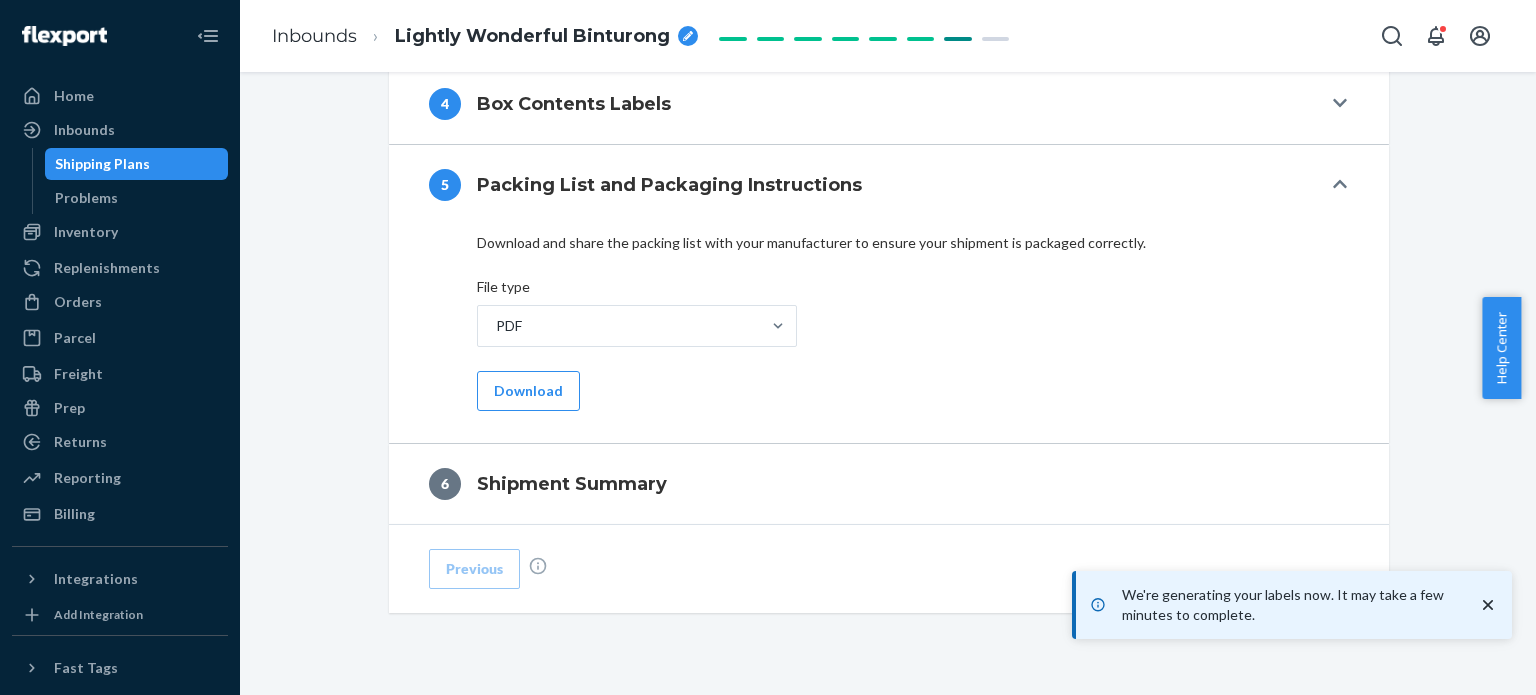 scroll, scrollTop: 1024, scrollLeft: 0, axis: vertical 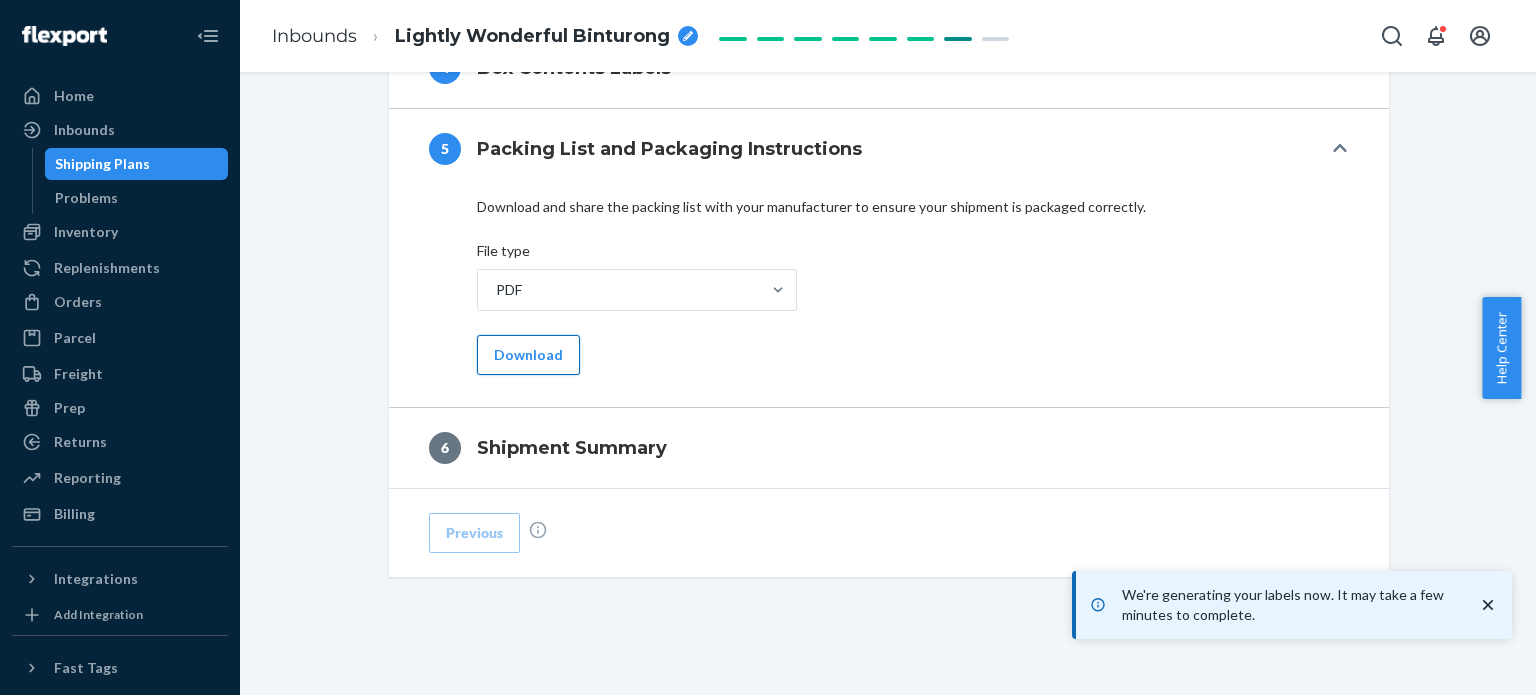 click on "Download" at bounding box center [528, 355] 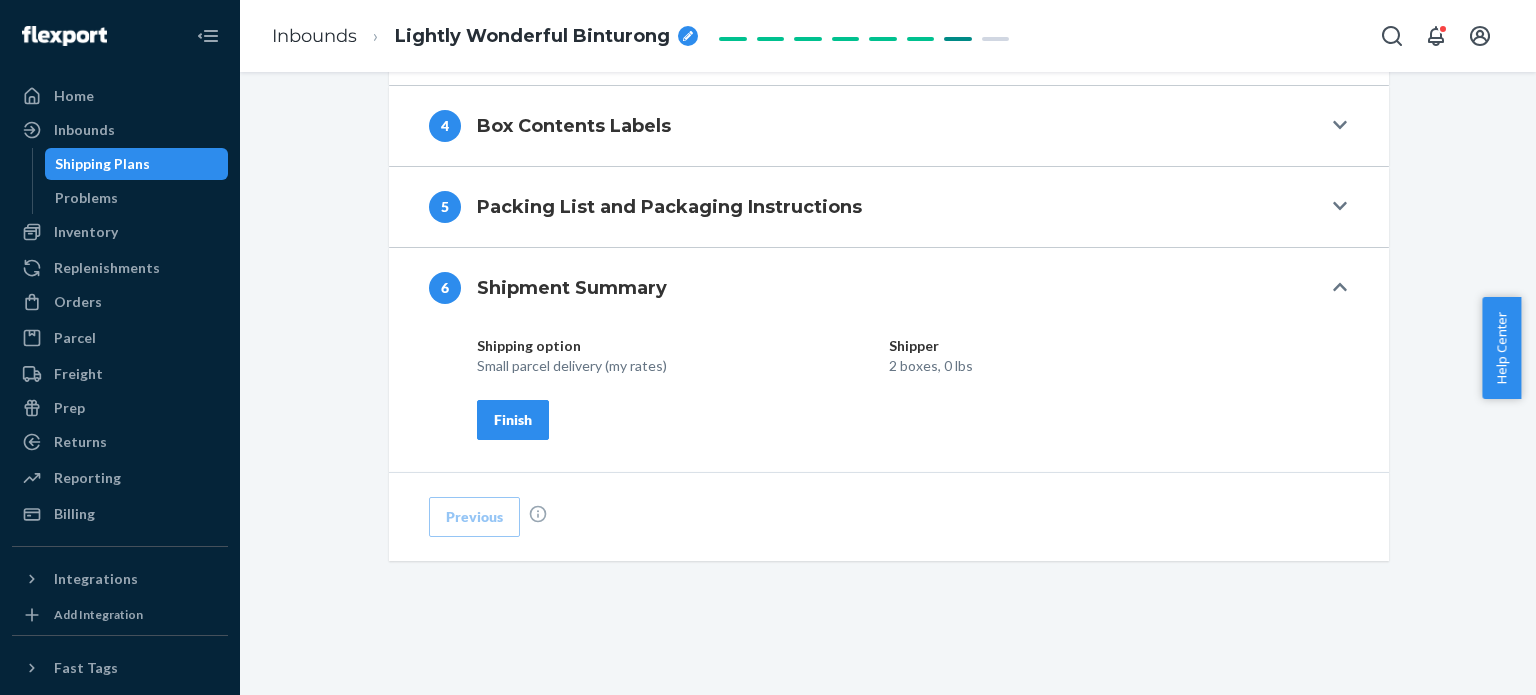 scroll, scrollTop: 964, scrollLeft: 0, axis: vertical 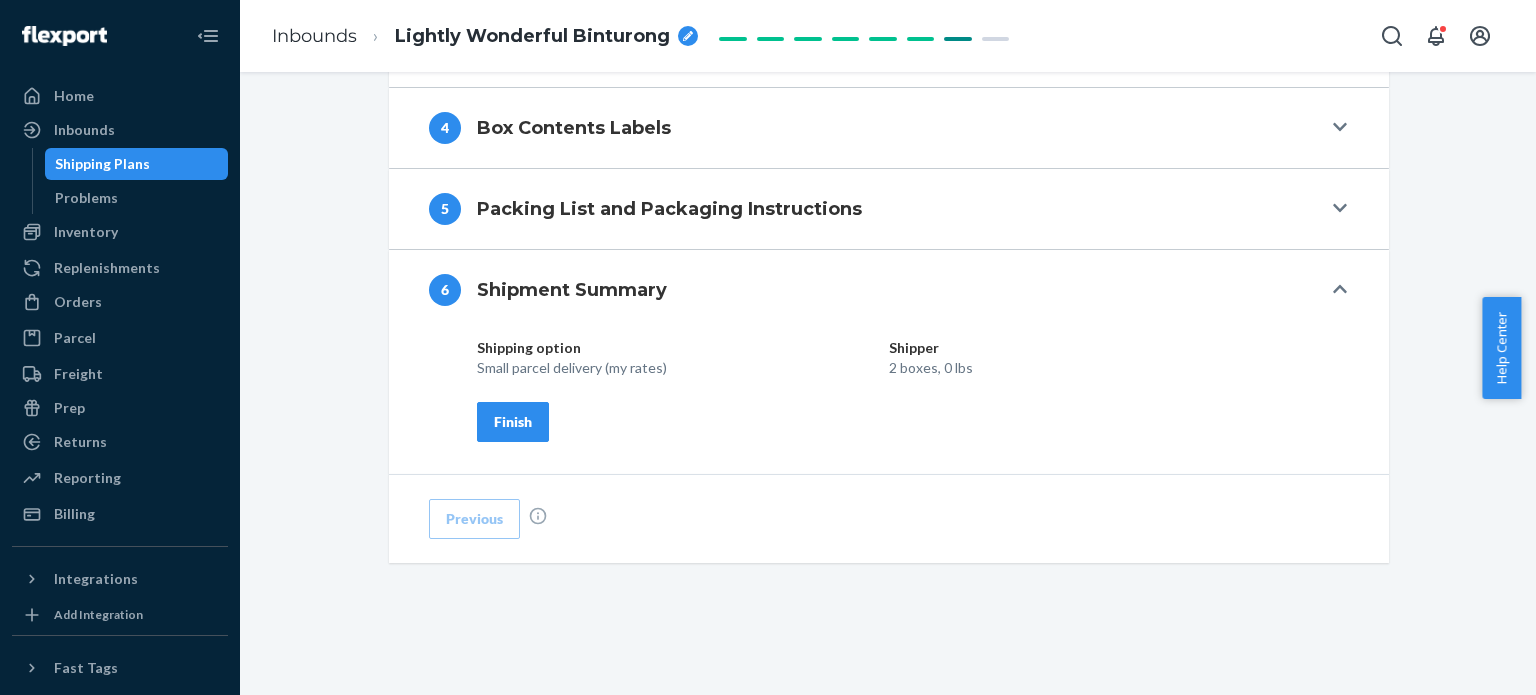 click on "Finish" at bounding box center [513, 422] 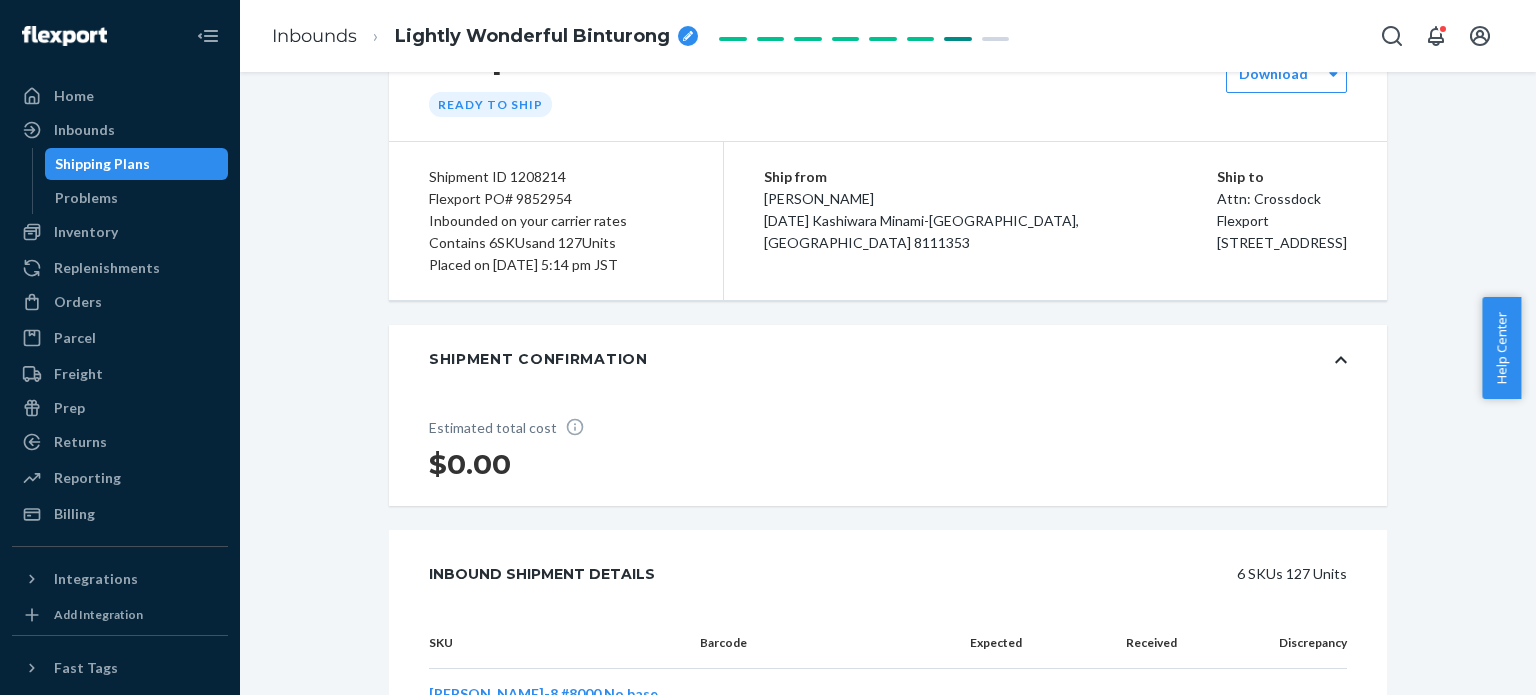 scroll, scrollTop: 0, scrollLeft: 0, axis: both 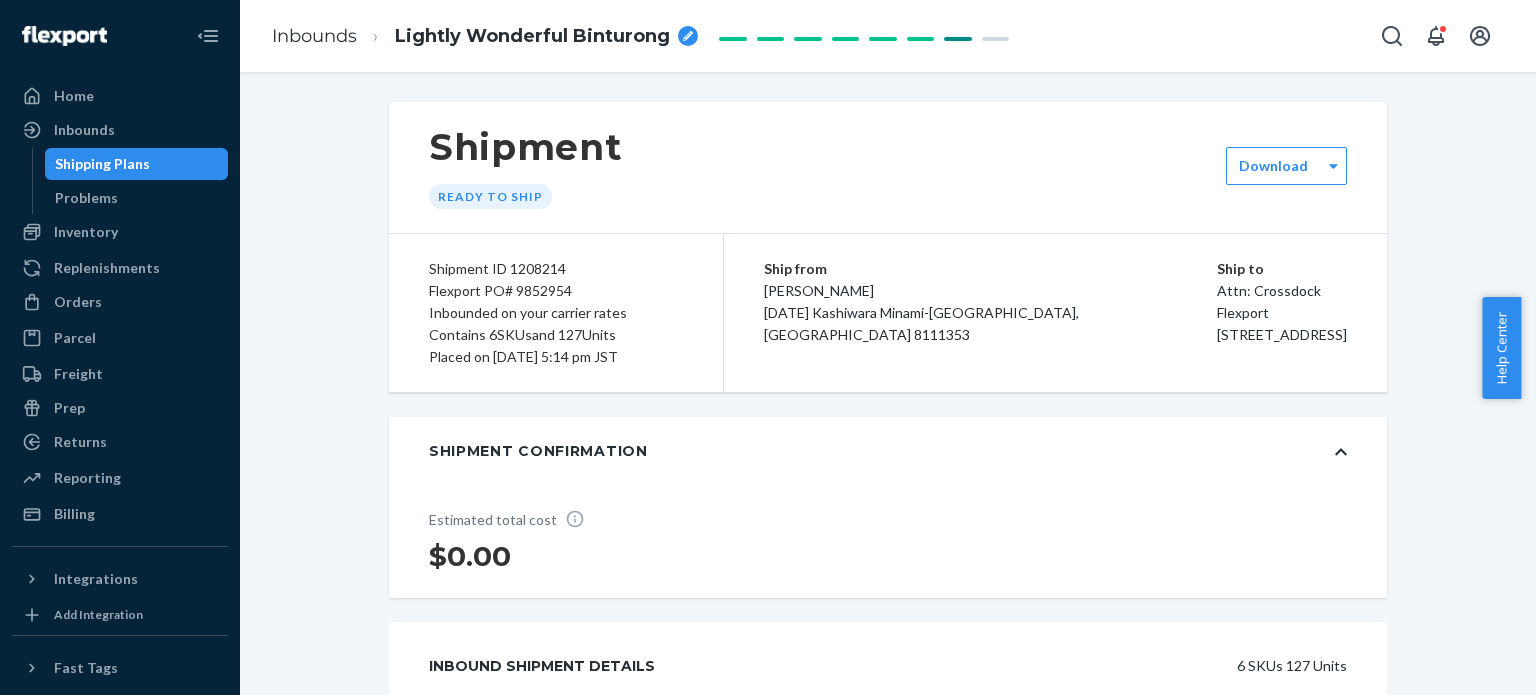 click on "Lightly Wonderful Binturong" at bounding box center [532, 37] 